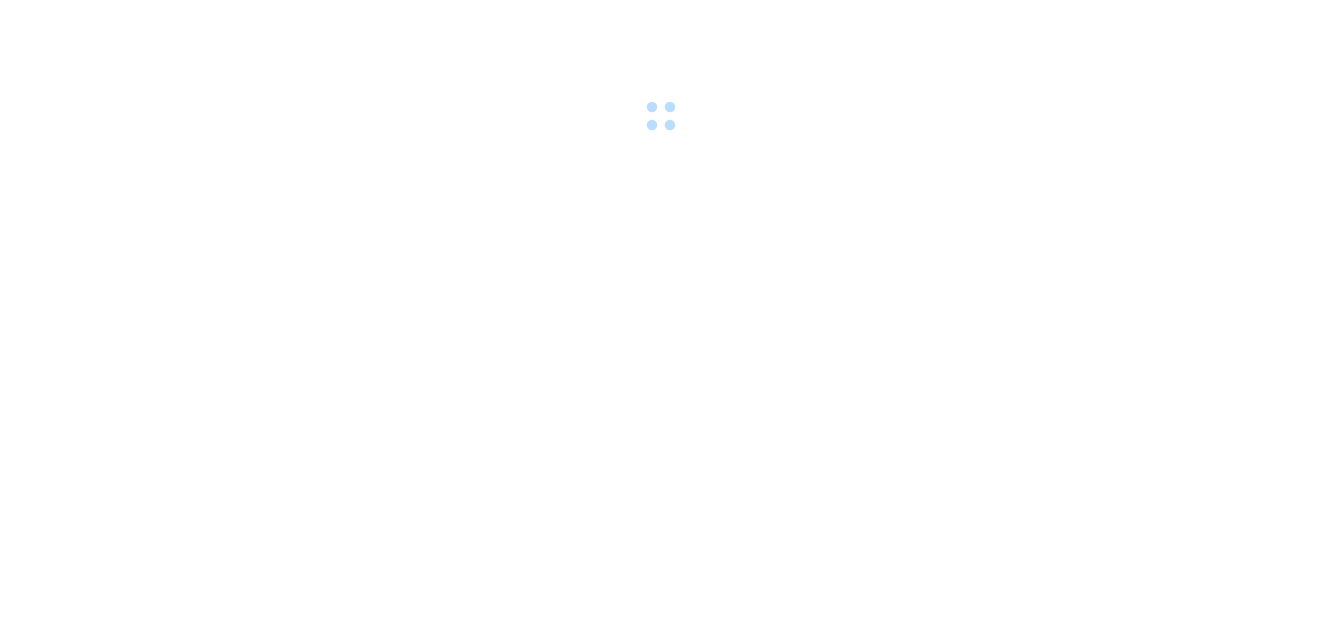 scroll, scrollTop: 0, scrollLeft: 0, axis: both 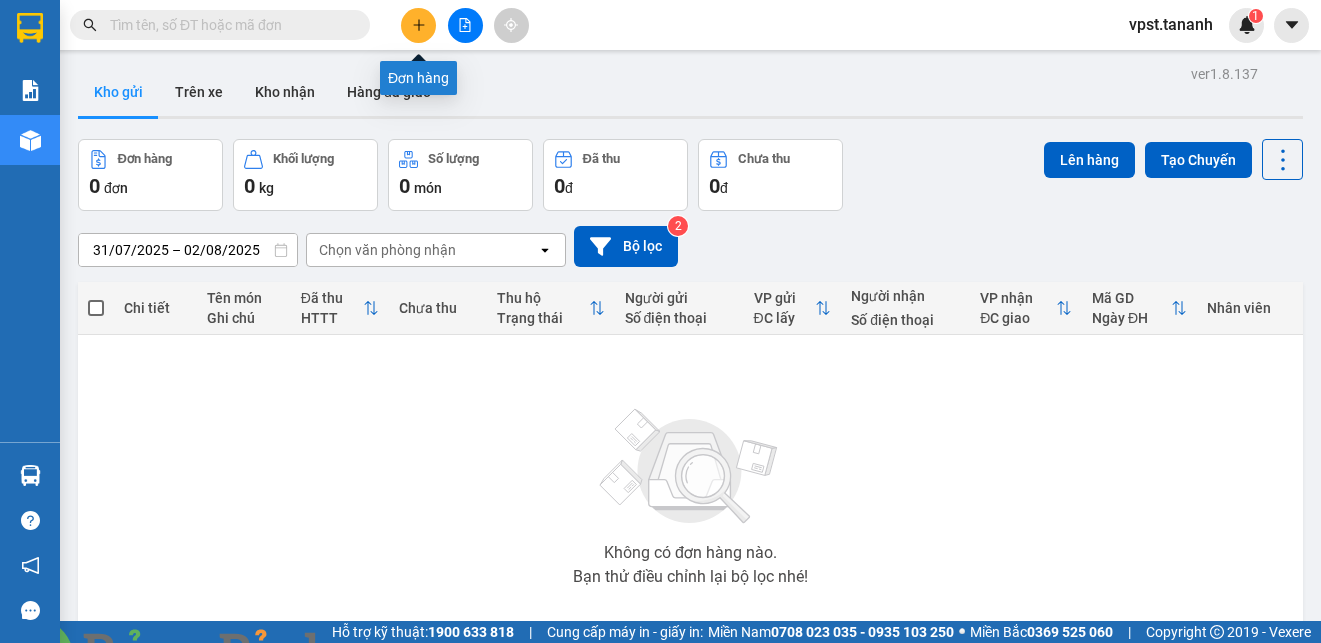 click at bounding box center [418, 25] 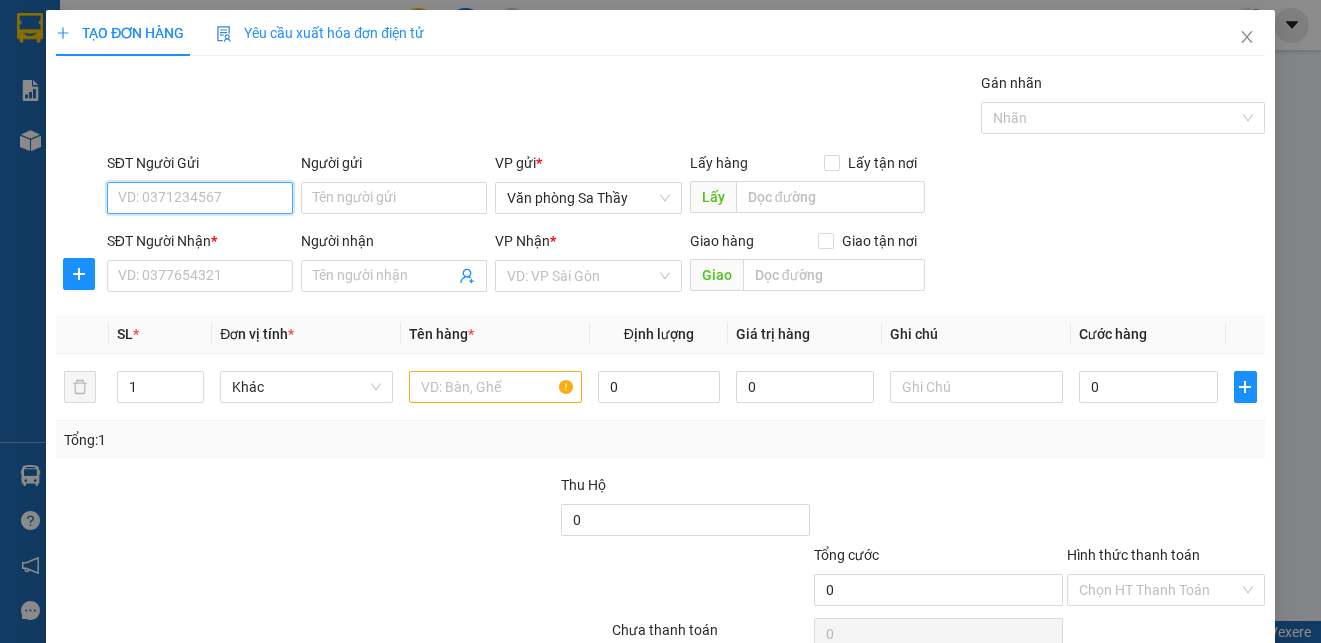 click on "SĐT Người Gửi" at bounding box center (200, 198) 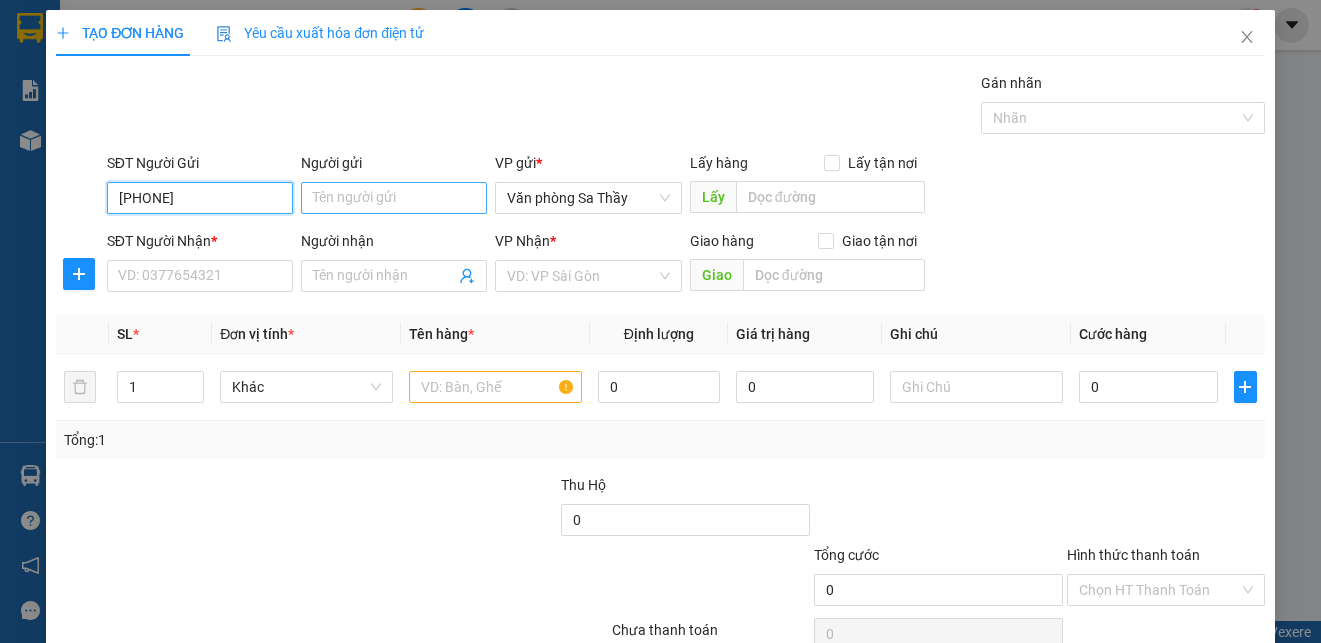 type on "[PHONE]" 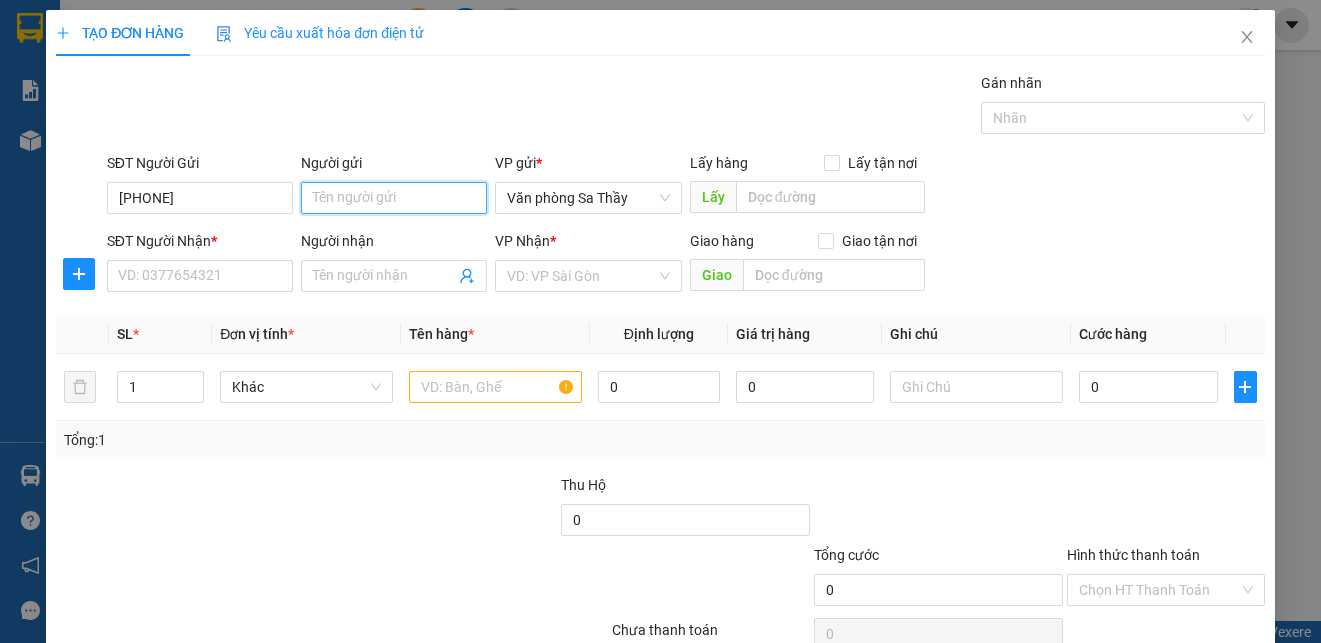 click on "Người gửi" at bounding box center (394, 198) 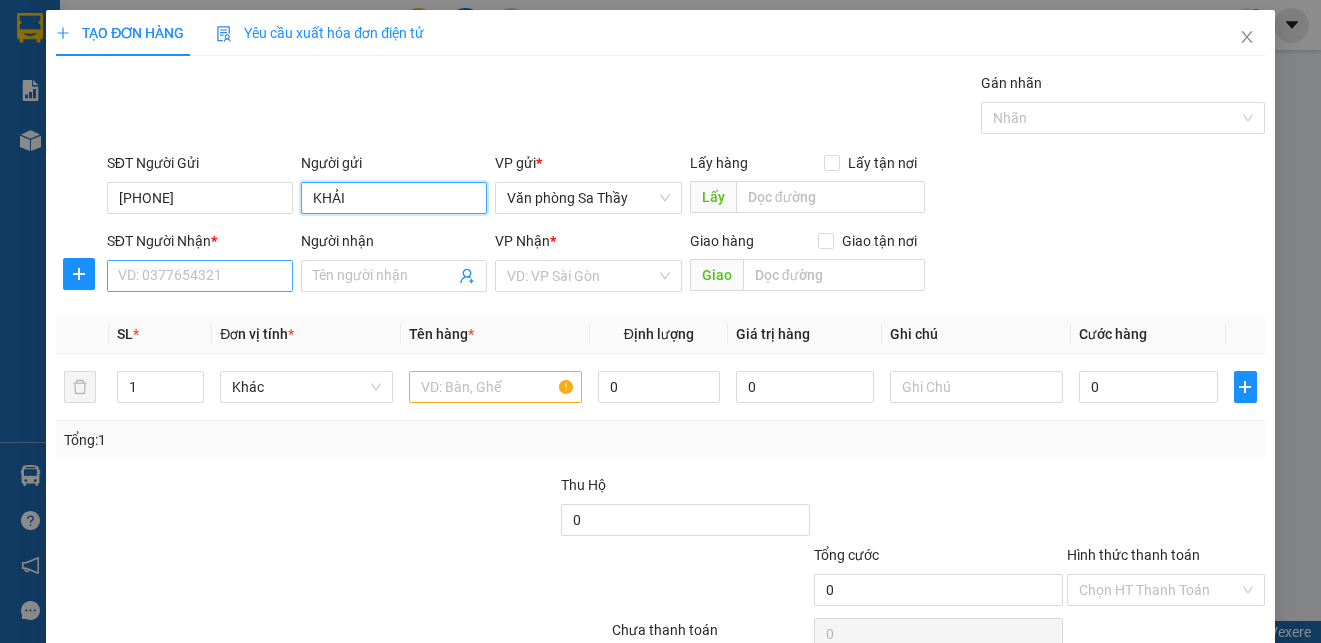 type on "KHẢI" 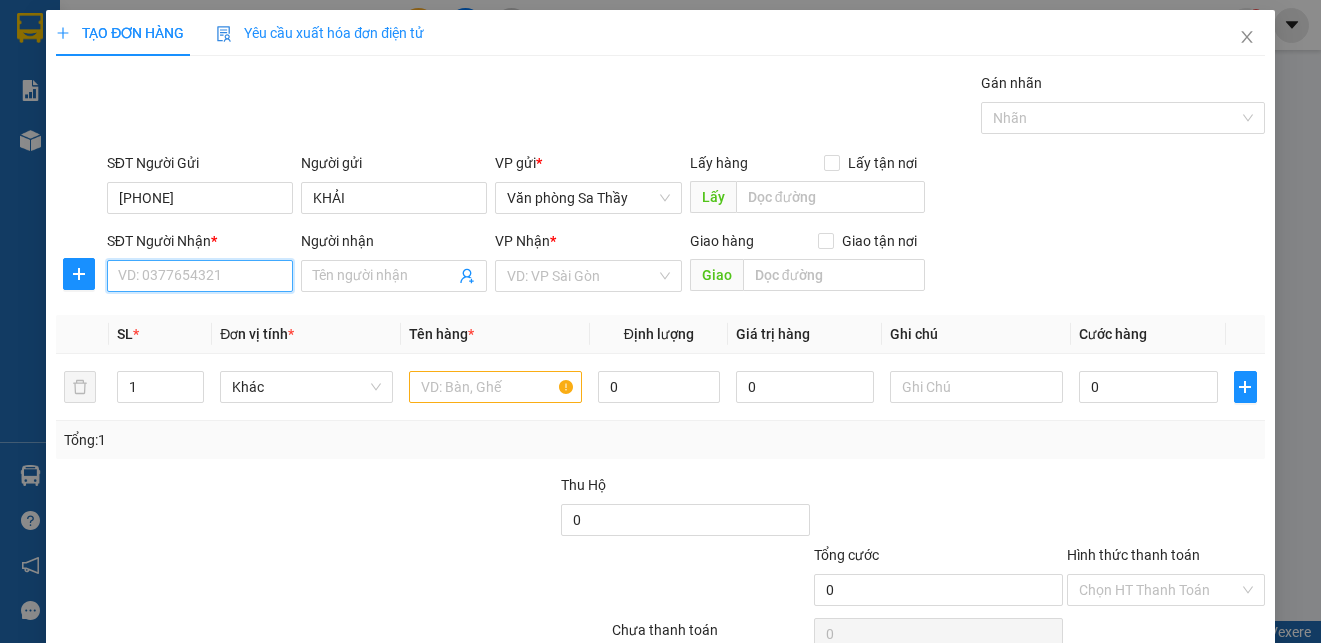 click on "SĐT Người Nhận  *" at bounding box center (200, 276) 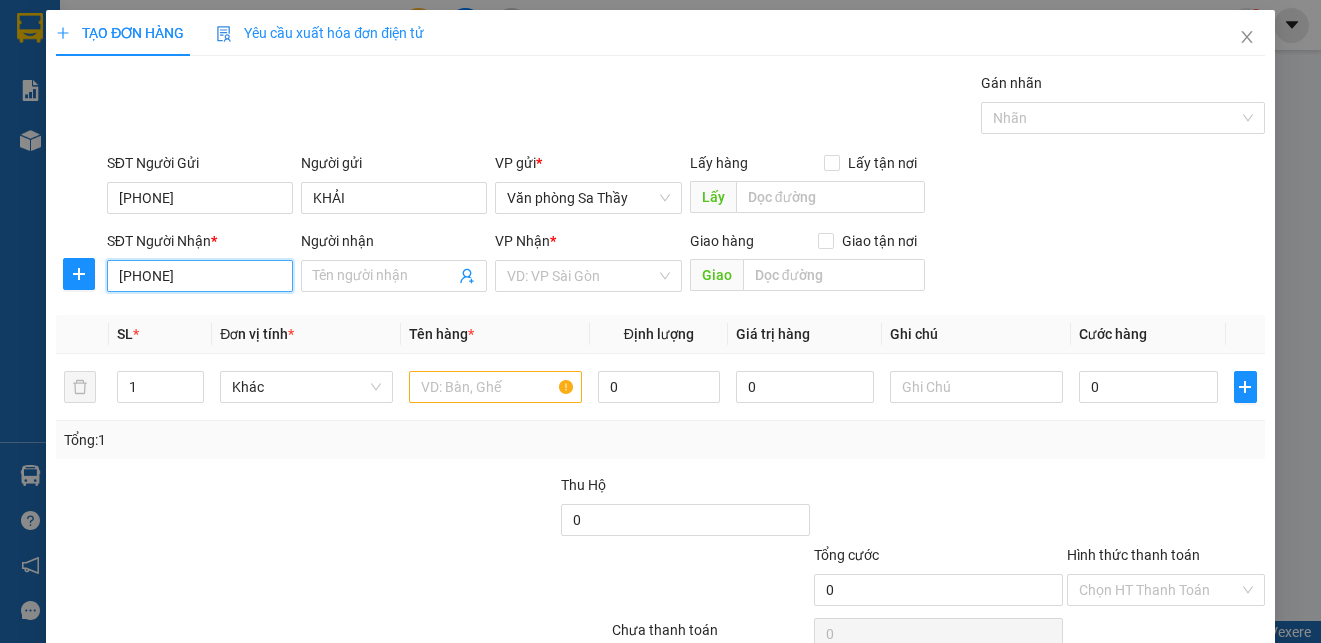 click on "[PHONE]" at bounding box center (200, 276) 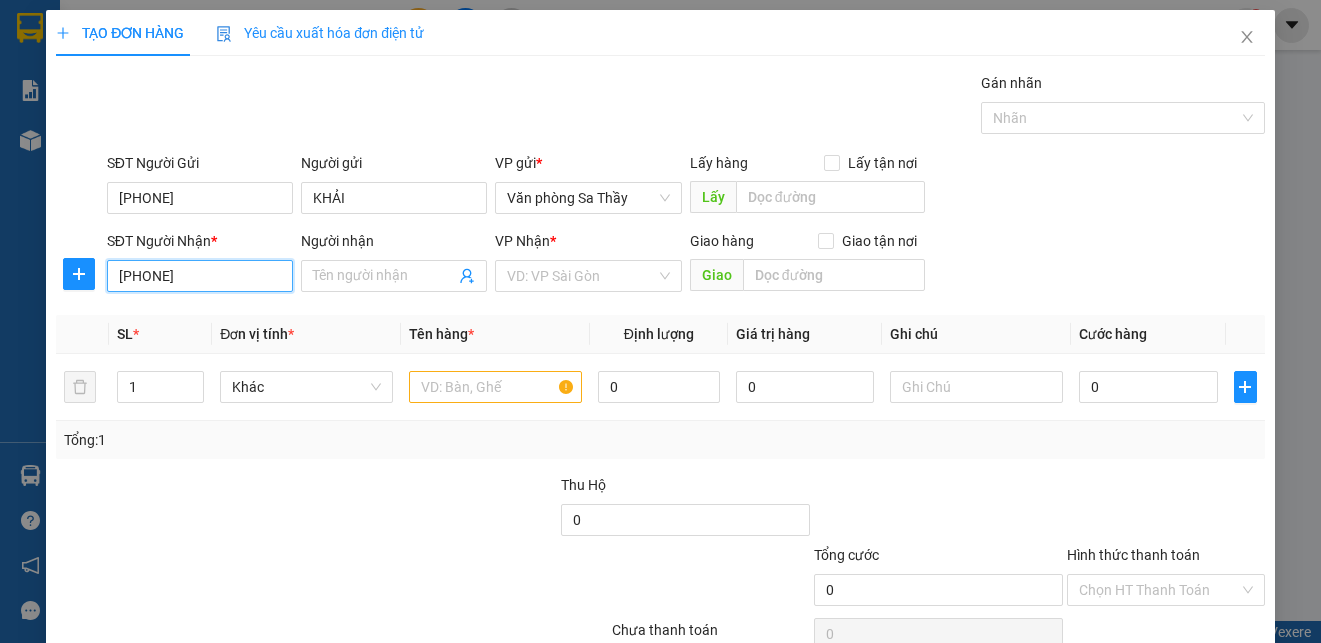 click on "[PHONE]" at bounding box center (200, 276) 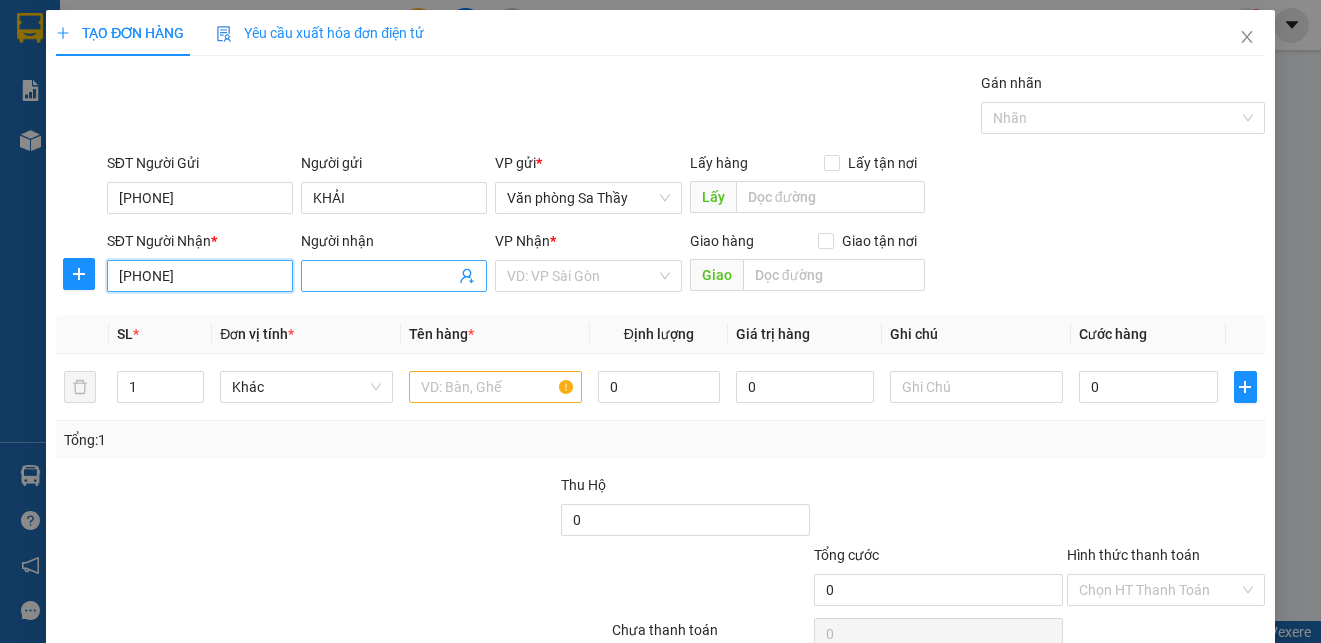 type on "[PHONE]" 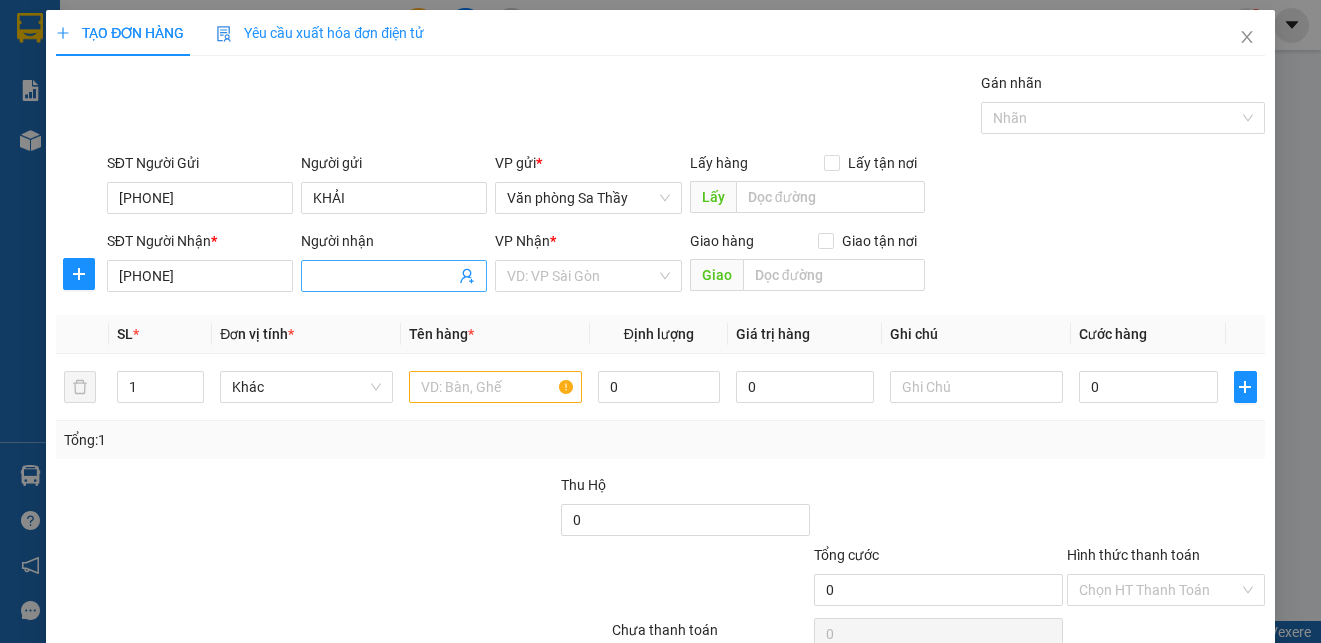 click on "Người nhận" at bounding box center [384, 276] 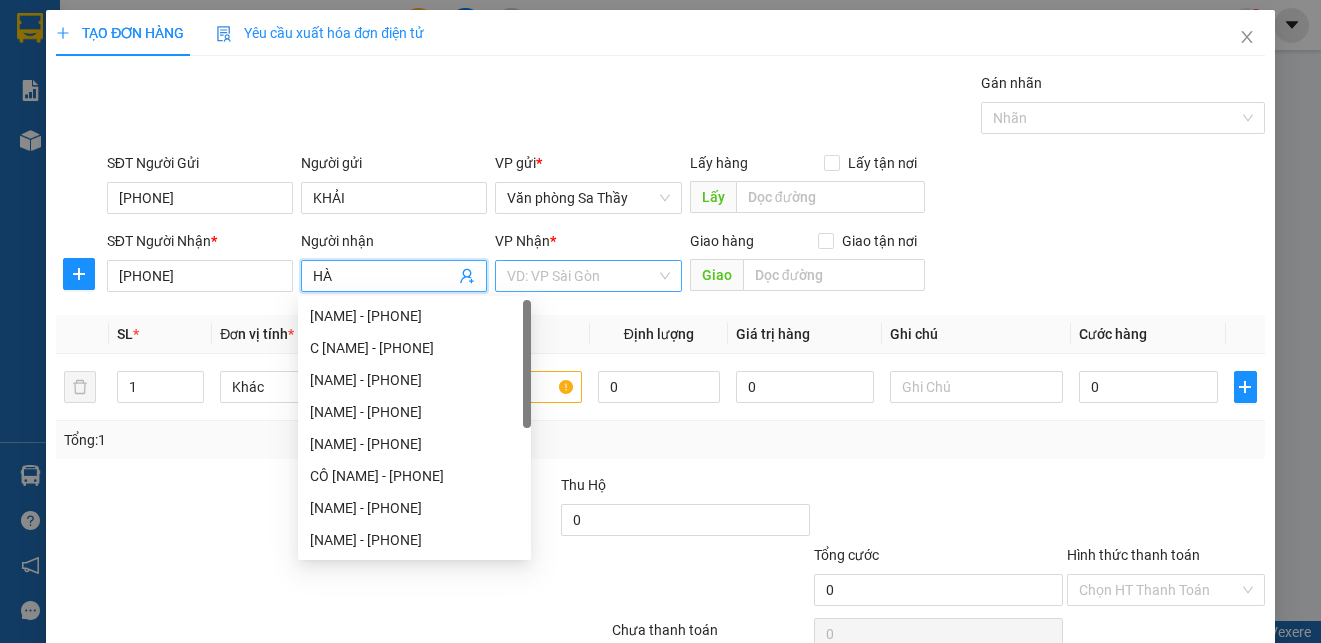 type on "HÀ" 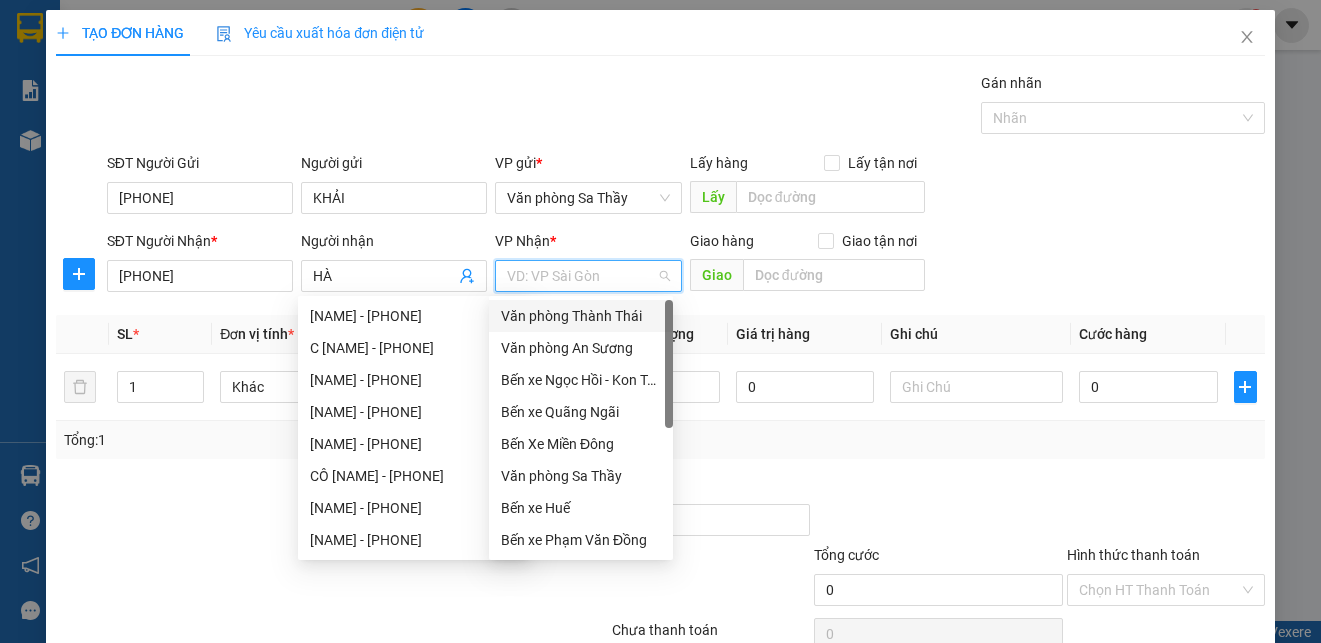 click at bounding box center [581, 276] 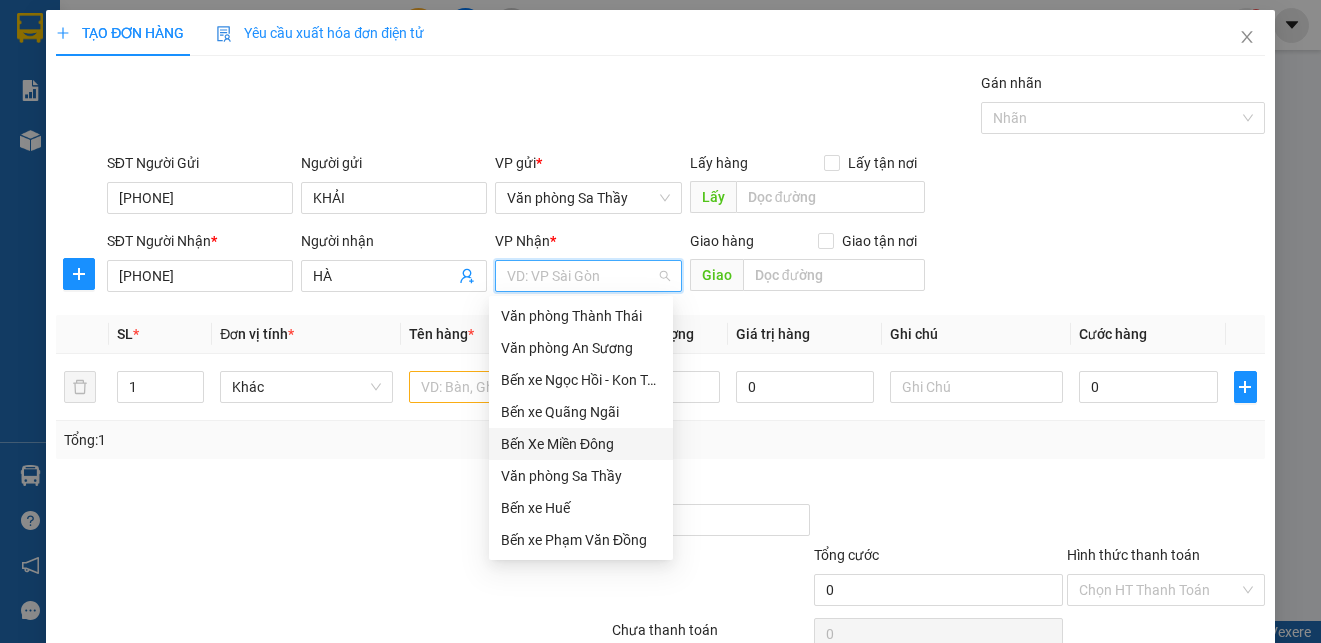 click on "Bến Xe Miền Đông" at bounding box center (581, 444) 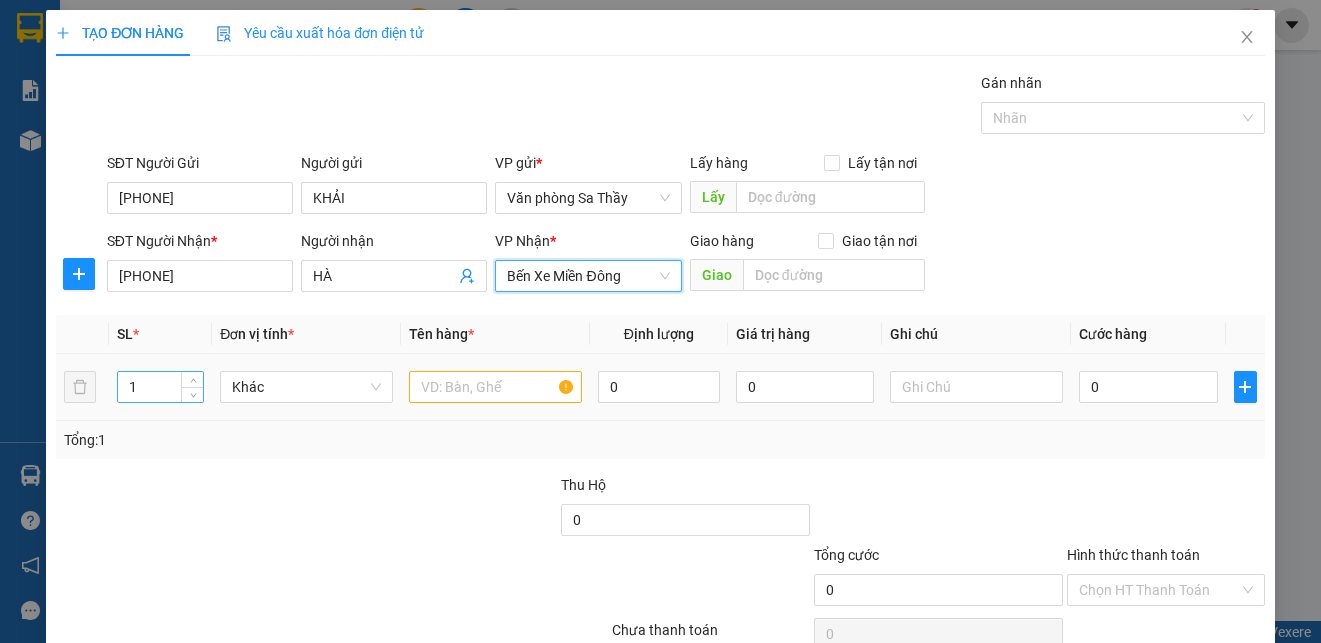click on "1" at bounding box center (160, 387) 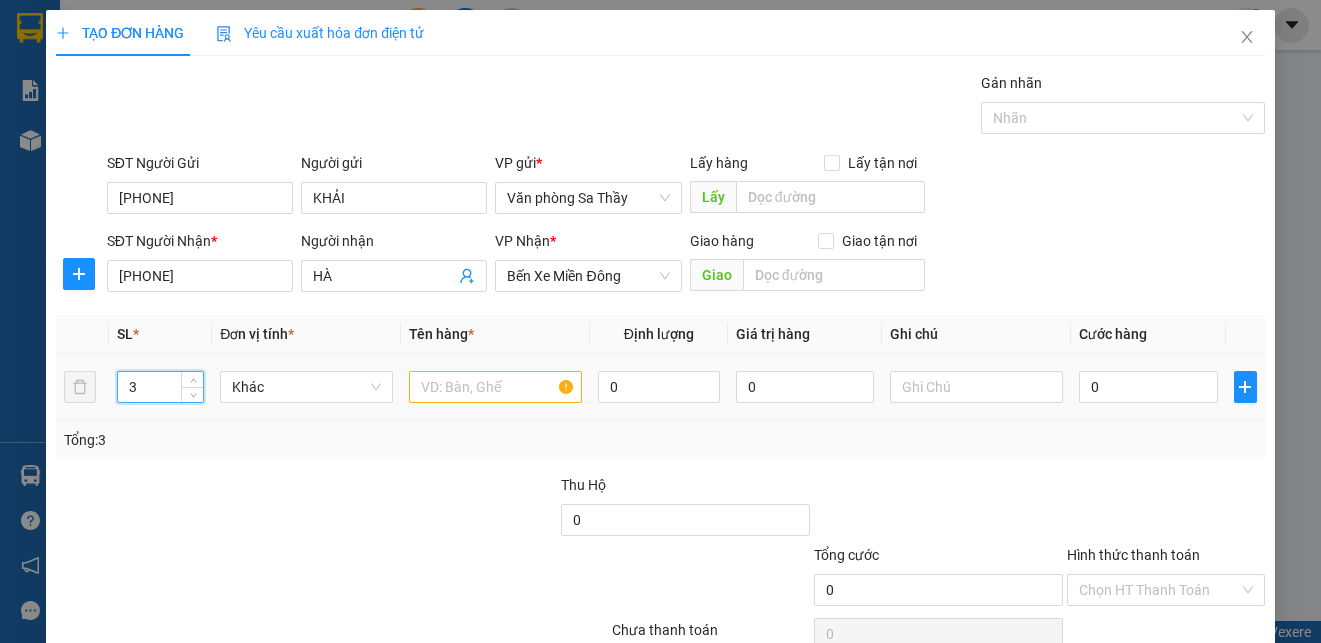 type on "3" 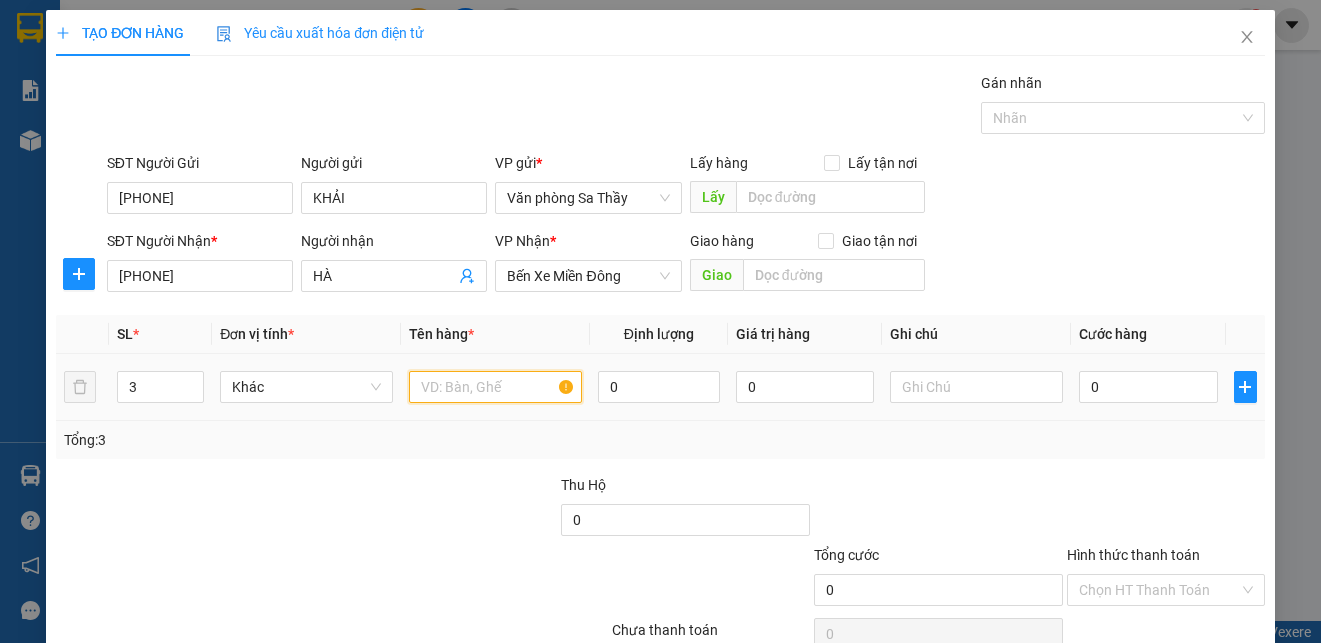 click at bounding box center (495, 387) 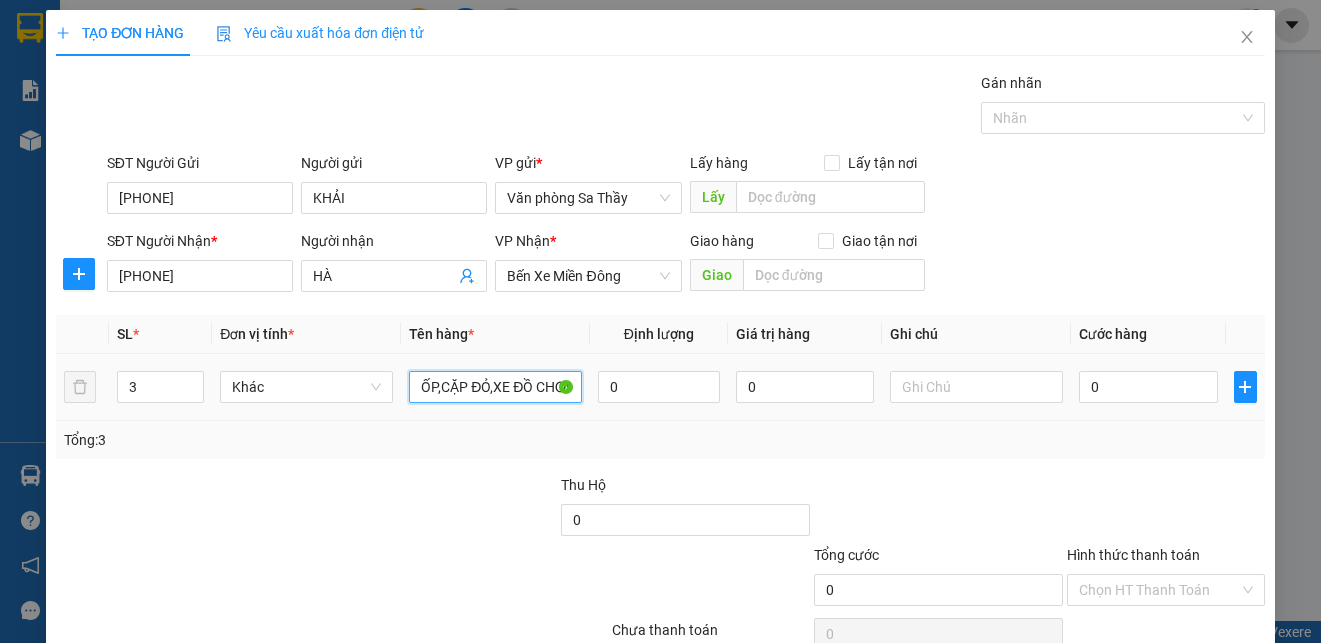 scroll, scrollTop: 0, scrollLeft: 63, axis: horizontal 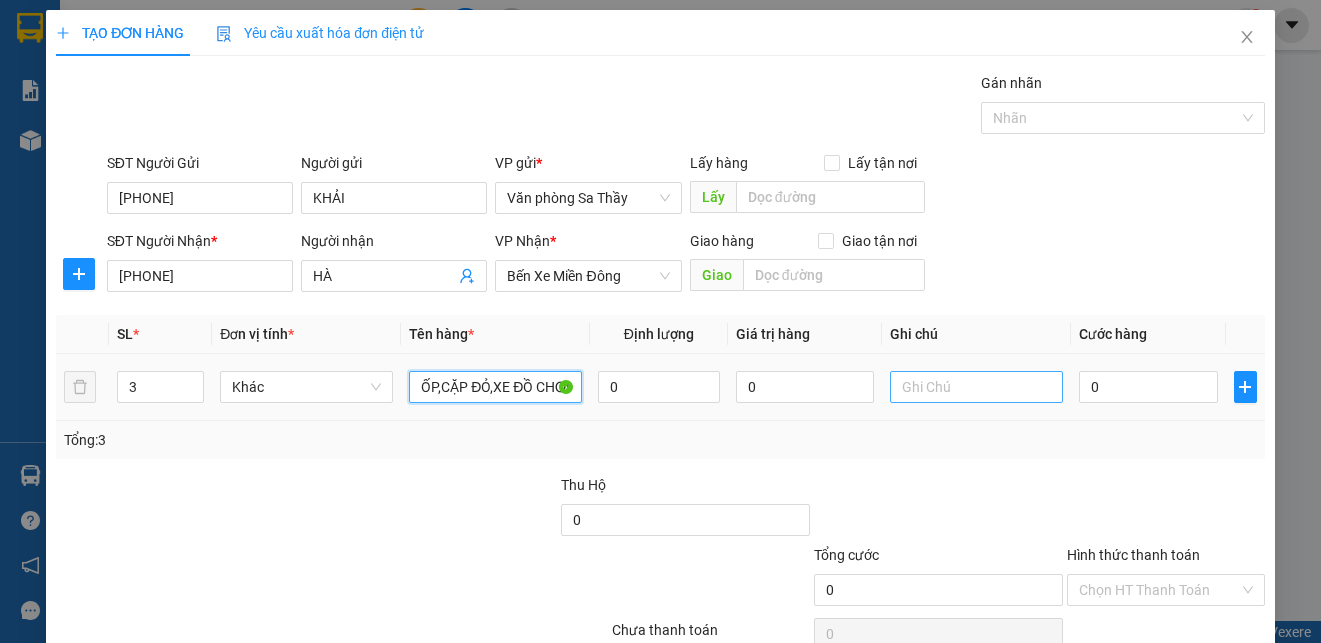 type on "THÙNG XỐP,CẶP ĐỎ,XE ĐỒ CHƠI" 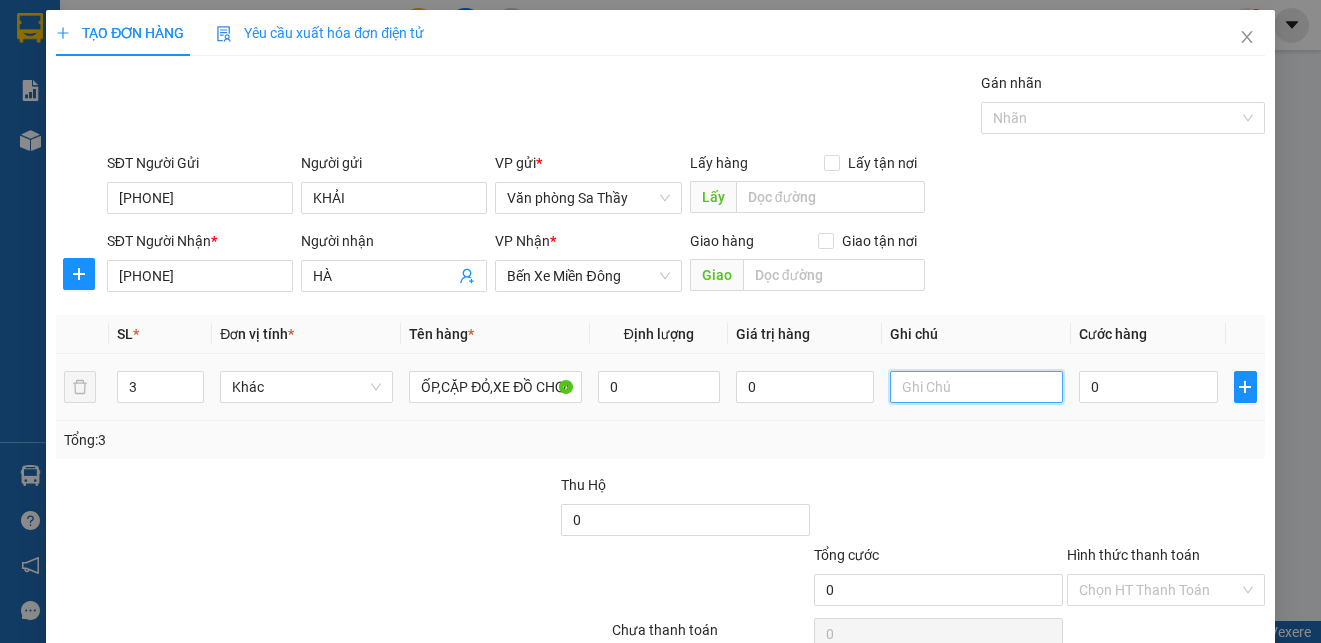 scroll, scrollTop: 0, scrollLeft: 0, axis: both 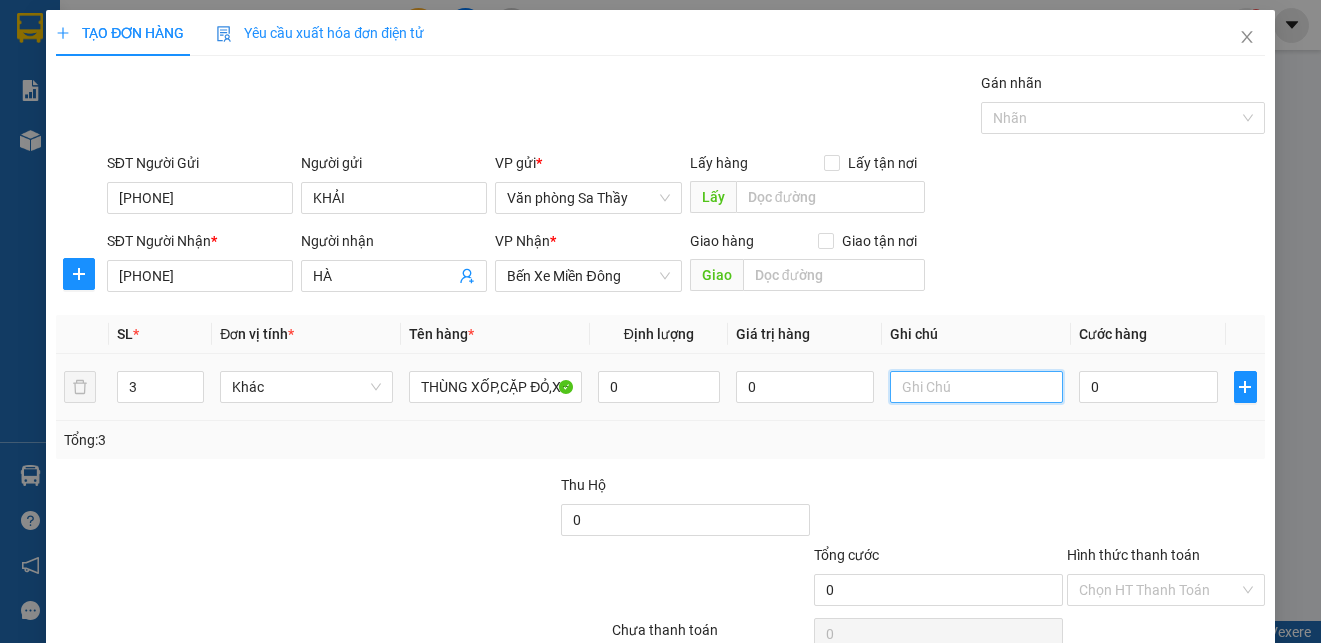click at bounding box center [976, 387] 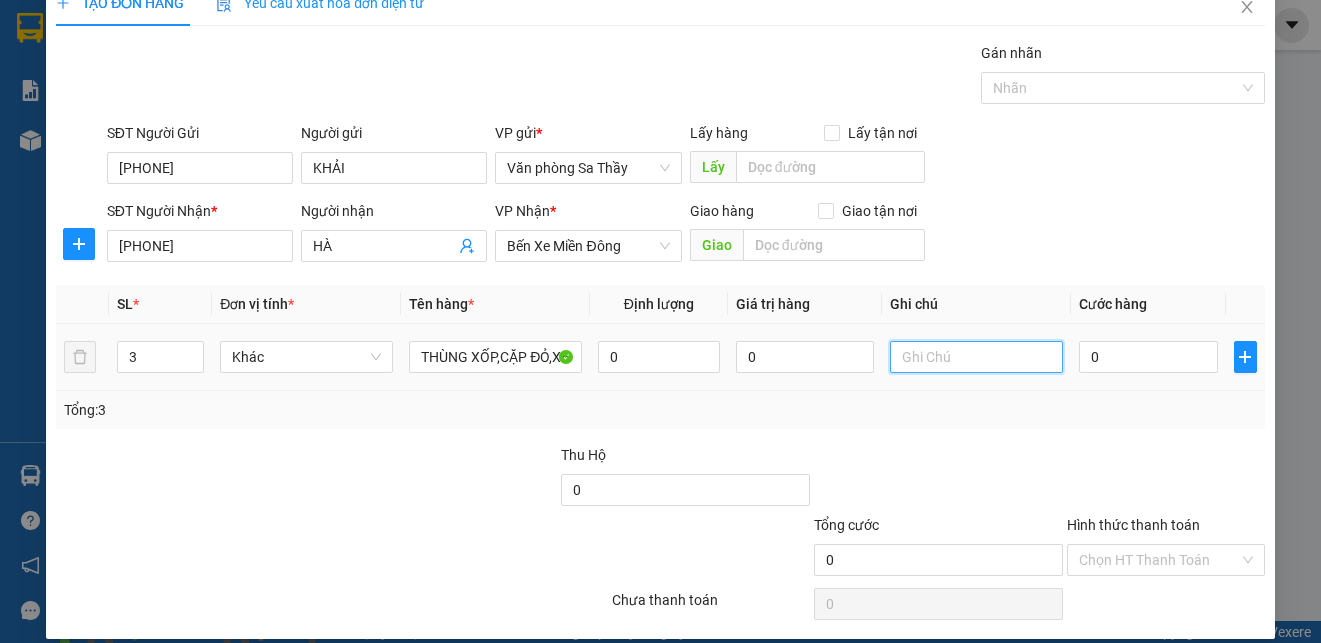 scroll, scrollTop: 50, scrollLeft: 0, axis: vertical 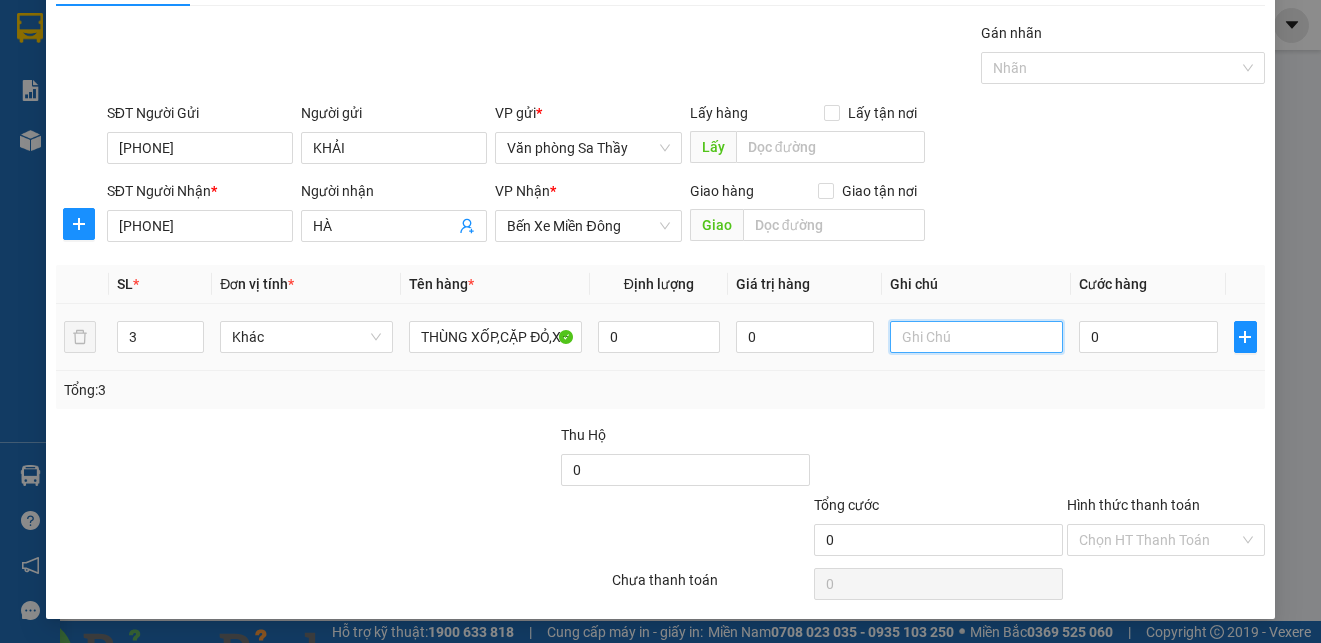 click at bounding box center [976, 337] 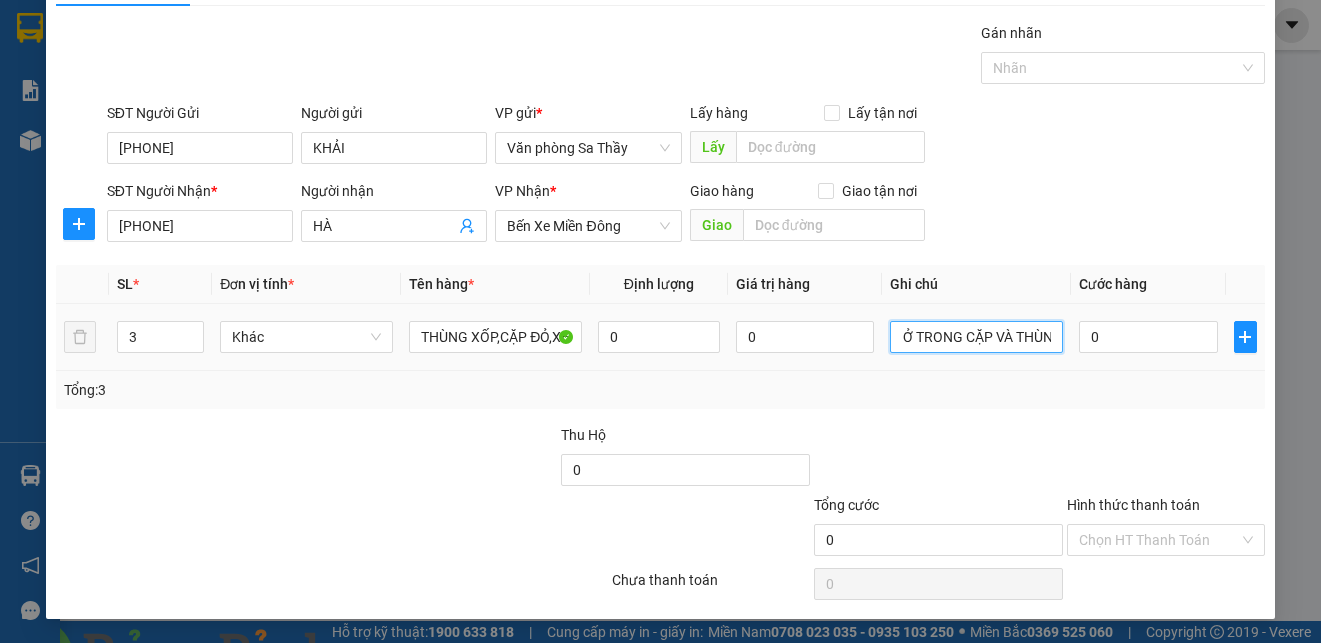 scroll, scrollTop: 0, scrollLeft: 82, axis: horizontal 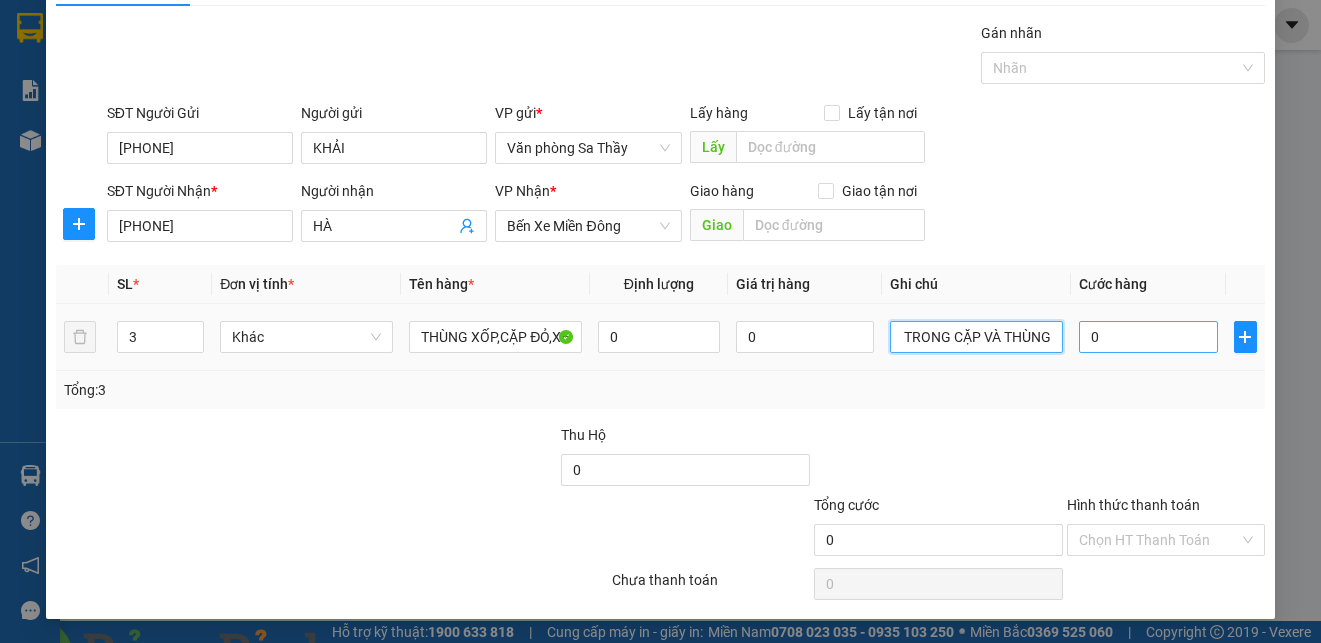 type on "QUẦN ÁO Ở TRONG CẶP VÀ THÙNG" 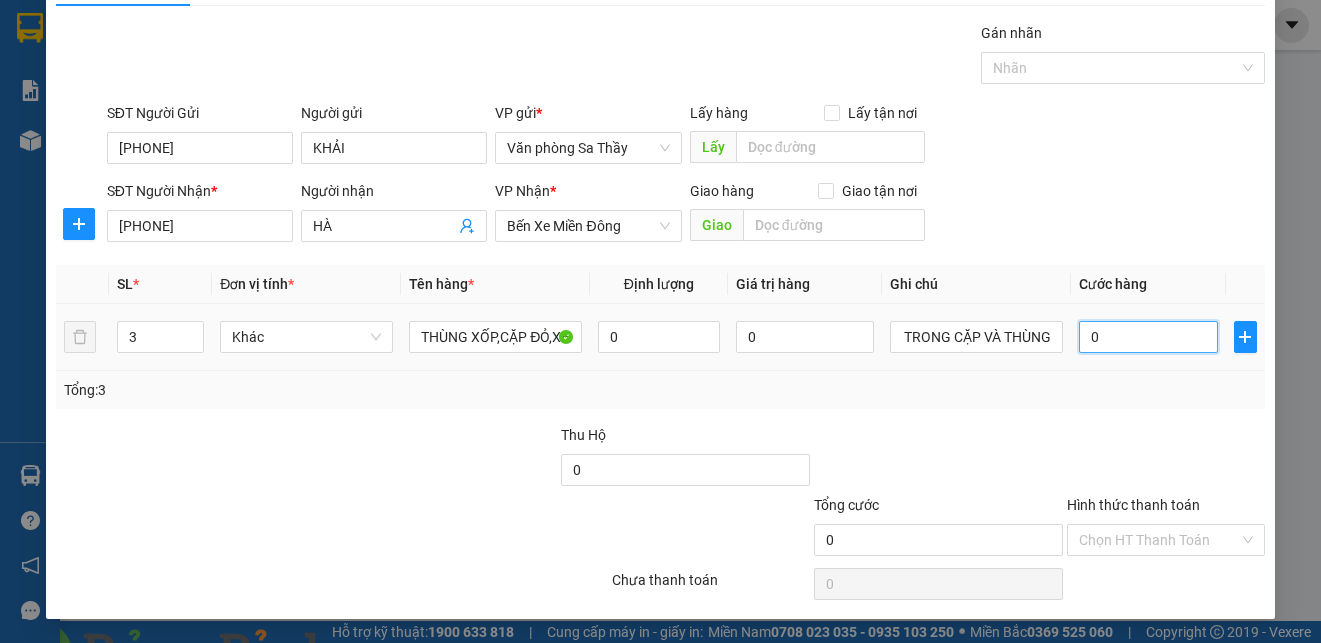 scroll, scrollTop: 0, scrollLeft: 0, axis: both 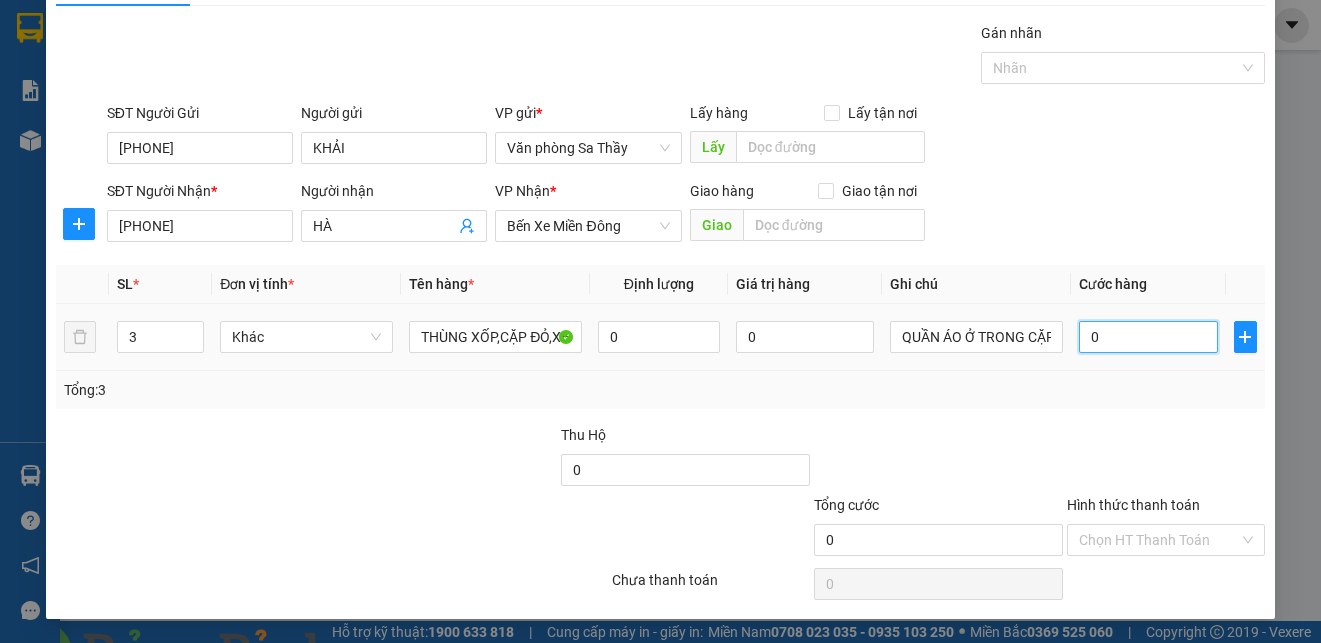 click on "0" at bounding box center [1148, 337] 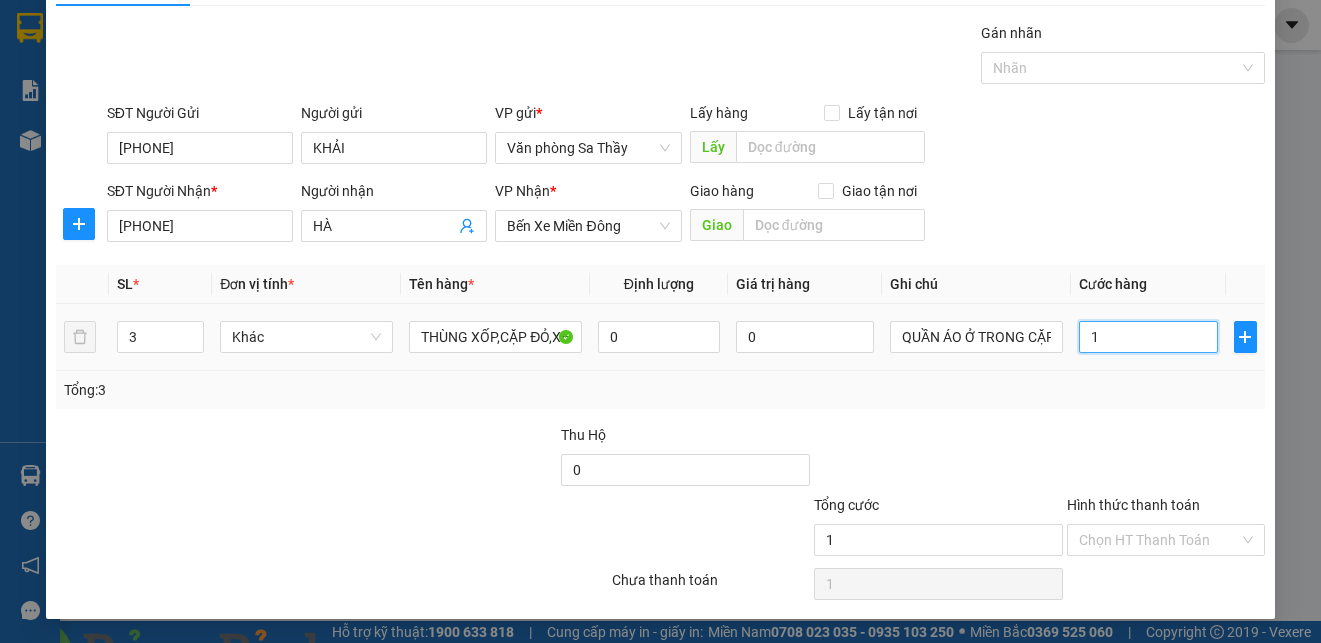 type on "12" 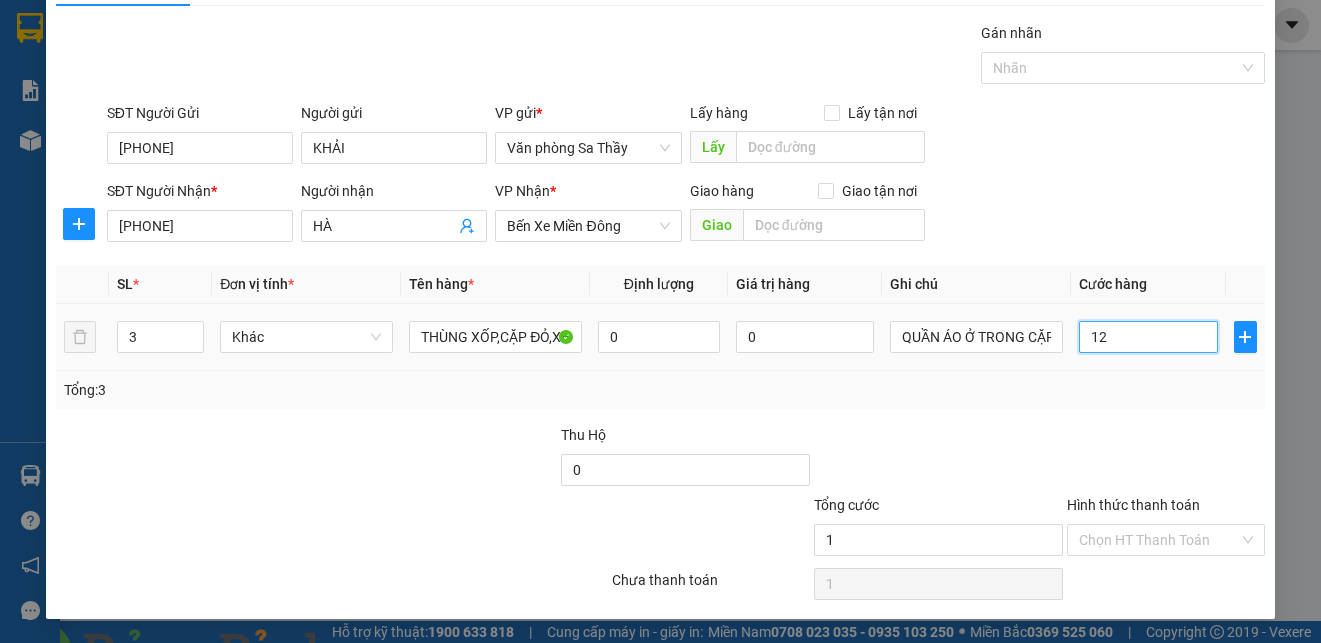 type on "12" 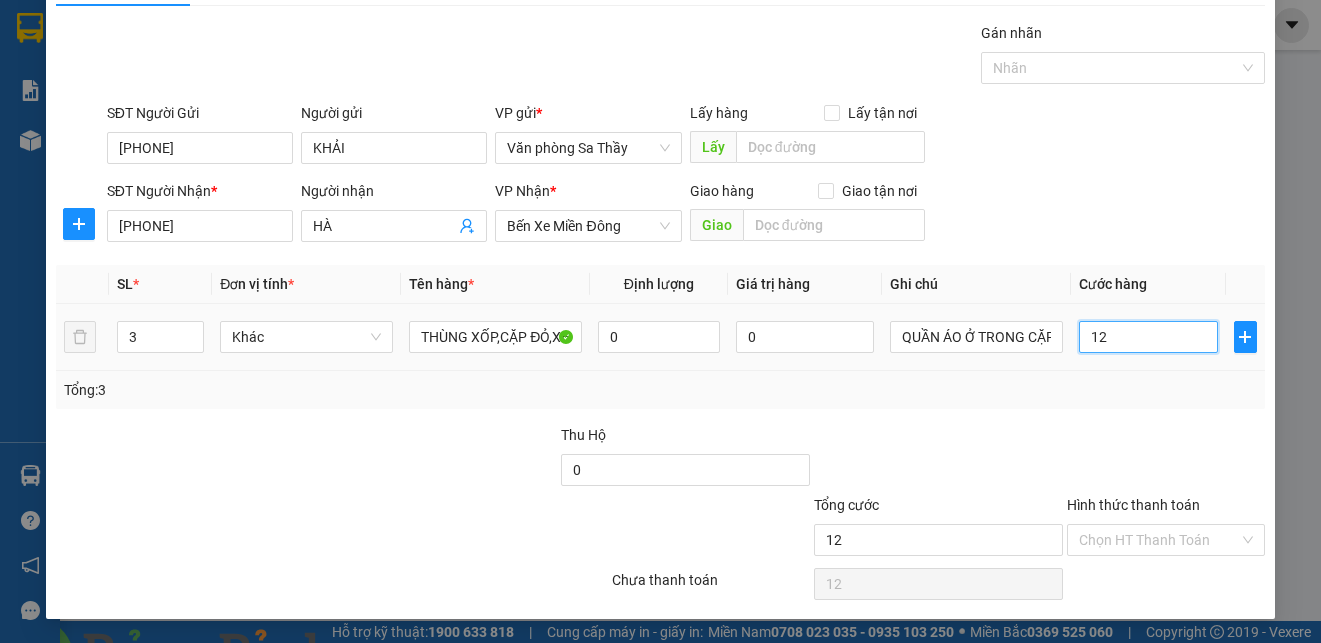 type on "120" 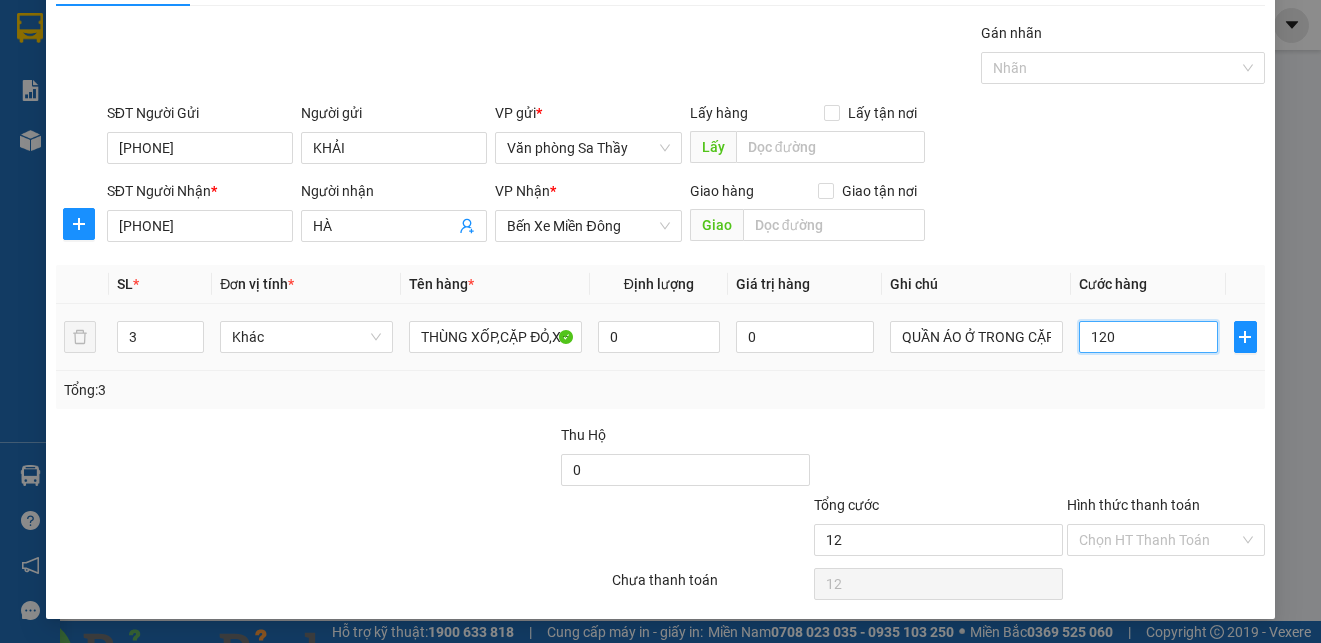 type on "120" 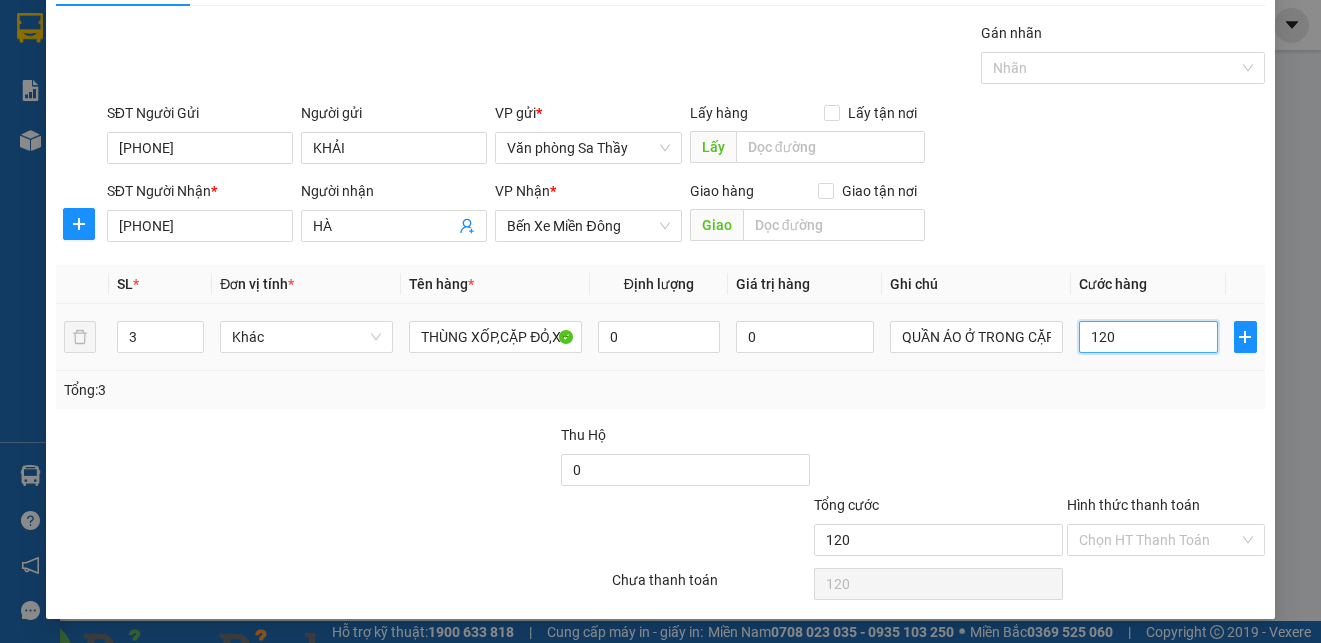 type on "1.200" 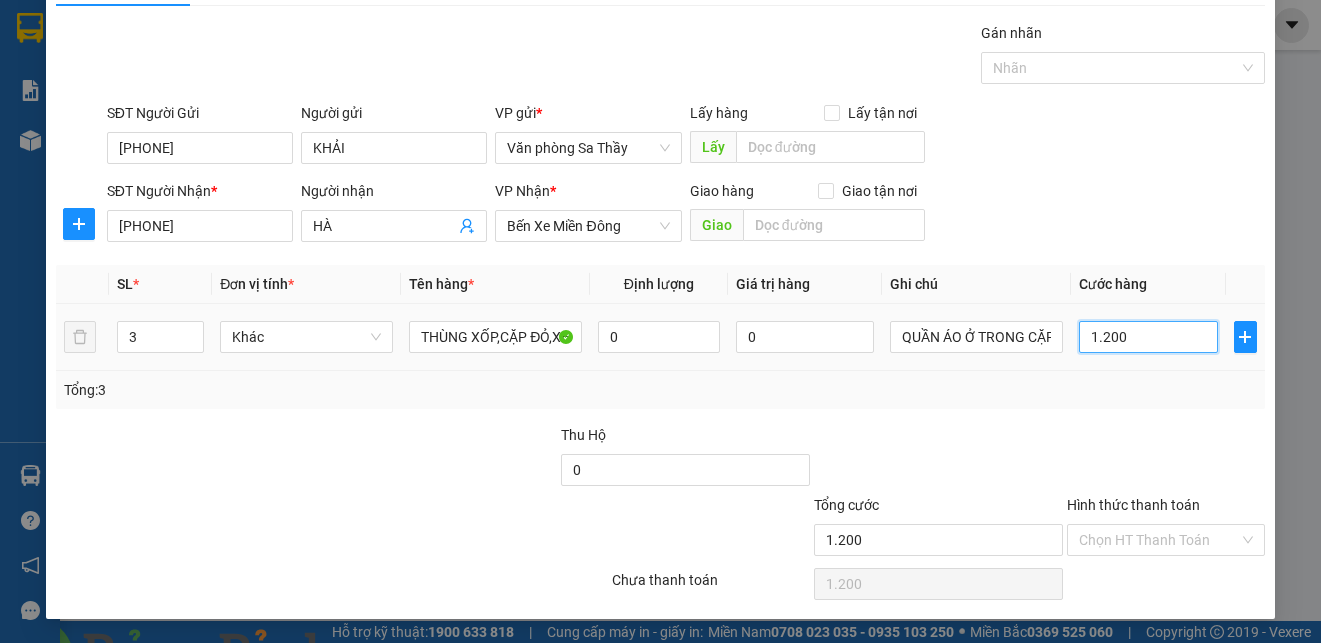 type on "12.000" 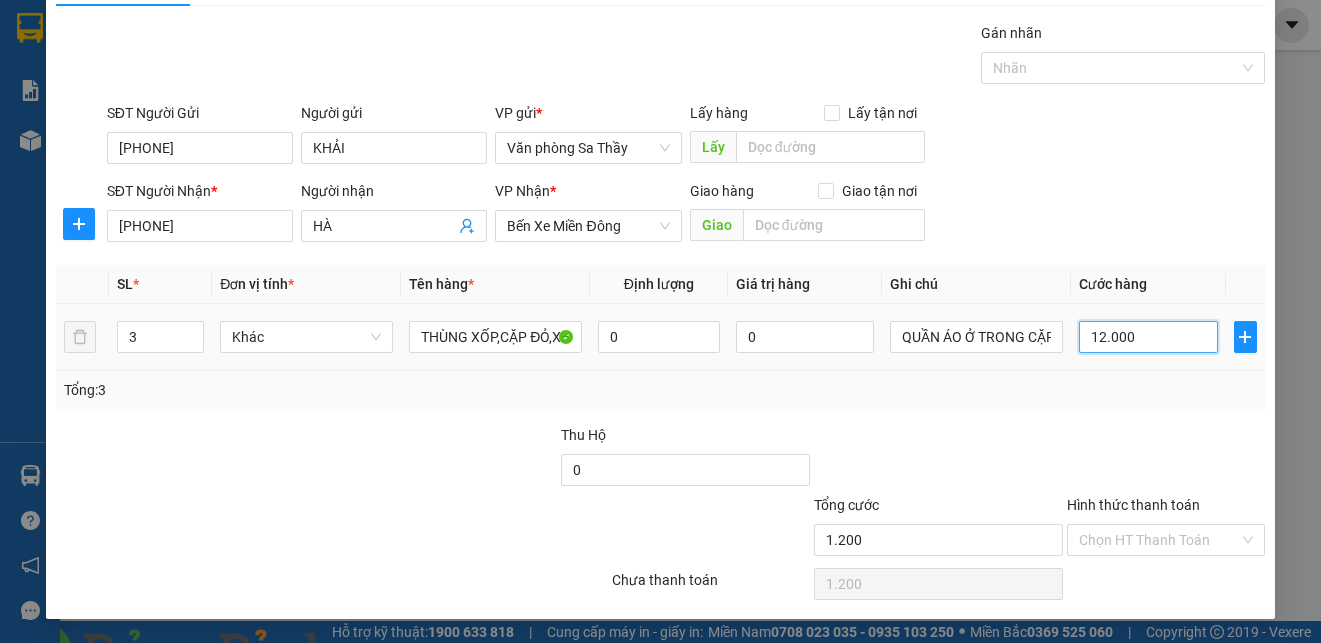 type on "12.000" 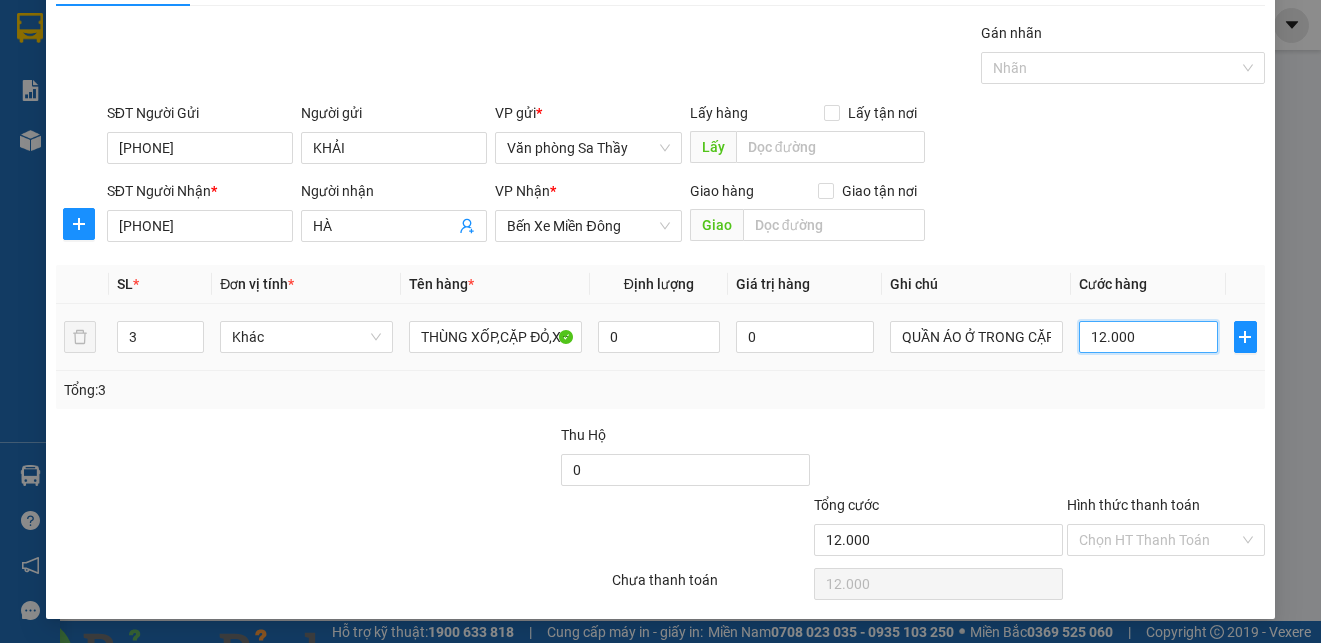 type on "120.000" 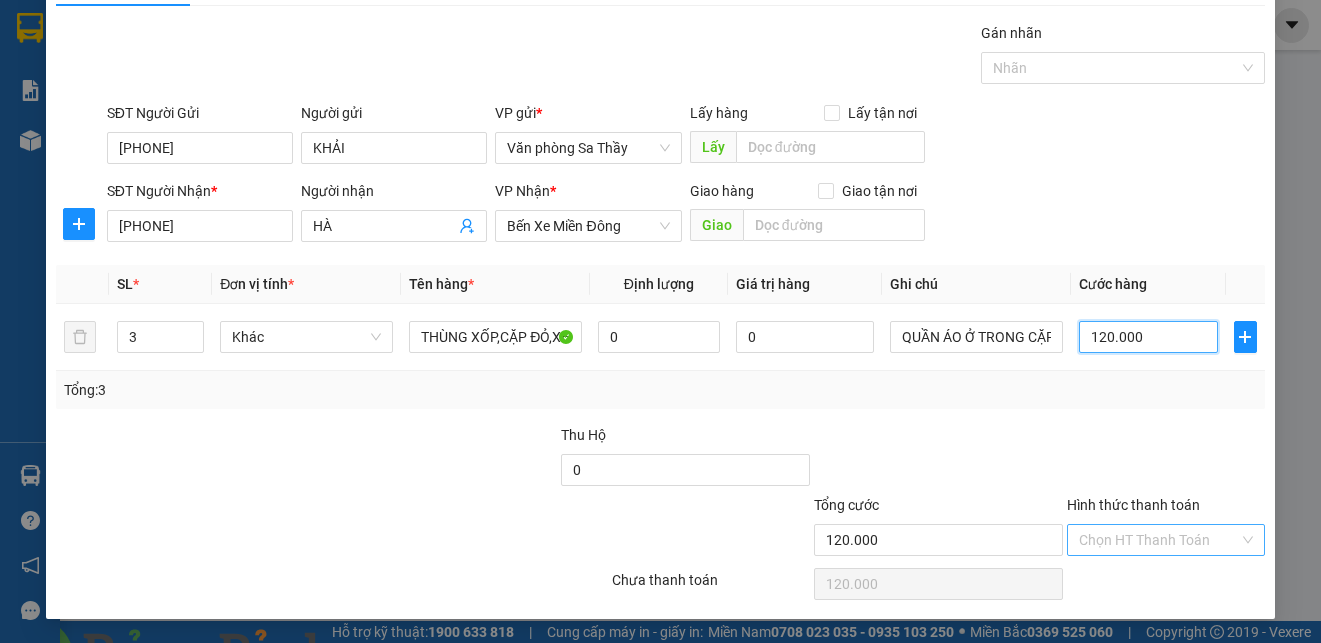 type on "120.000" 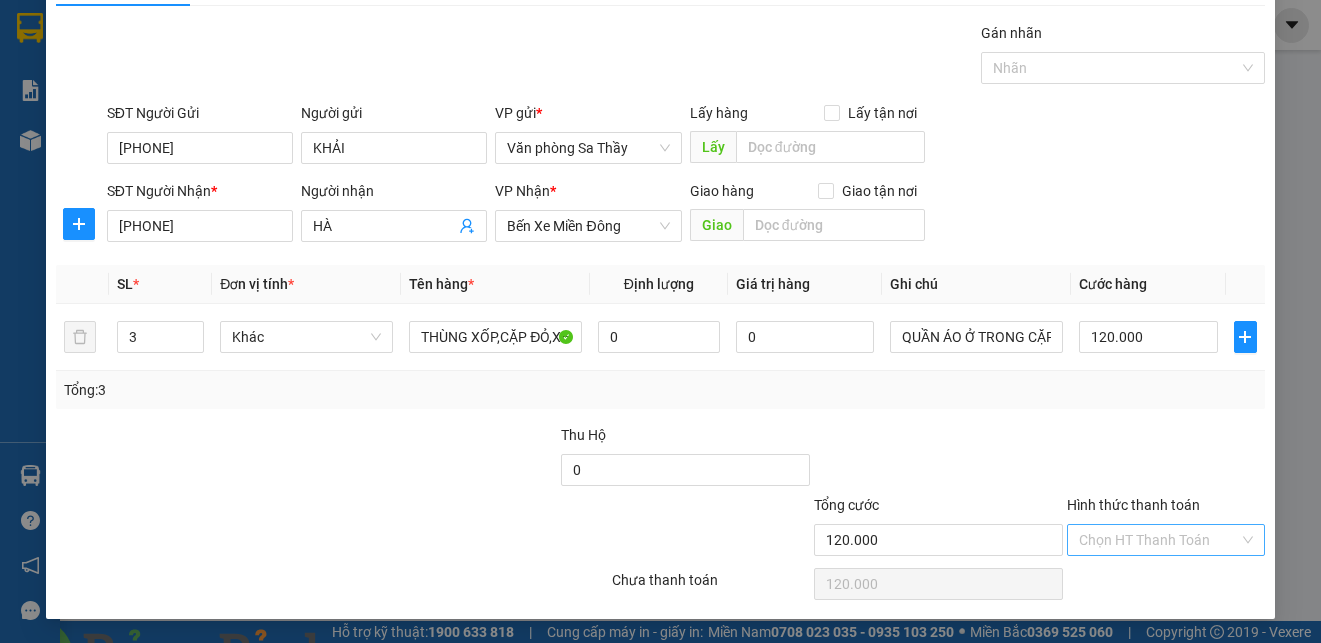 click on "Hình thức thanh toán" at bounding box center [1159, 540] 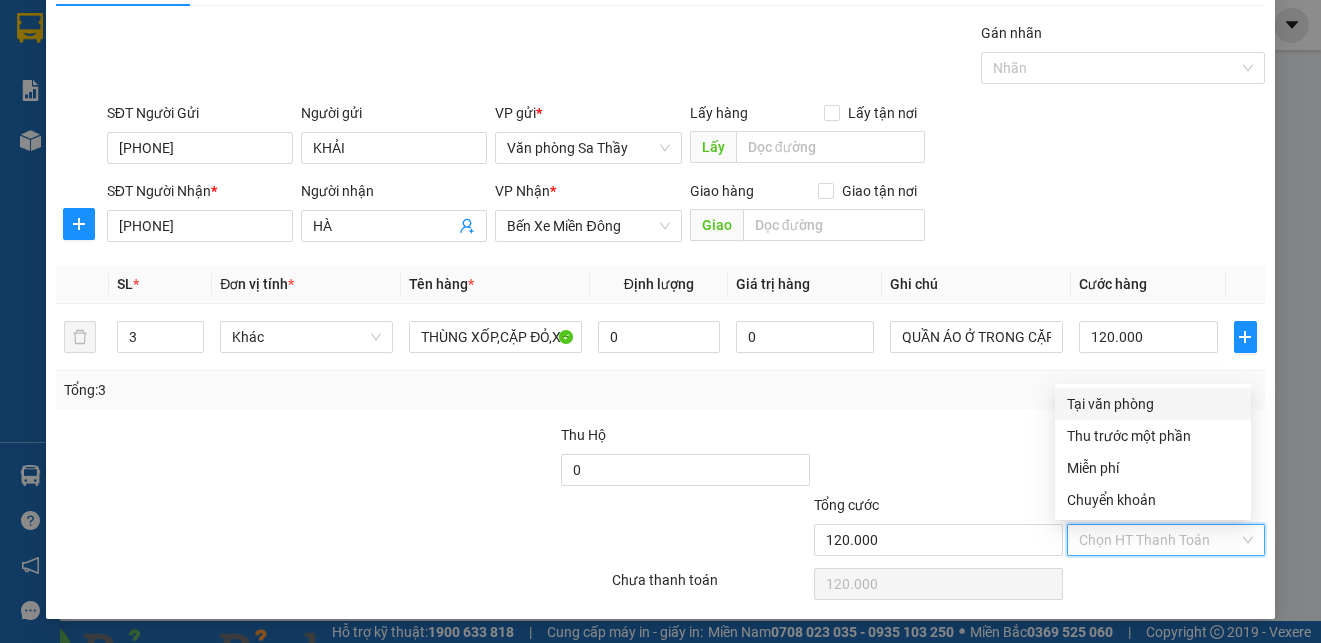 click on "Tại văn phòng" at bounding box center (1153, 404) 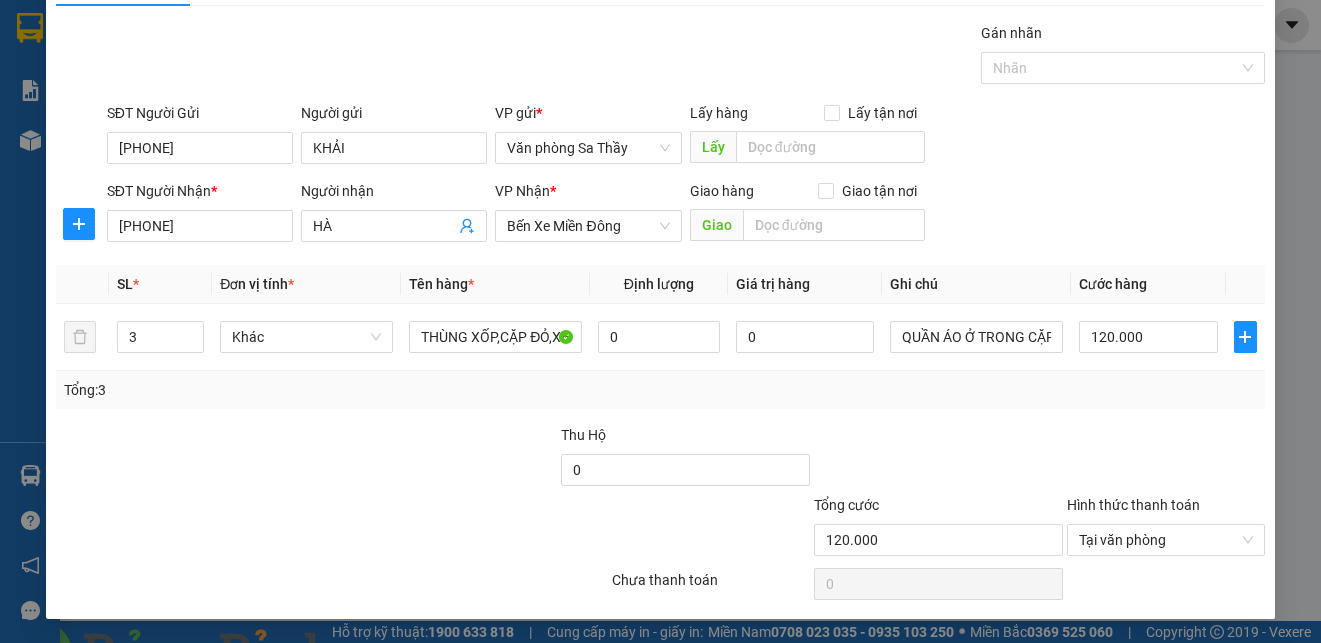 click at bounding box center (394, 655) 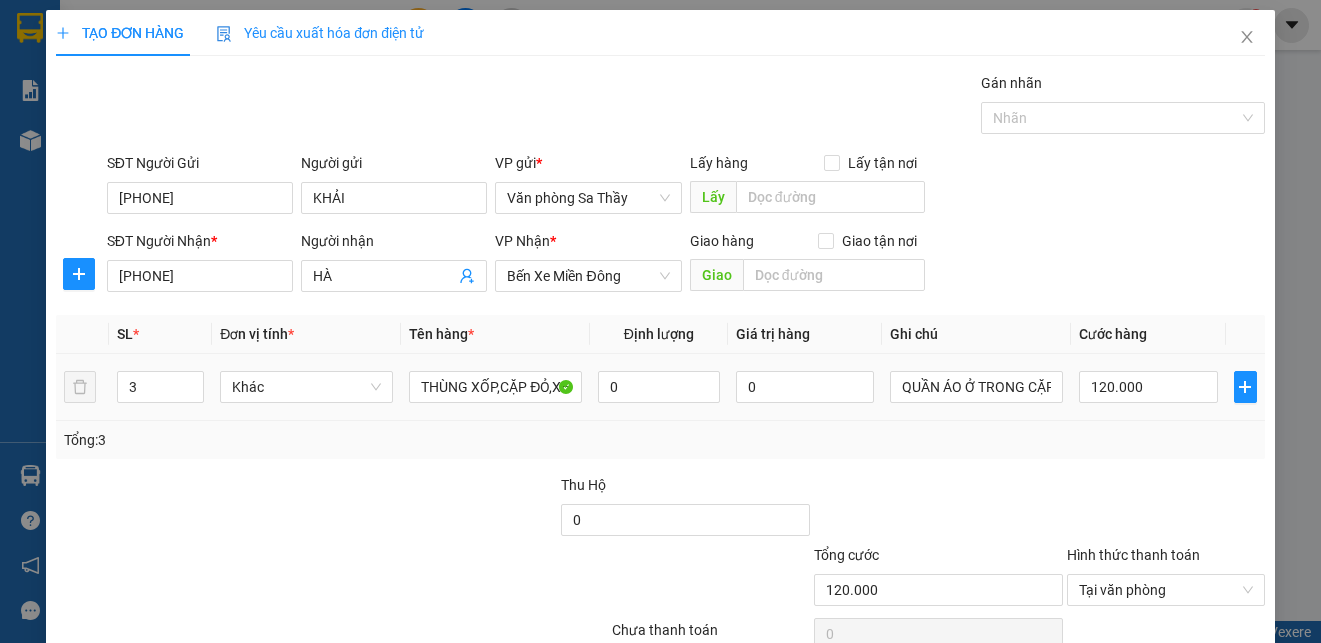 scroll, scrollTop: 50, scrollLeft: 0, axis: vertical 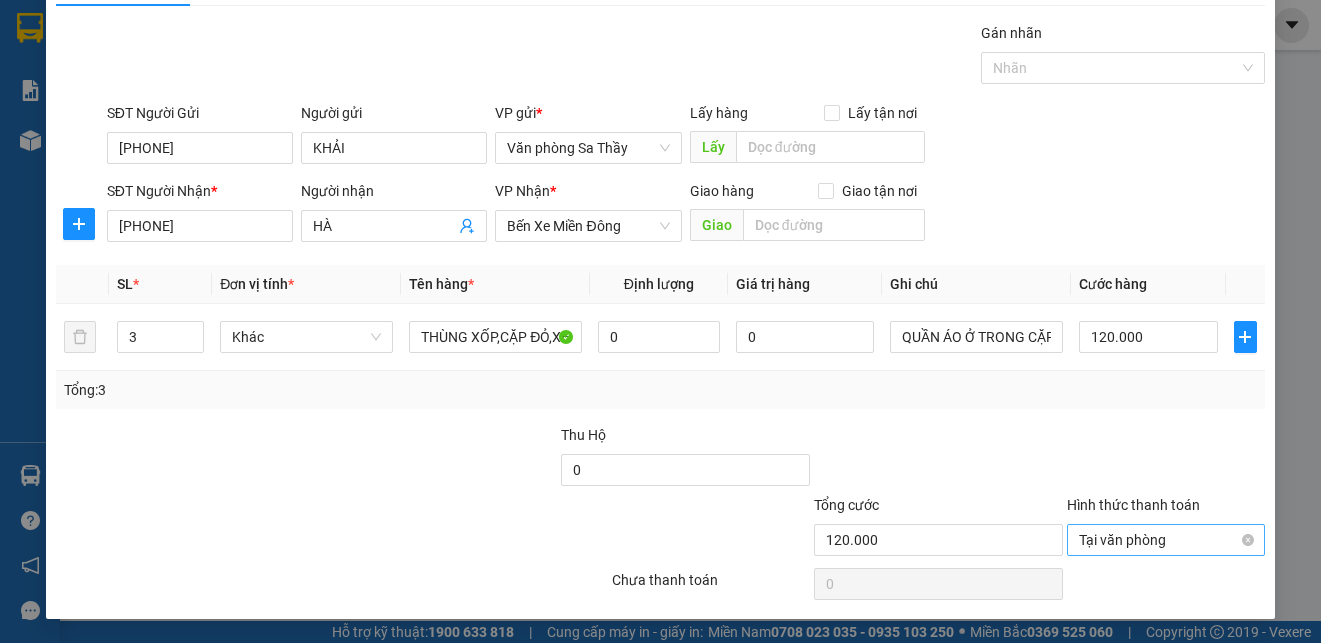 click on "Tại văn phòng" at bounding box center (1166, 540) 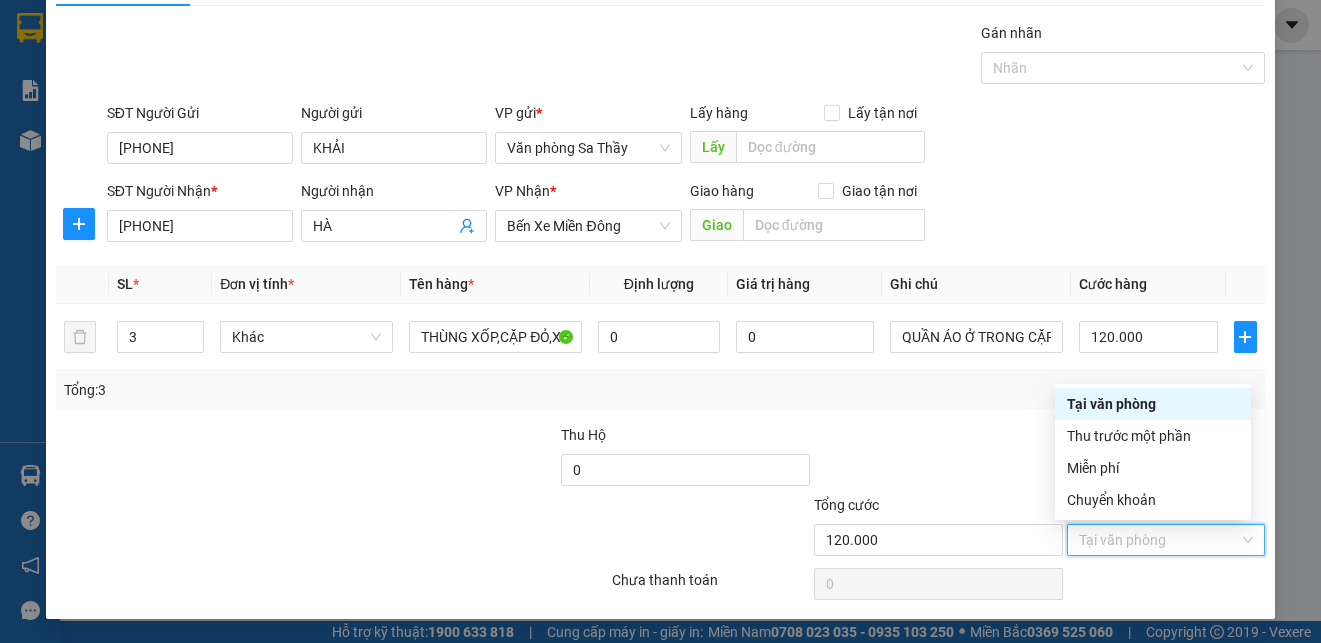 click on "Tại văn phòng" at bounding box center [1153, 404] 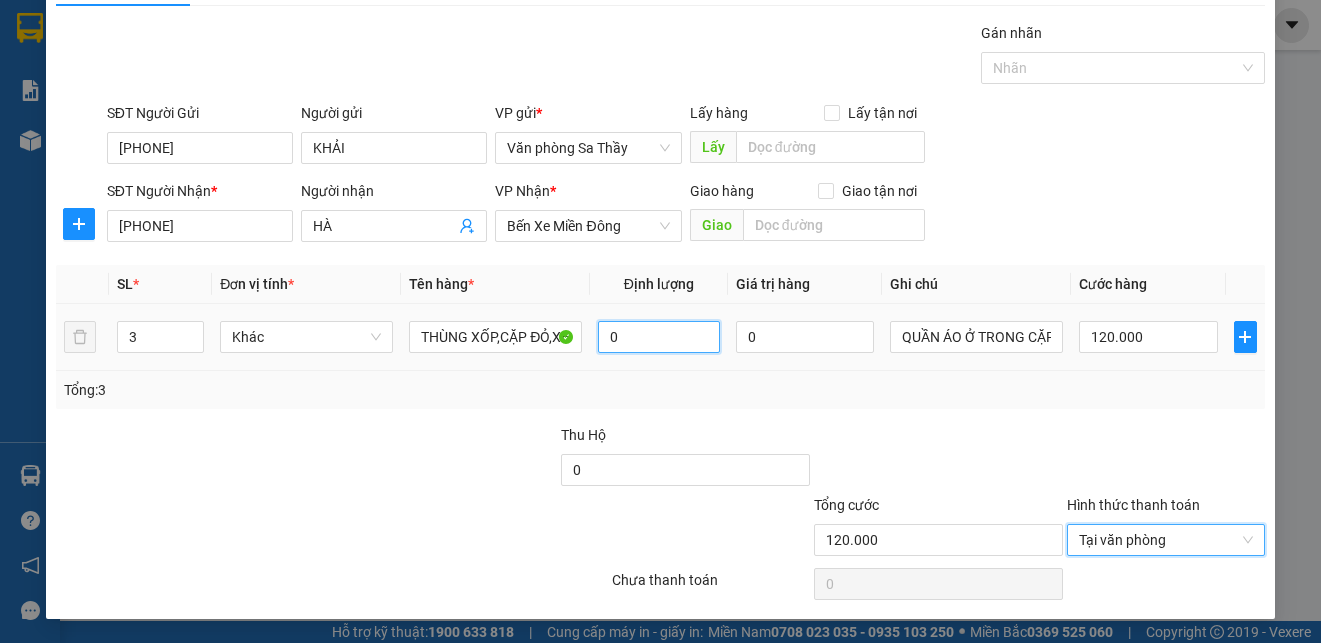 click on "0" at bounding box center (658, 337) 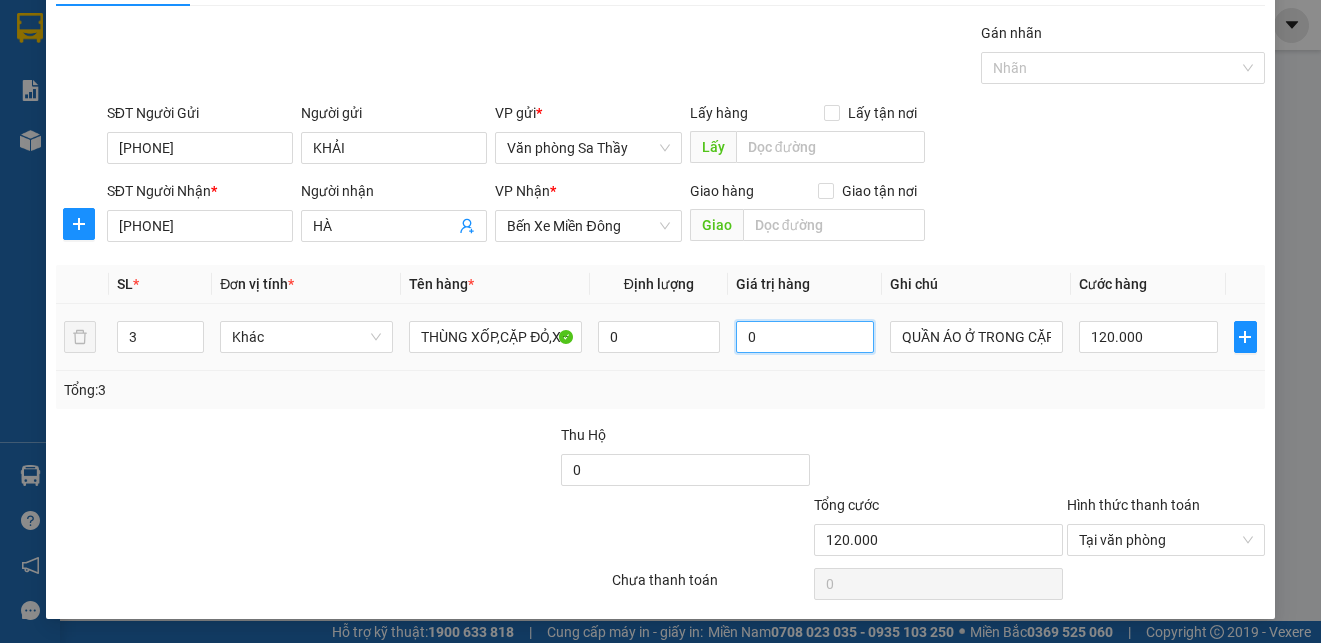 click on "0" at bounding box center [805, 337] 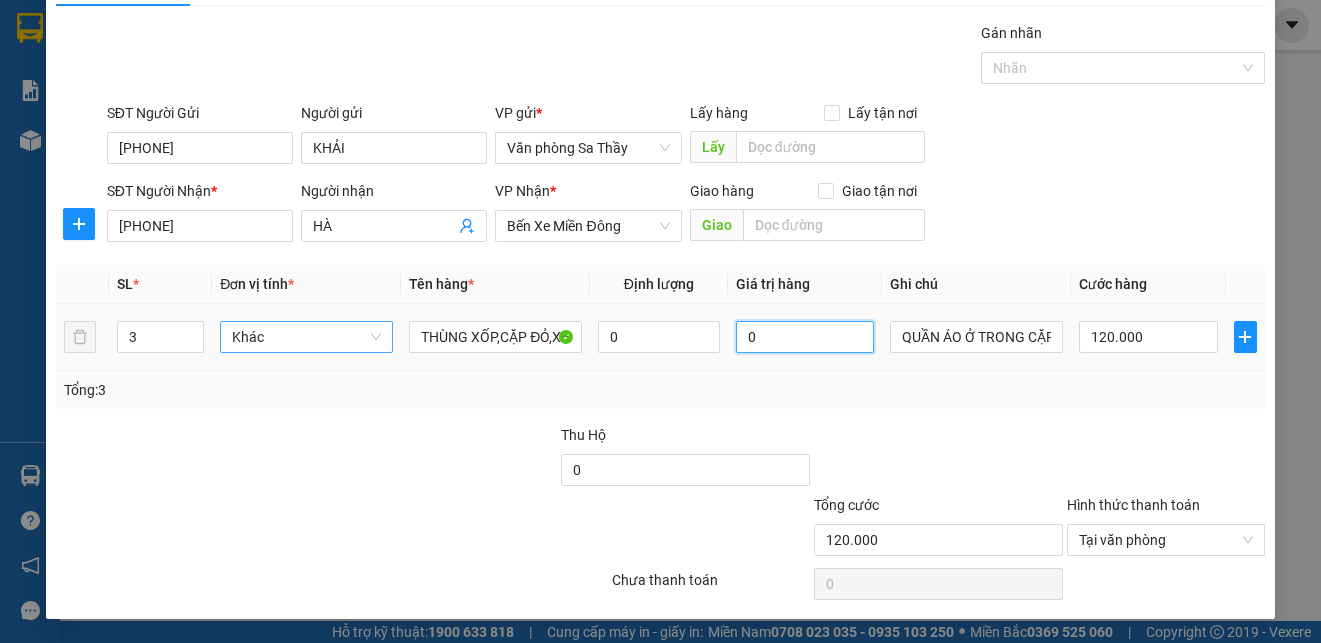 click on "Khác" at bounding box center (306, 337) 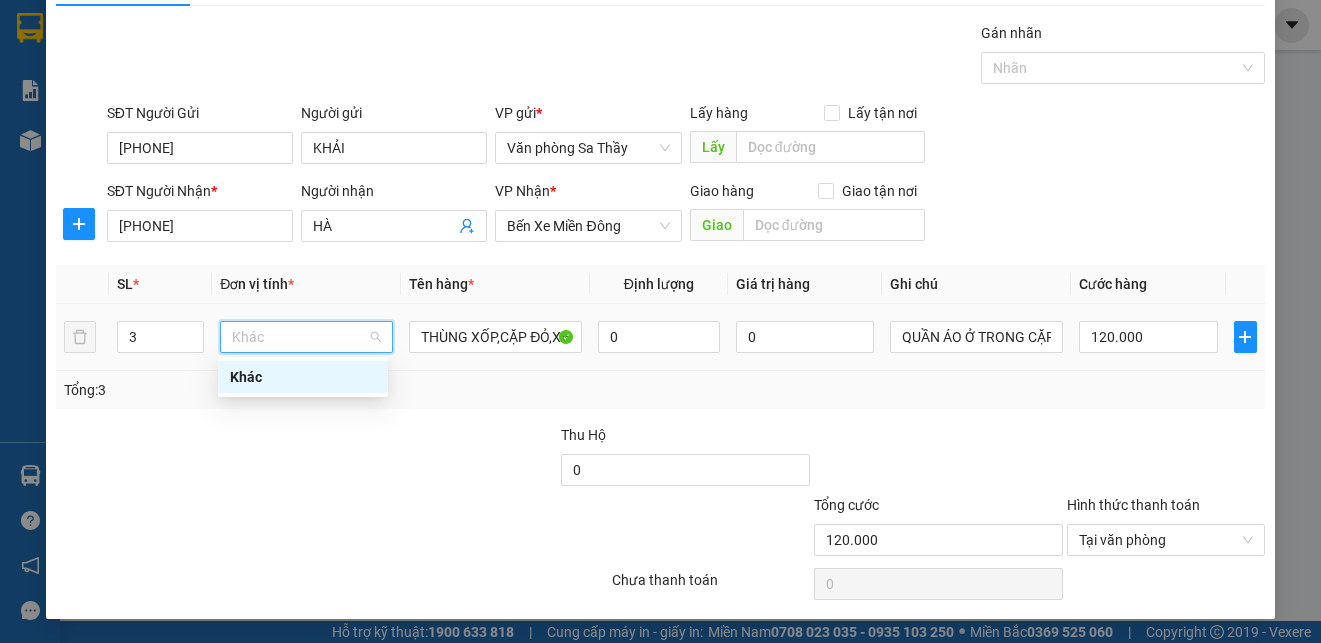 click on "Khác" at bounding box center [303, 377] 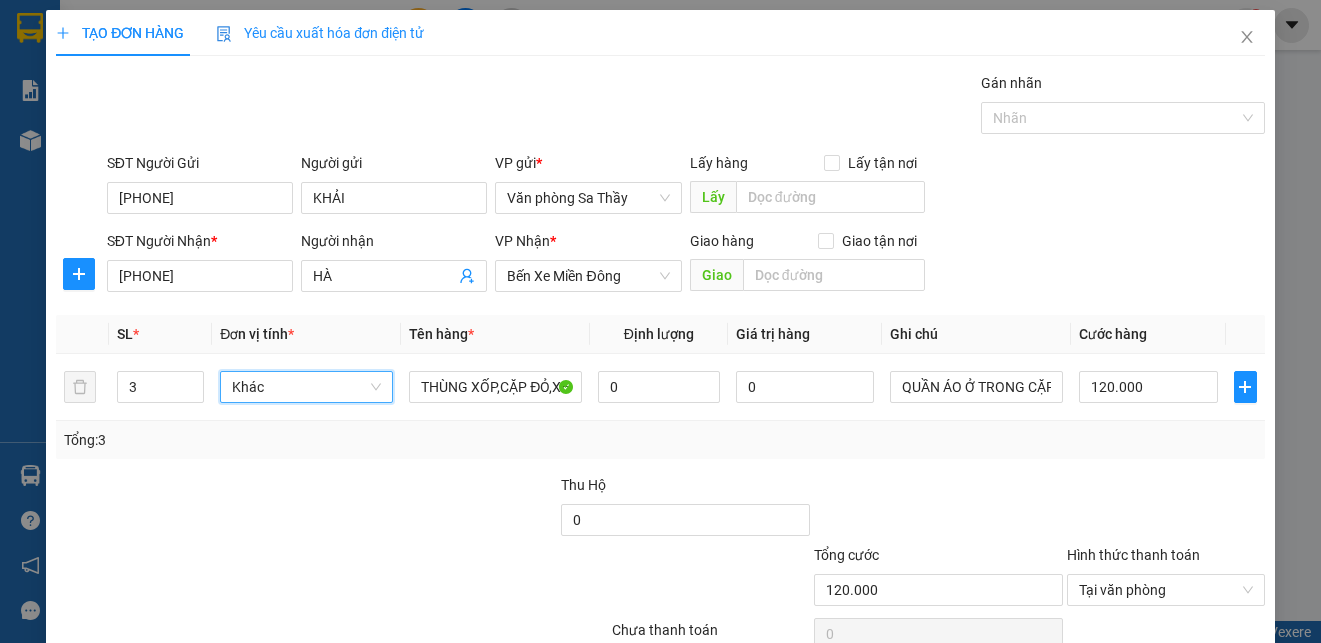 scroll, scrollTop: 50, scrollLeft: 0, axis: vertical 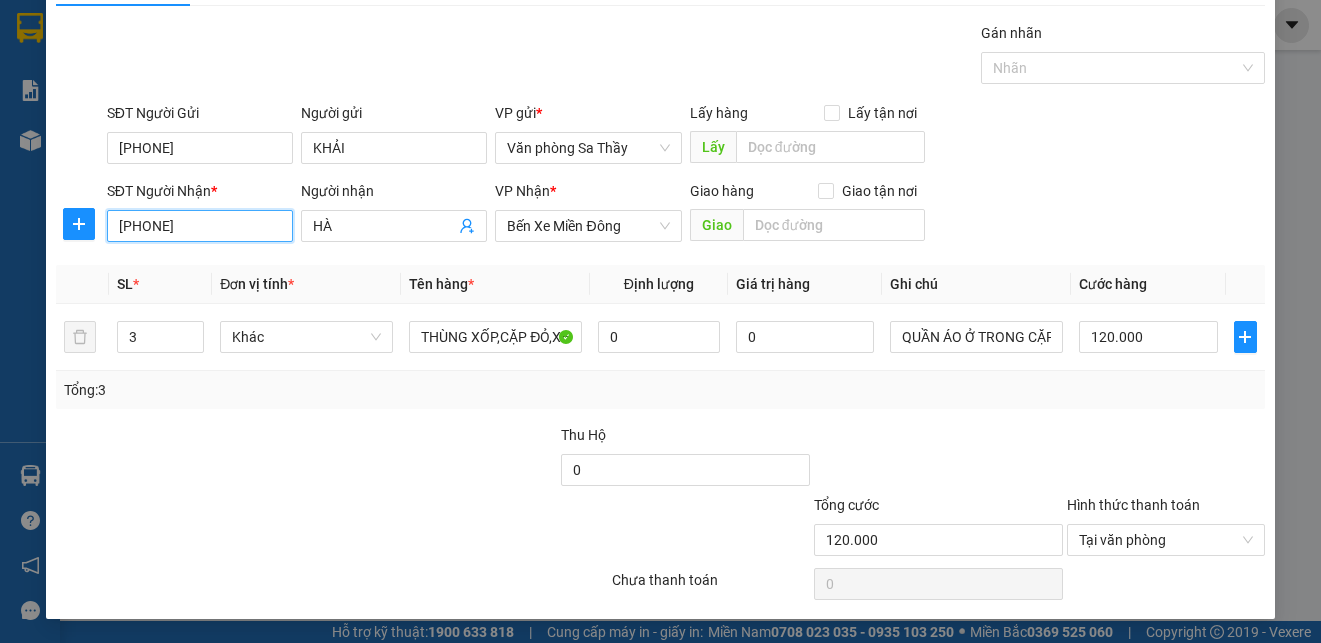 click on "[PHONE]" at bounding box center (200, 226) 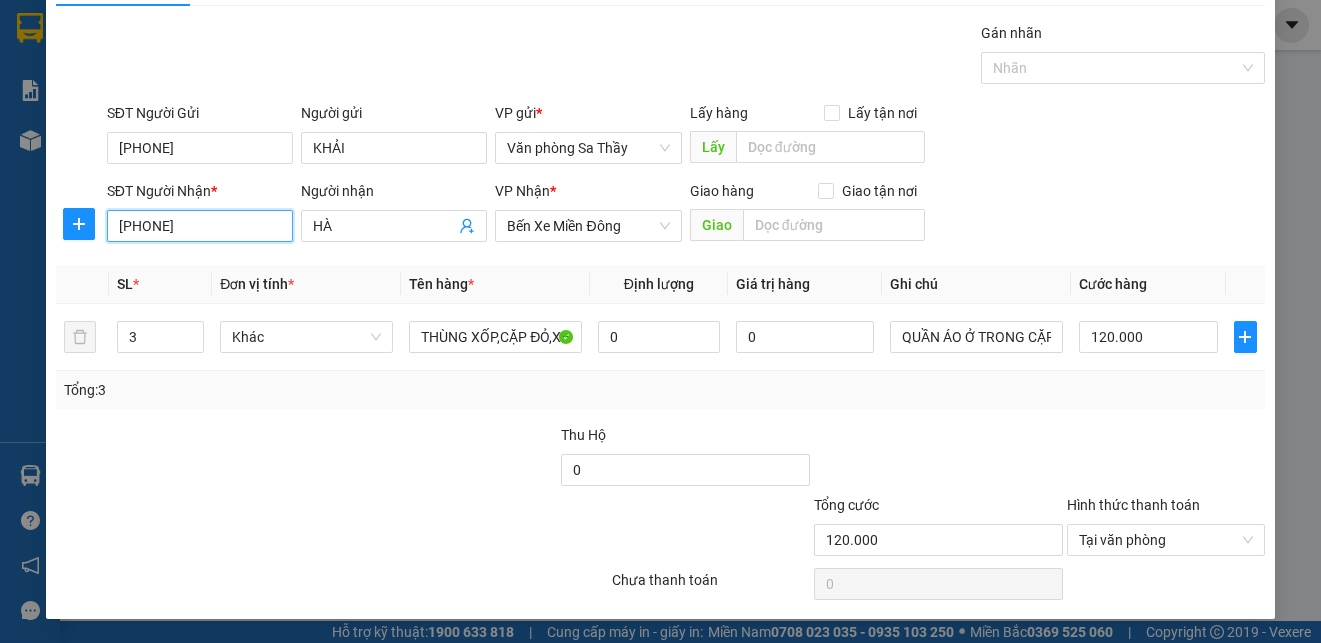 click at bounding box center [1112, 68] 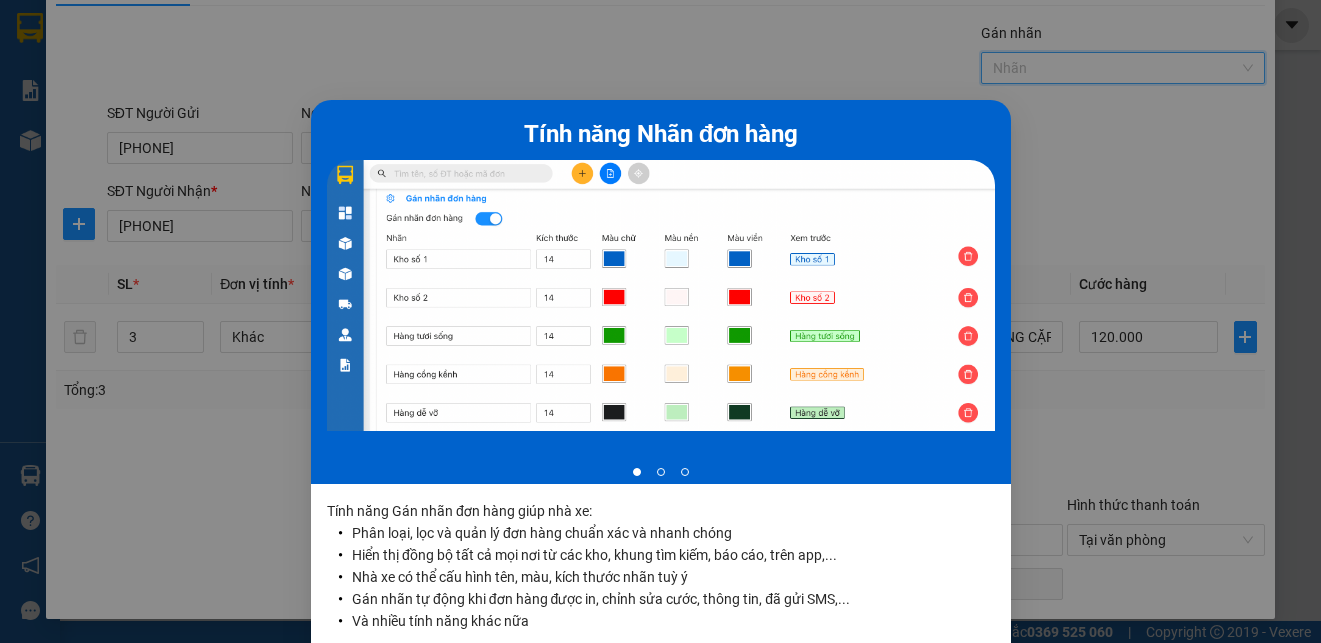 click on "Tính năng Nhãn đơn hàng 1 of 3 Tính năng Gán nhãn đơn hàng giúp nhà xe: Phân loại, lọc và quản lý đơn hàng chuẩn xác và nhanh chóng Hiển thị đồng bộ tất cả mọi nơi từ các kho, khung tìm kiếm, báo cáo, trên app,... Nhà xe có thể cấu hình tên, màu, kích thước nhãn tuỳ ý Gán nhãn tự động khi đơn hàng được in, chỉnh sửa cước, thông tin, đã gửi SMS,... Và nhiều tính năng khác nữa Xem video hướng dẫn tại đây Liên hệ ngay Gọi cho tôi" at bounding box center [660, 321] 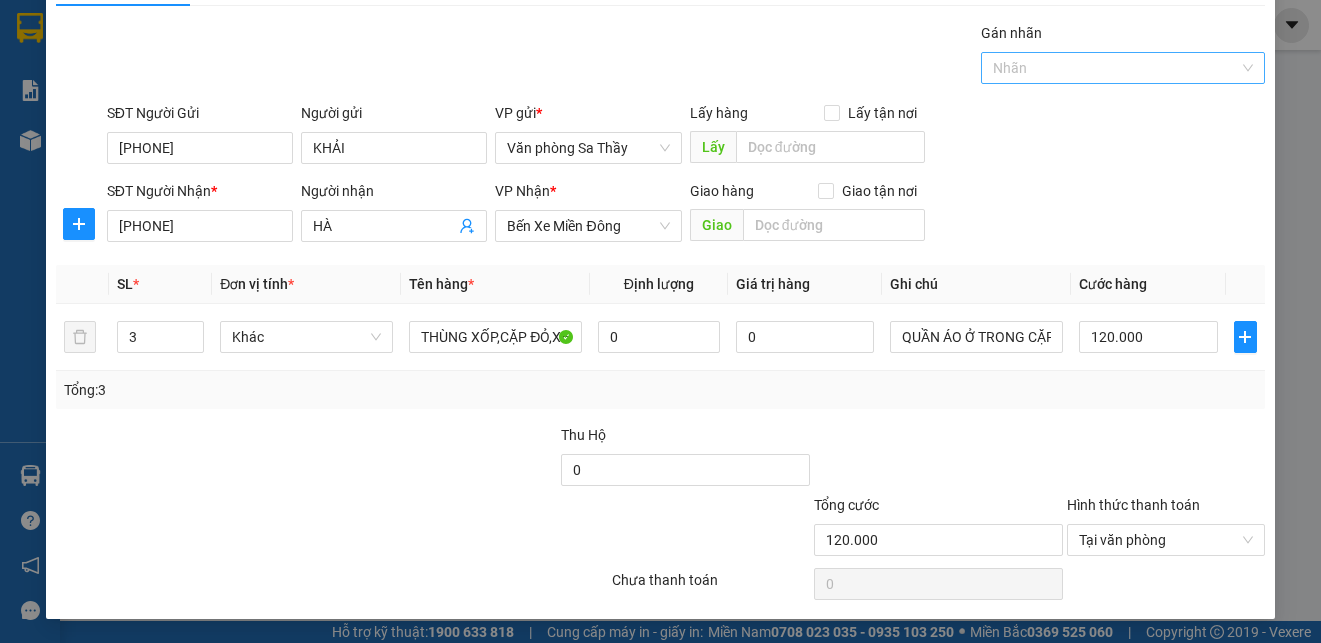 click at bounding box center (1112, 68) 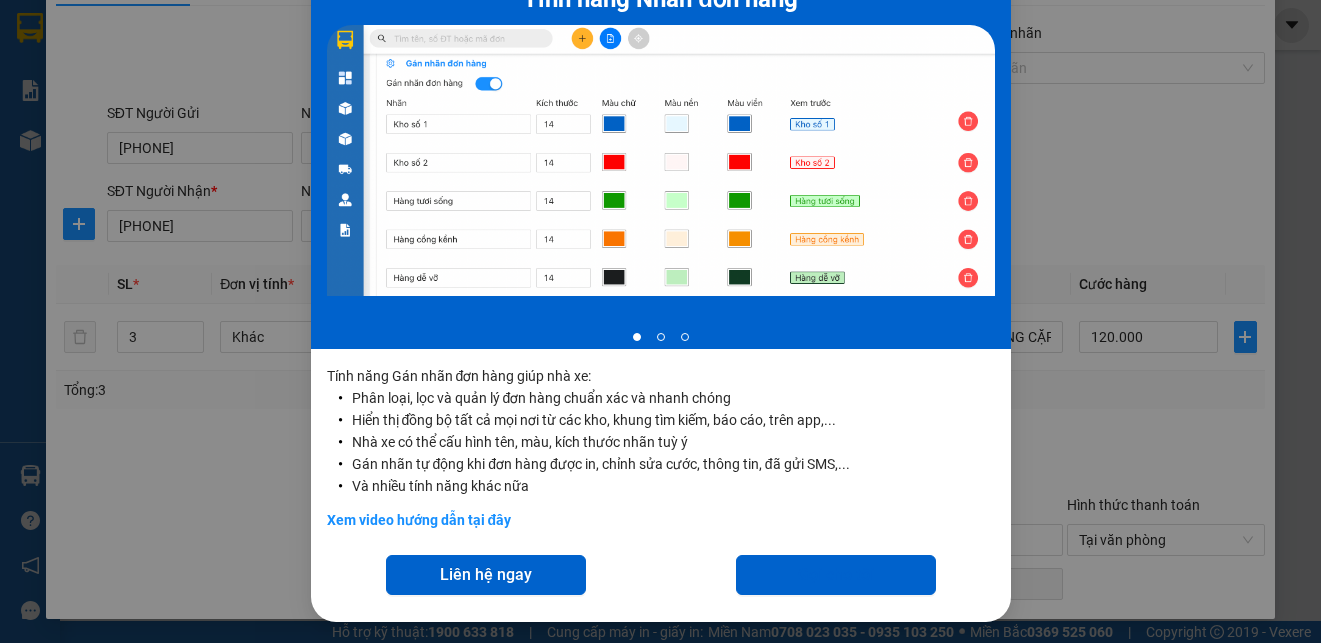 scroll, scrollTop: 138, scrollLeft: 0, axis: vertical 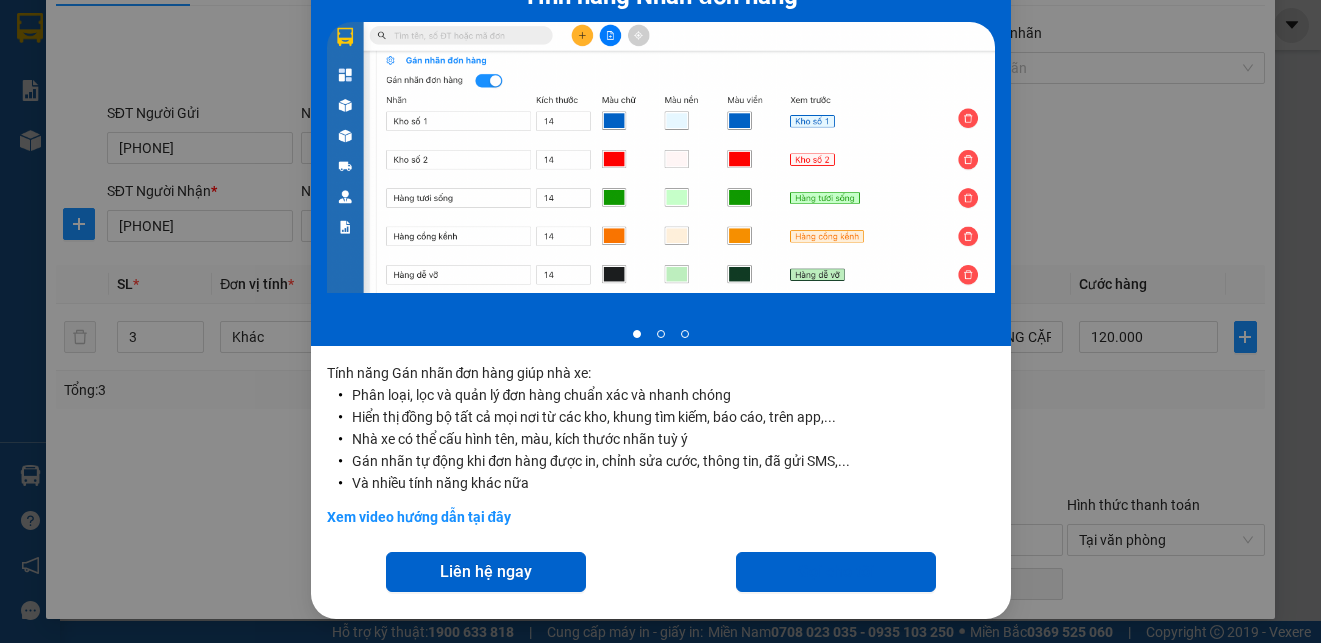 click on "Tính năng Nhãn đơn hàng 1 of 3 Tính năng Gán nhãn đơn hàng giúp nhà xe: Phân loại, lọc và quản lý đơn hàng chuẩn xác và nhanh chóng Hiển thị đồng bộ tất cả mọi nơi từ các kho, khung tìm kiếm, báo cáo, trên app,... Nhà xe có thể cấu hình tên, màu, kích thước nhãn tuỳ ý Gán nhãn tự động khi đơn hàng được in, chỉnh sửa cước, thông tin, đã gửi SMS,... Và nhiều tính năng khác nữa Xem video hướng dẫn tại đây Liên hệ ngay Gọi cho tôi" at bounding box center (660, 321) 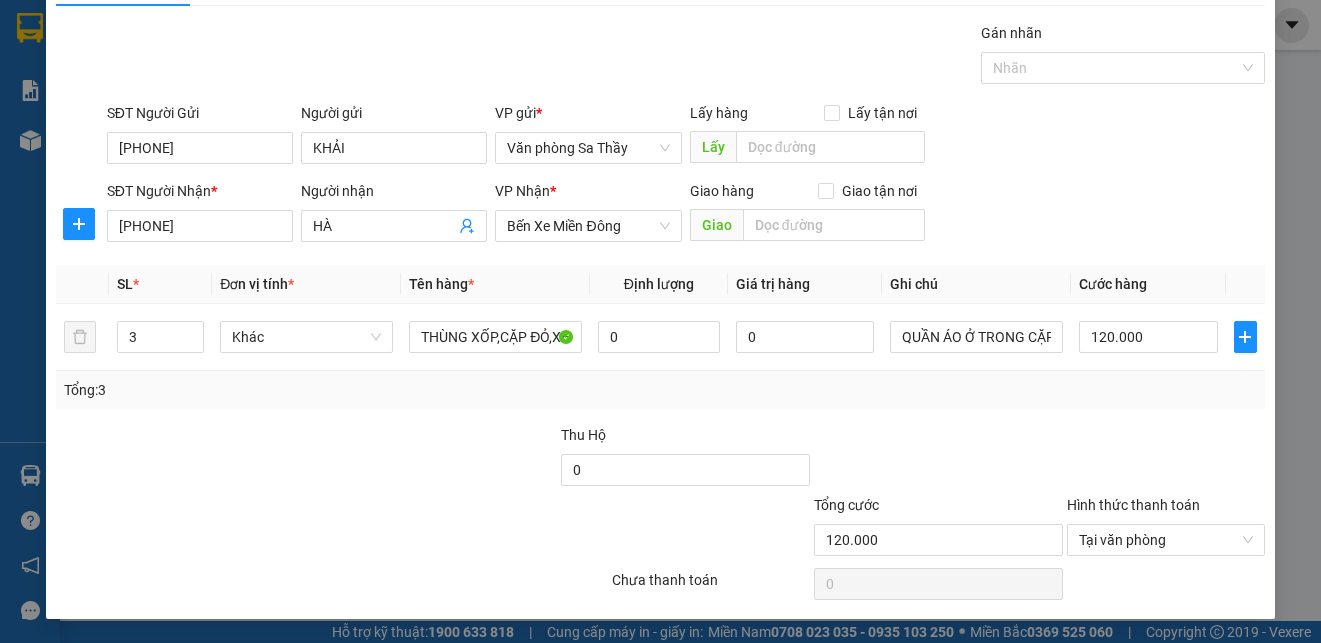 scroll, scrollTop: 0, scrollLeft: 0, axis: both 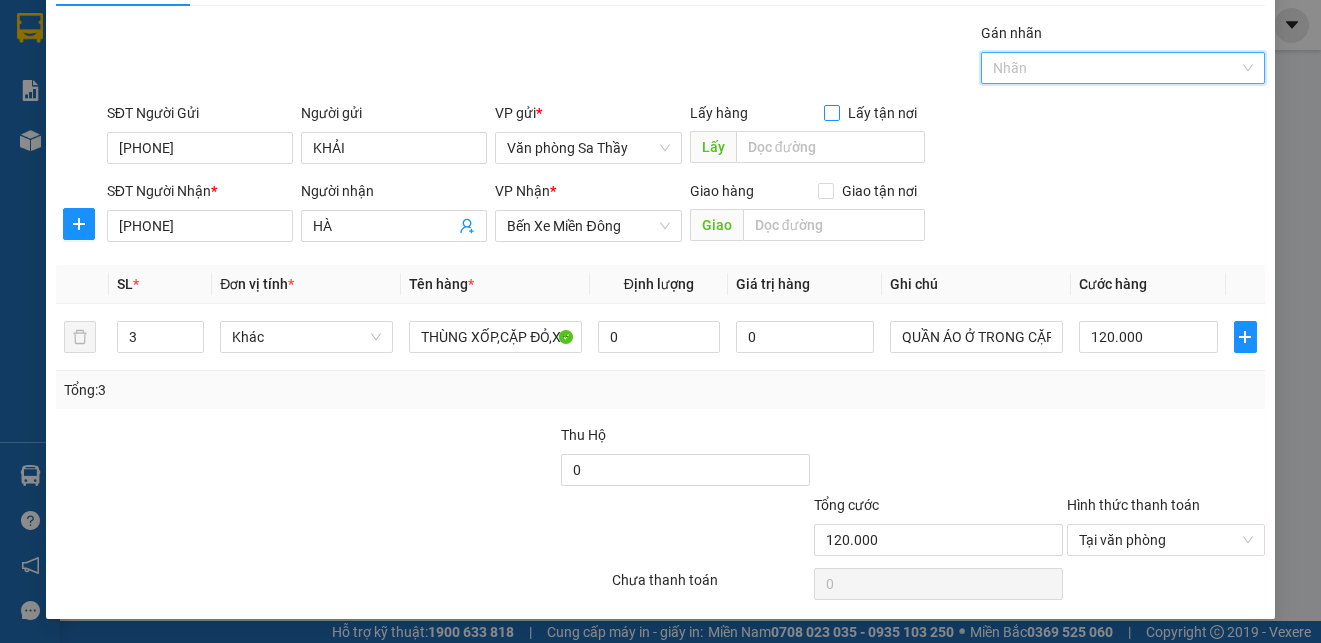 click on "Lấy tận nơi" at bounding box center [831, 112] 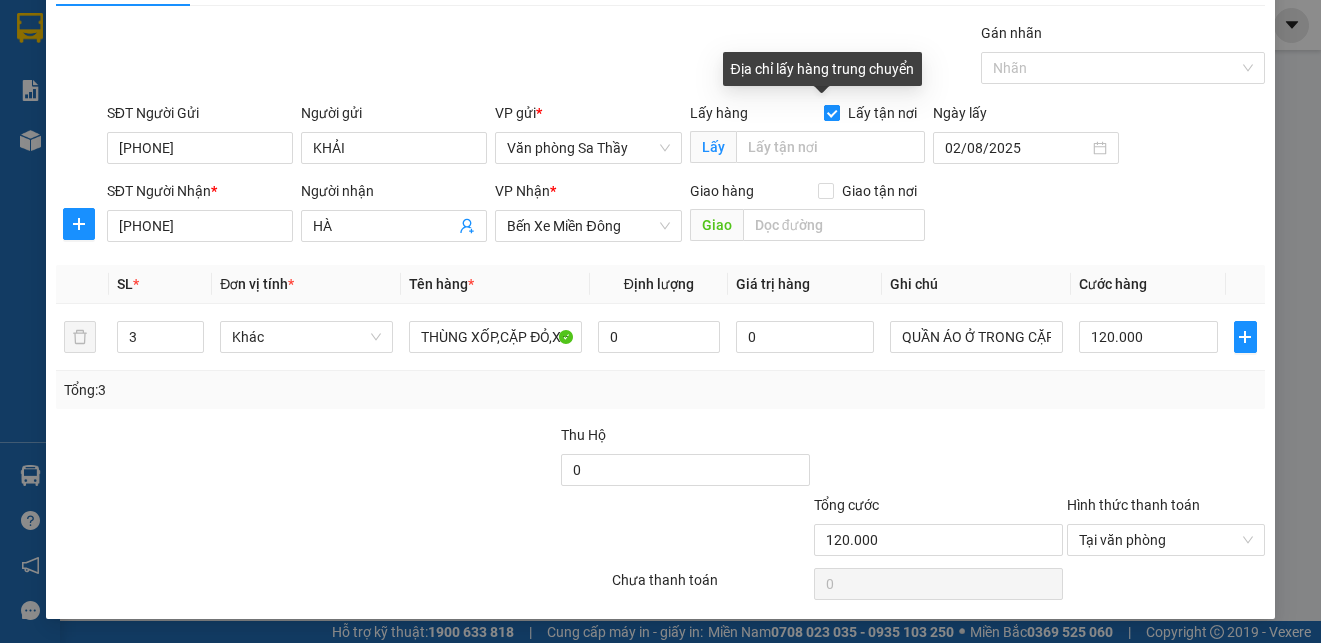 click on "Lấy tận nơi" at bounding box center (831, 112) 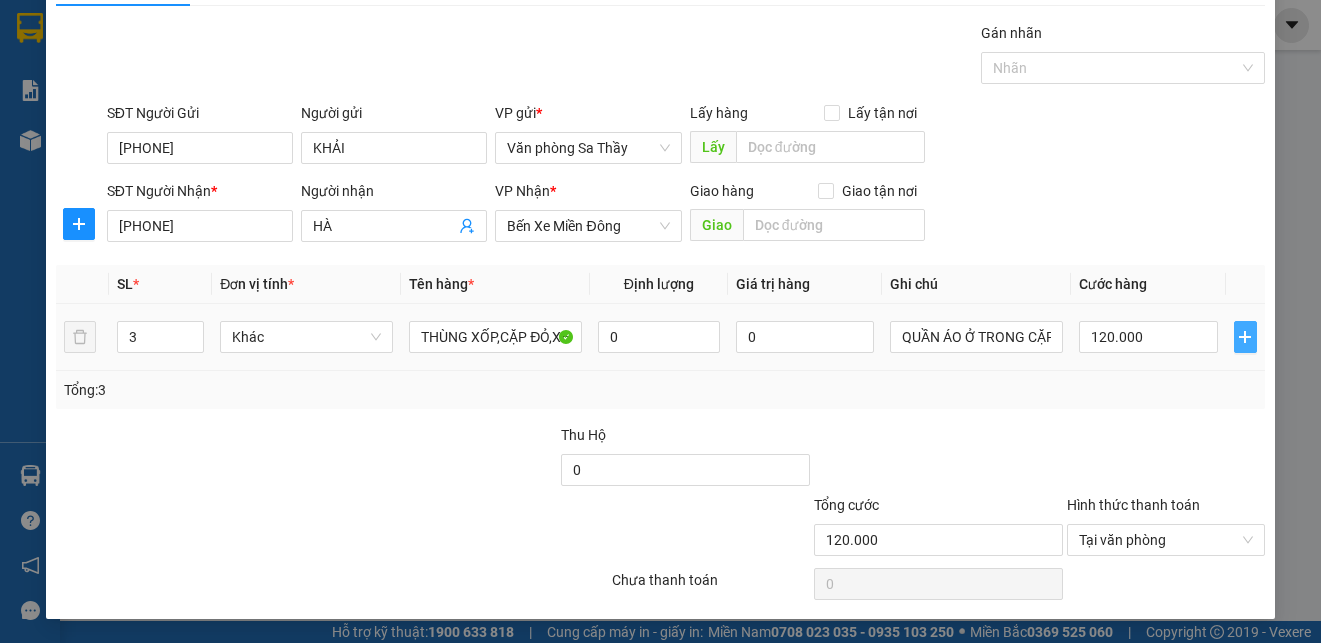click 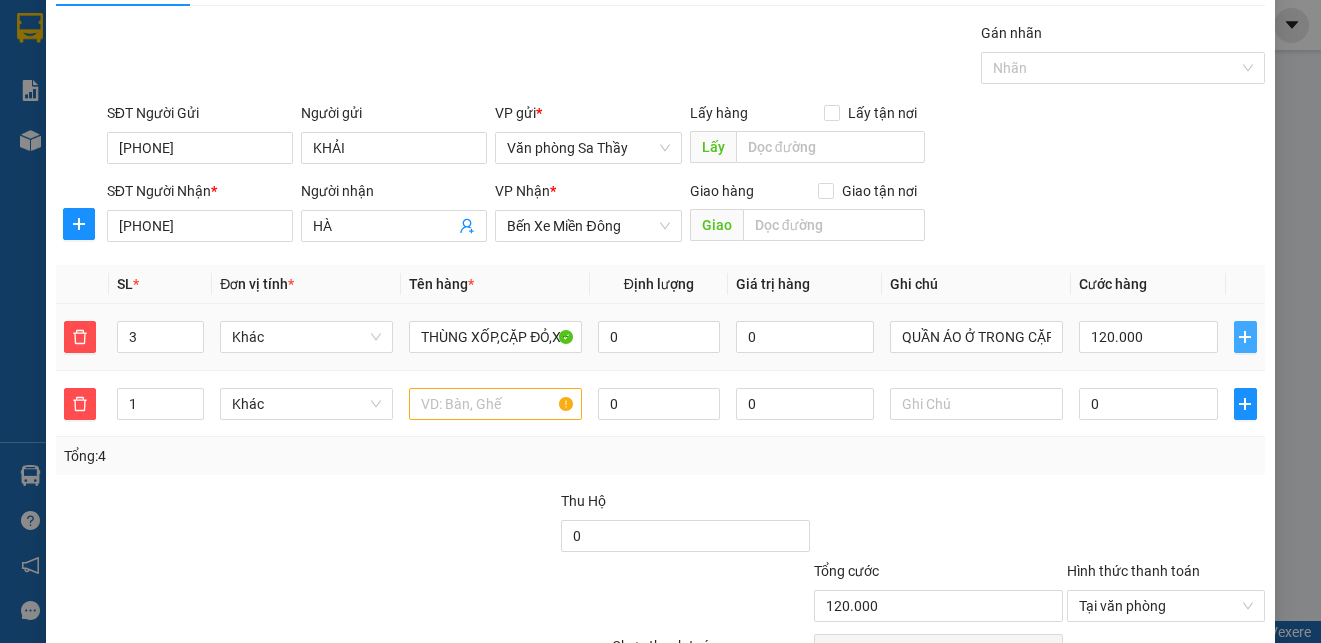 click 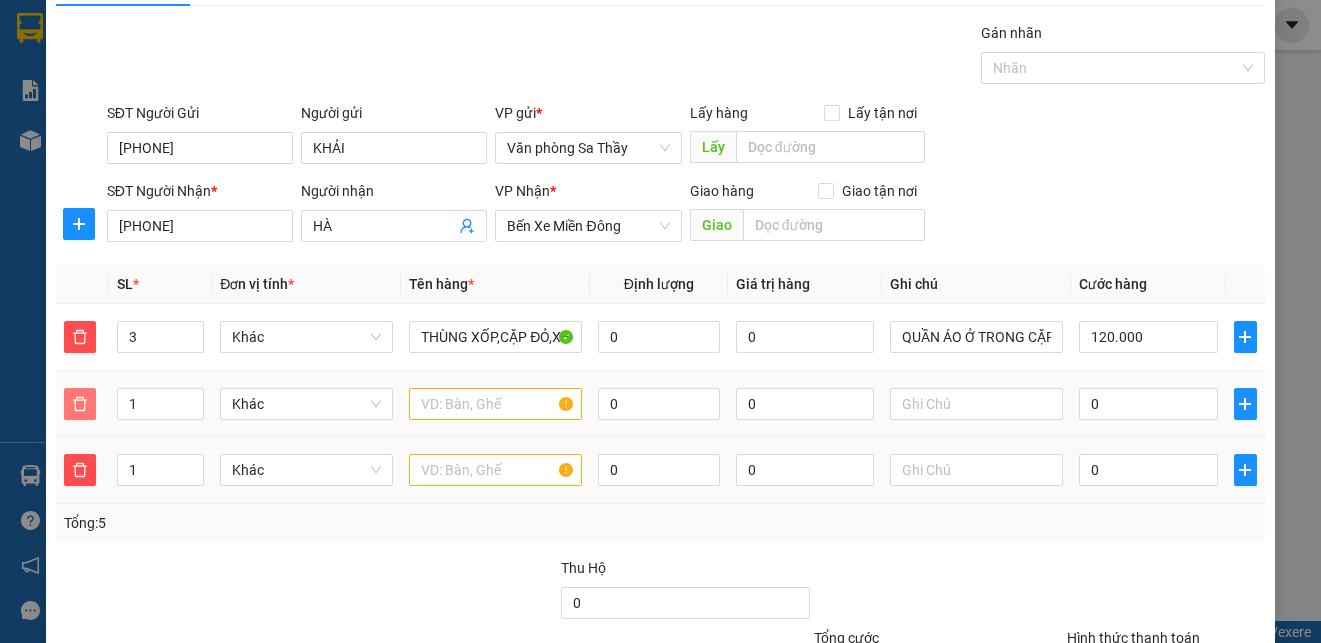 drag, startPoint x: 78, startPoint y: 407, endPoint x: 106, endPoint y: 423, distance: 32.24903 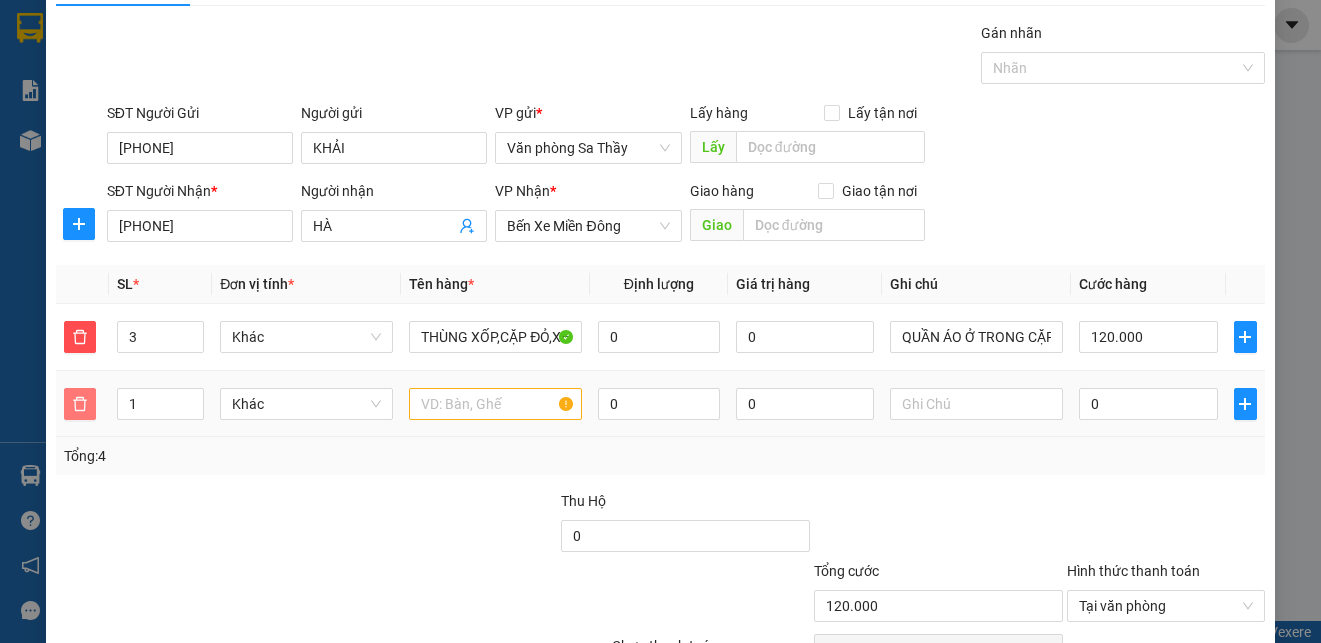 click 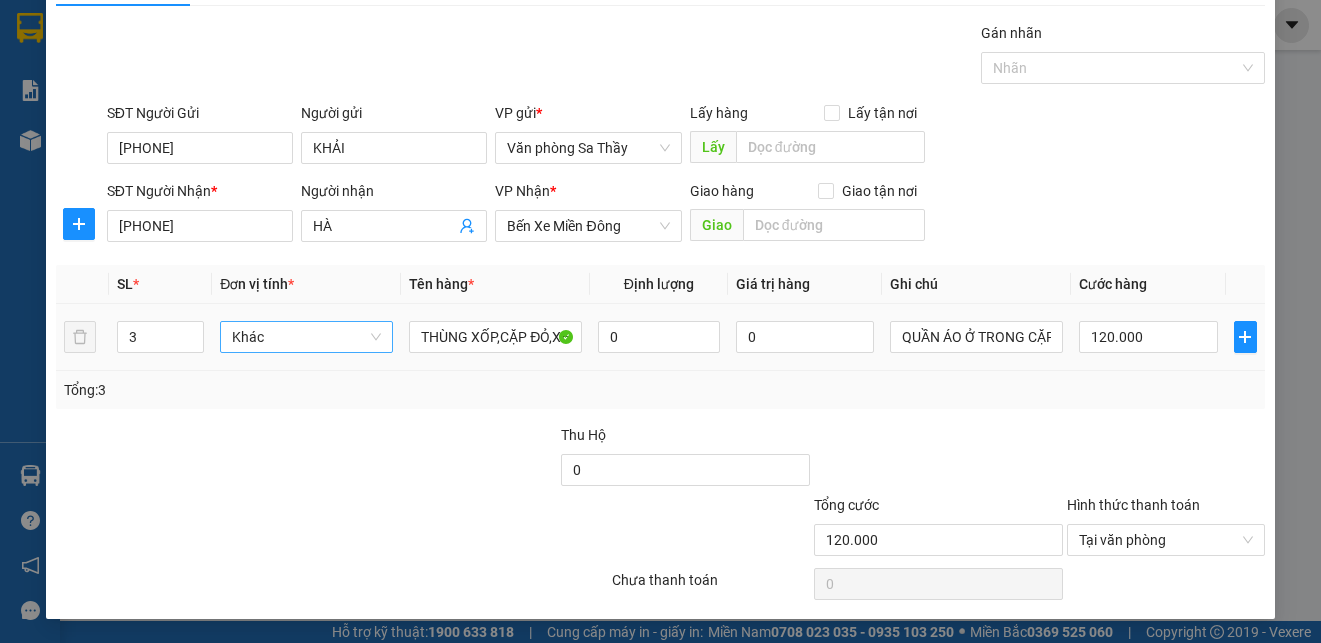 click on "Khác" at bounding box center [306, 337] 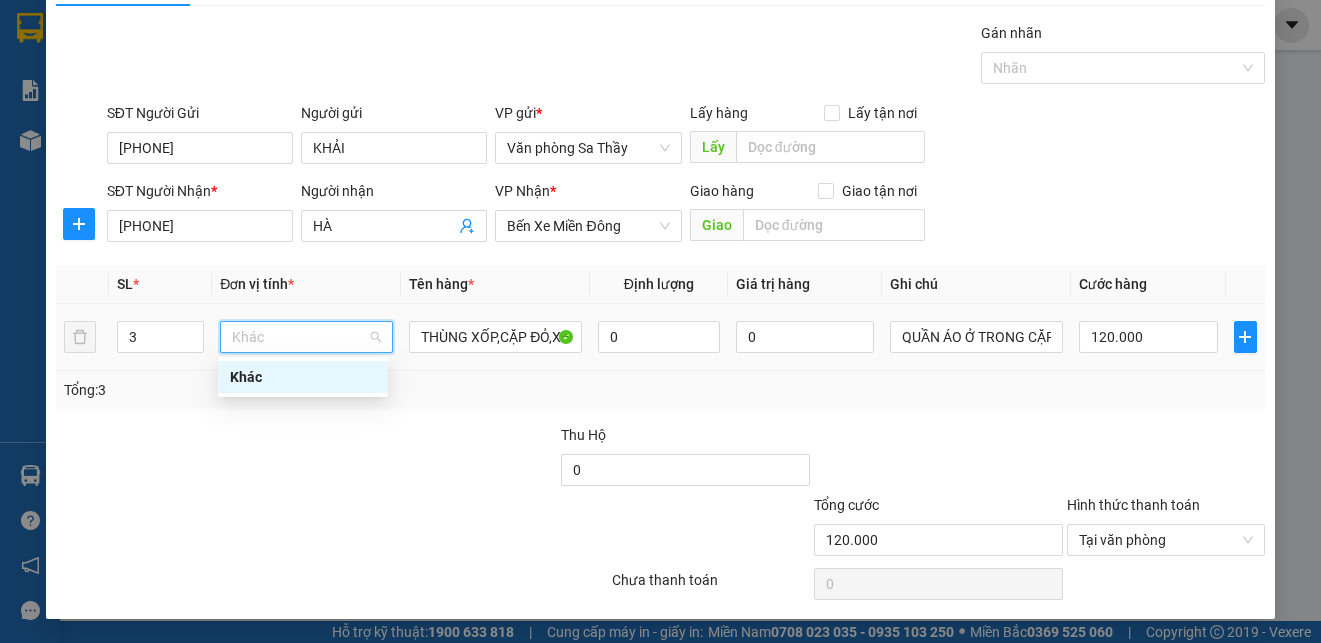 click on "Khác" at bounding box center (306, 337) 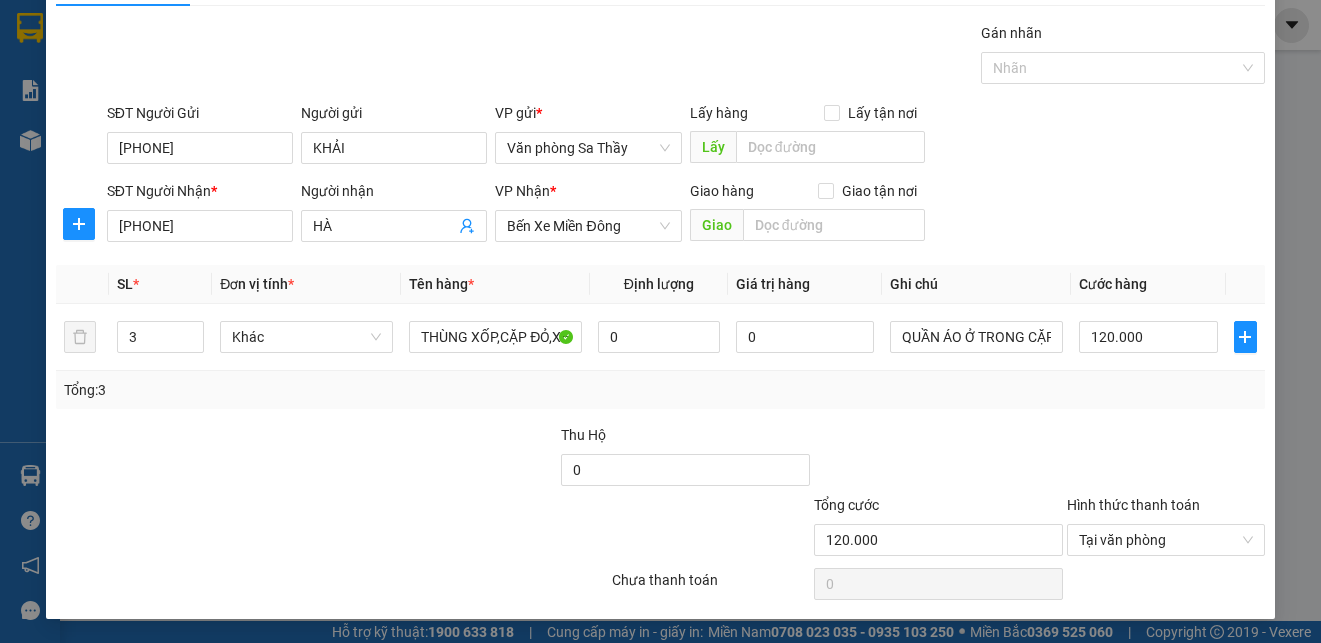 click at bounding box center [433, 459] 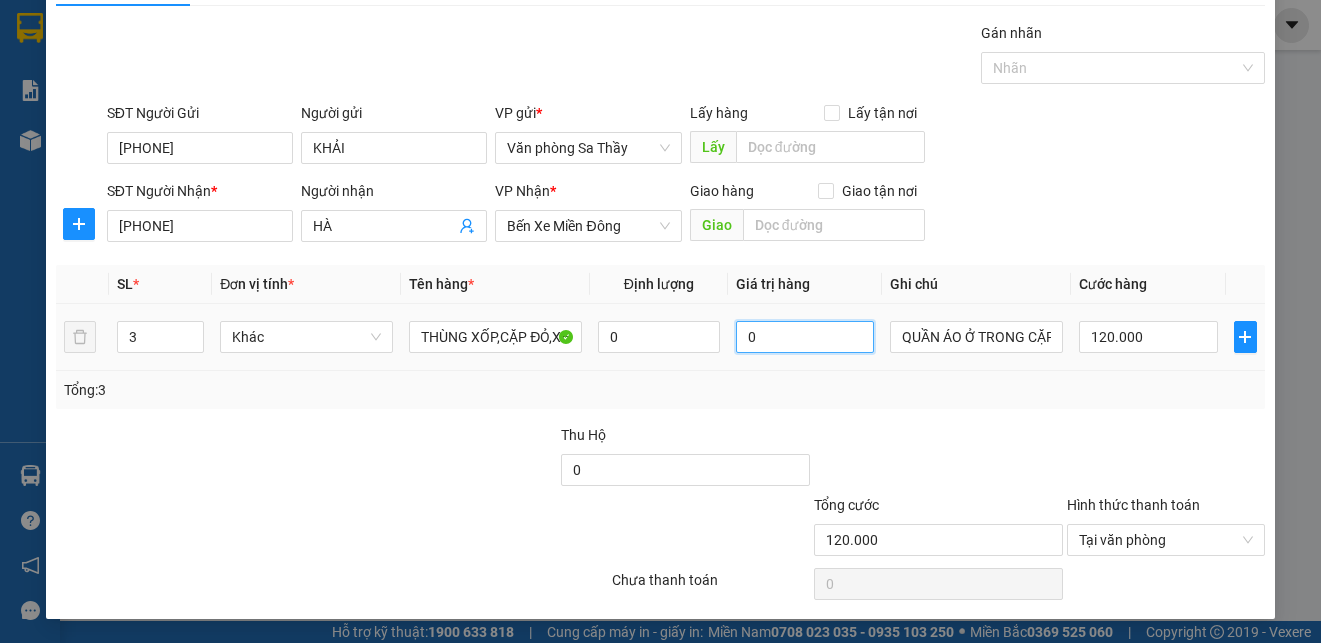 click on "0" at bounding box center (805, 337) 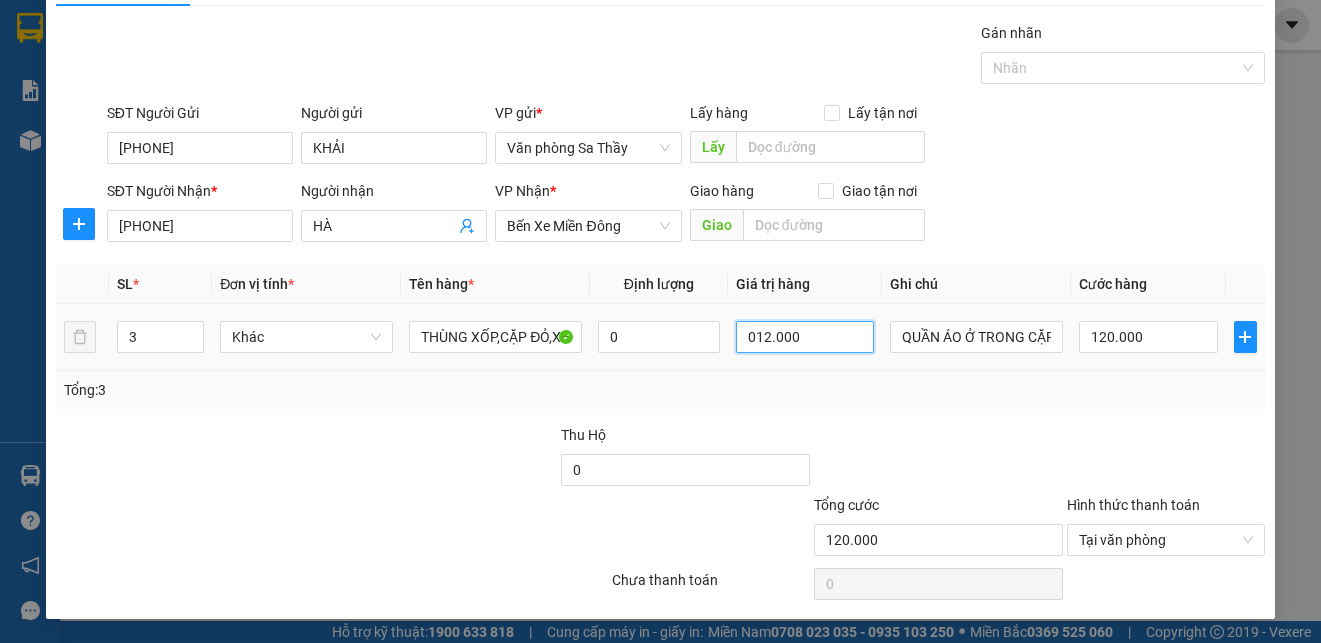 click on "012.000" at bounding box center (805, 337) 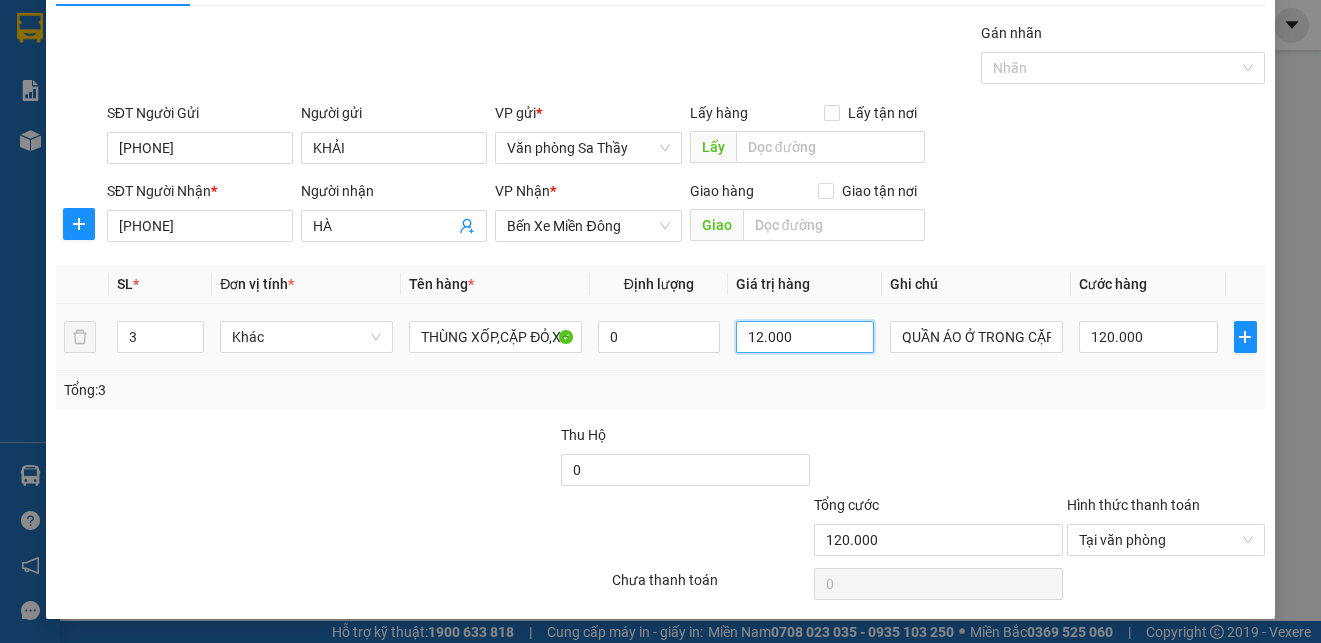 click on "12.000" at bounding box center (805, 337) 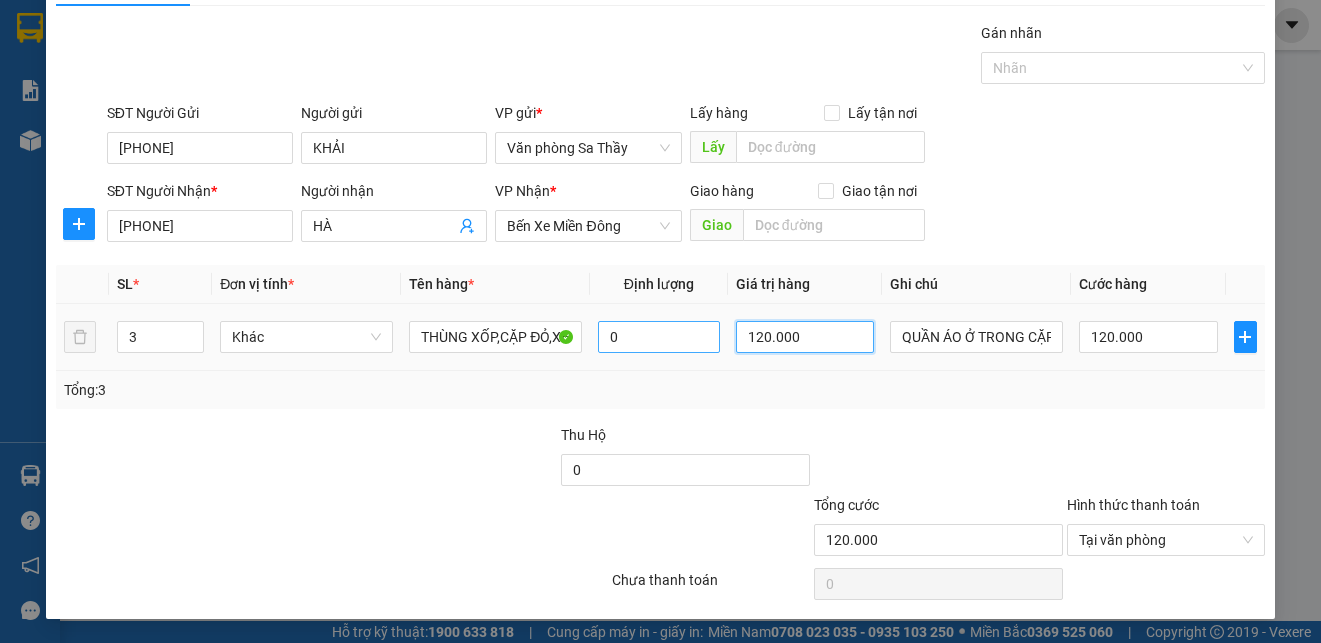 type on "120.000" 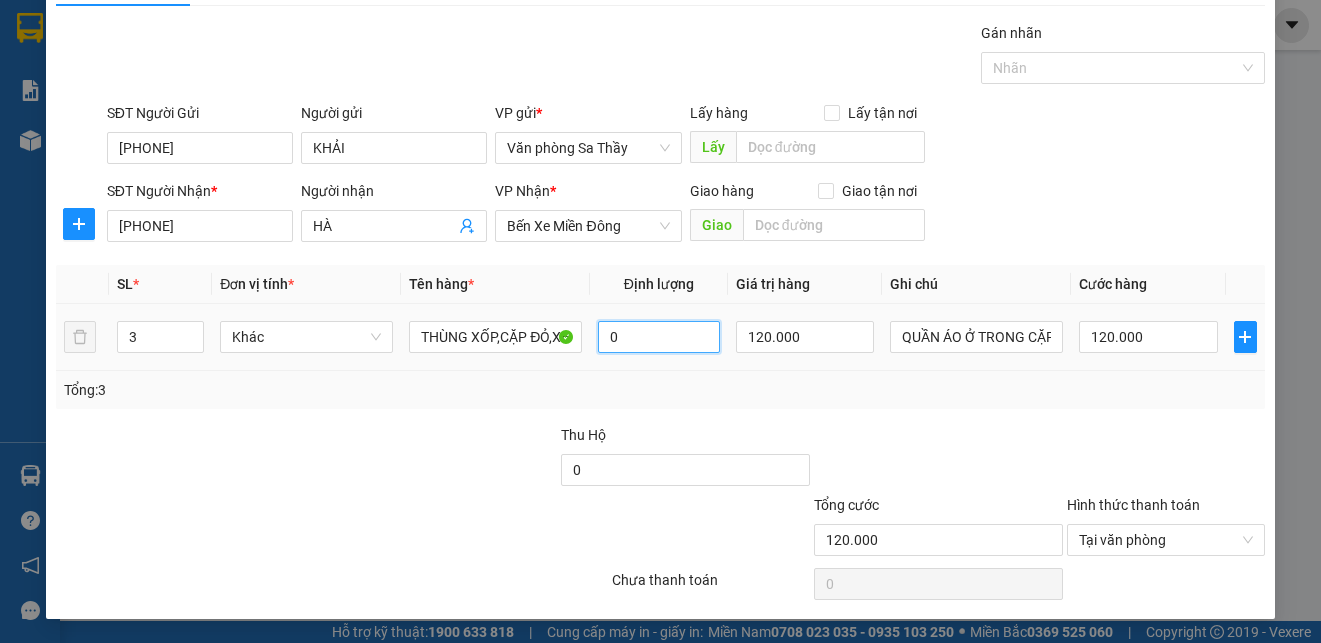 click on "0" at bounding box center [658, 337] 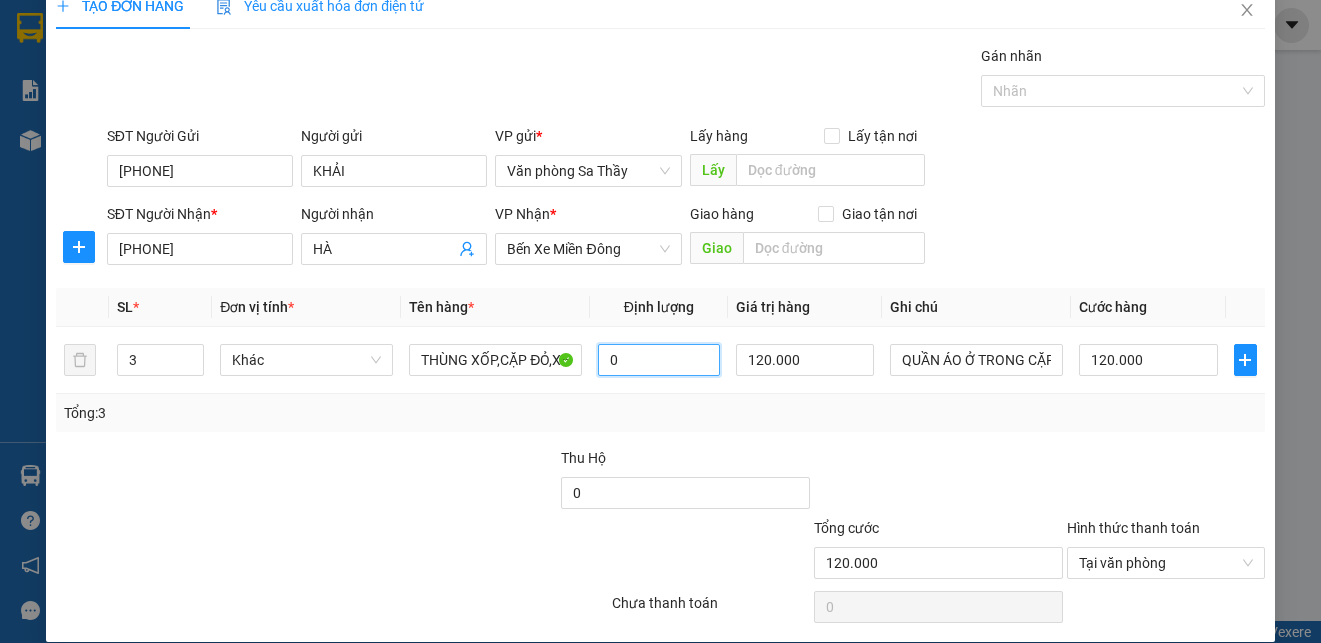 scroll, scrollTop: 0, scrollLeft: 0, axis: both 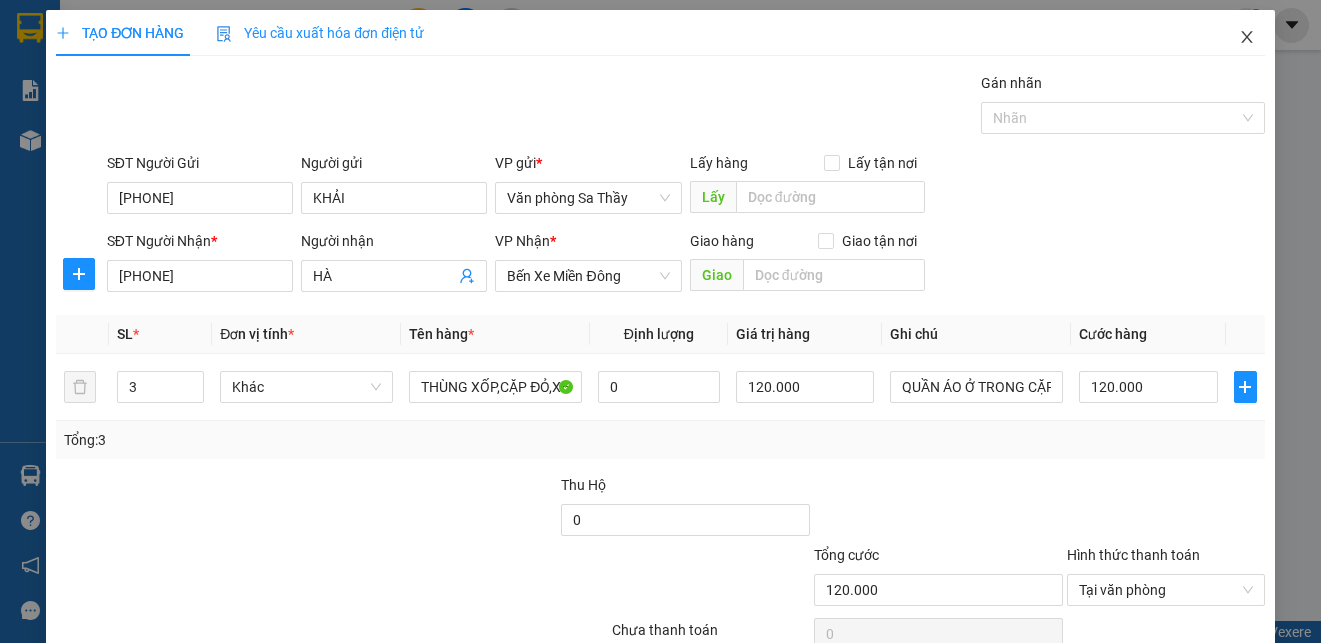click 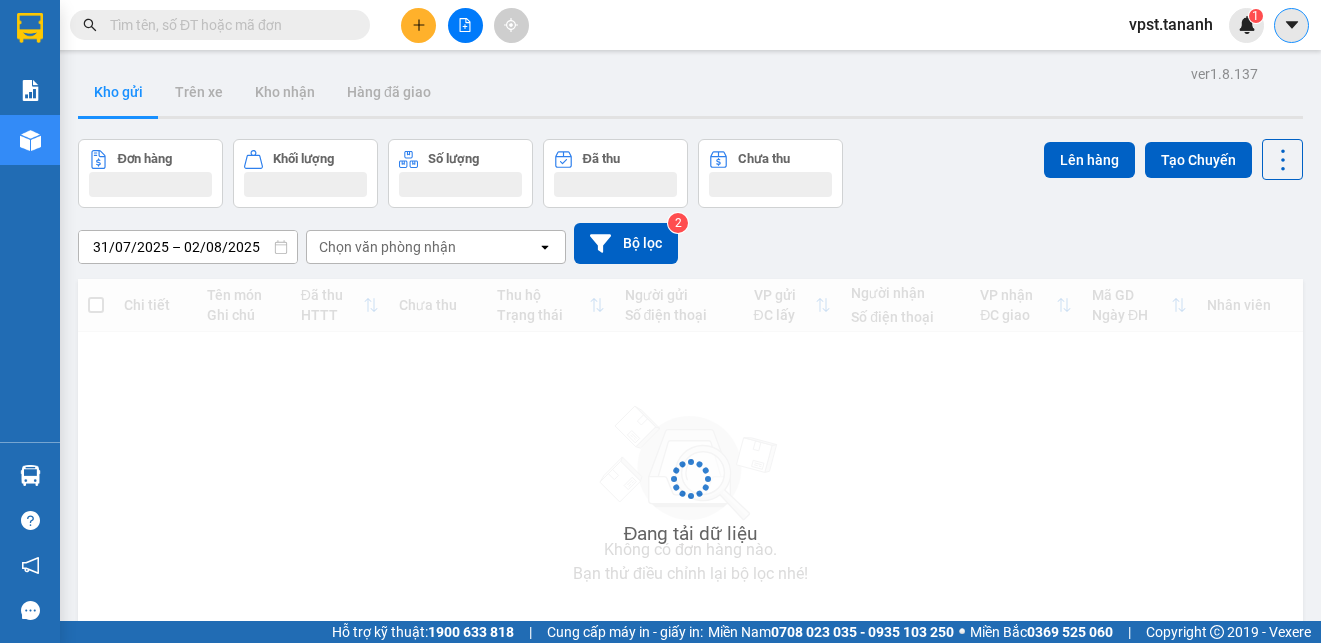 click 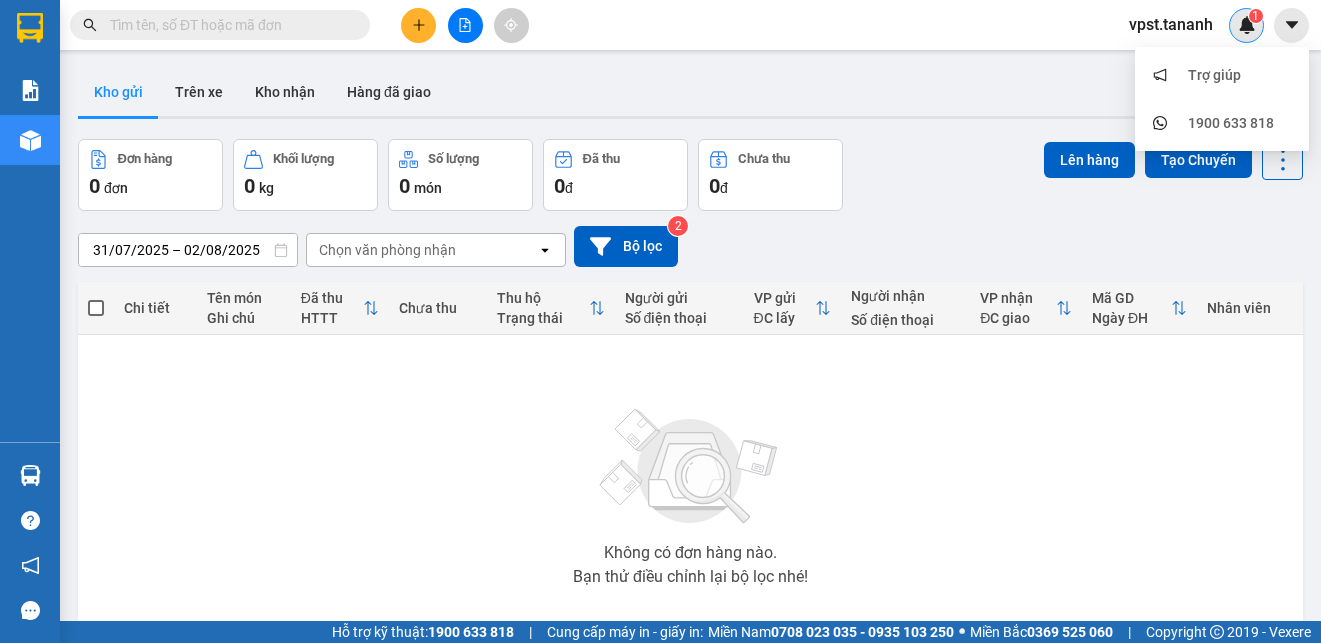 click at bounding box center [1247, 25] 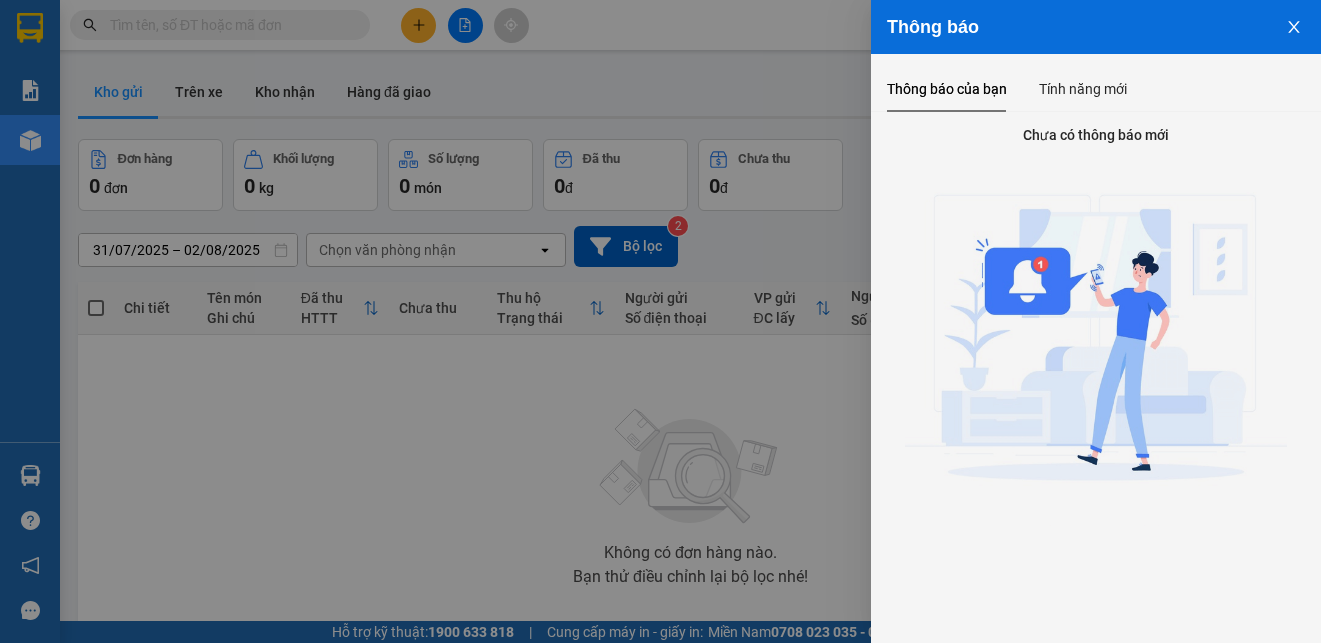 click at bounding box center [1294, 25] 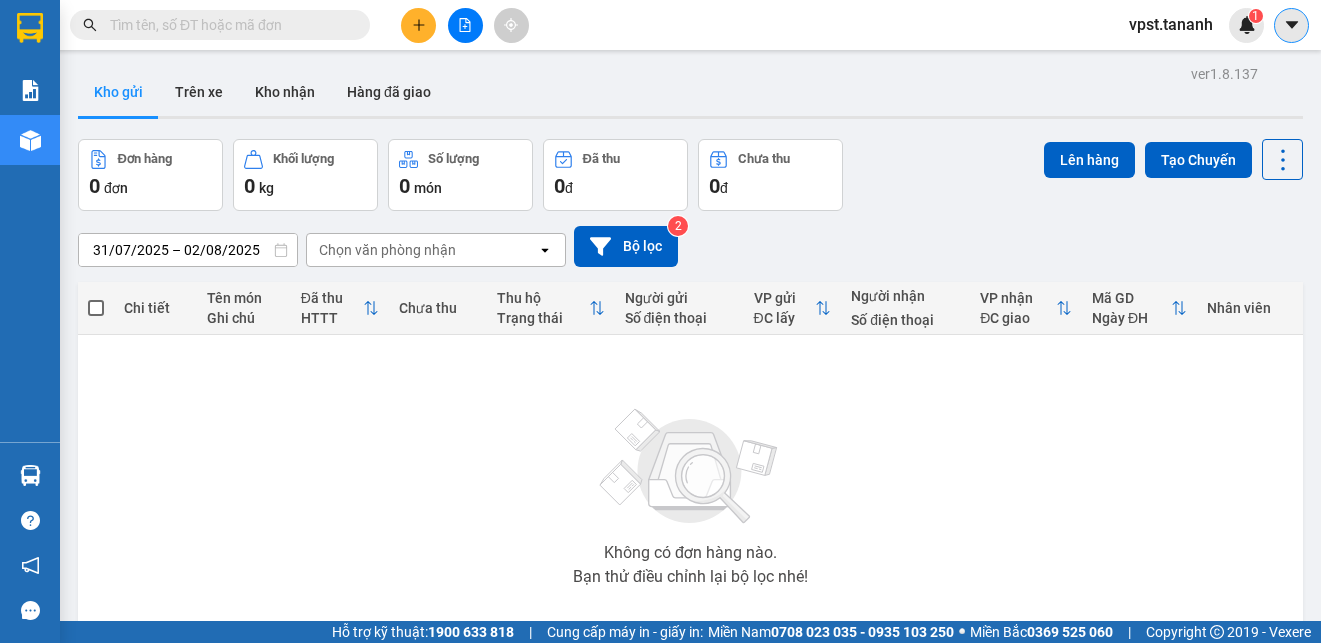 click 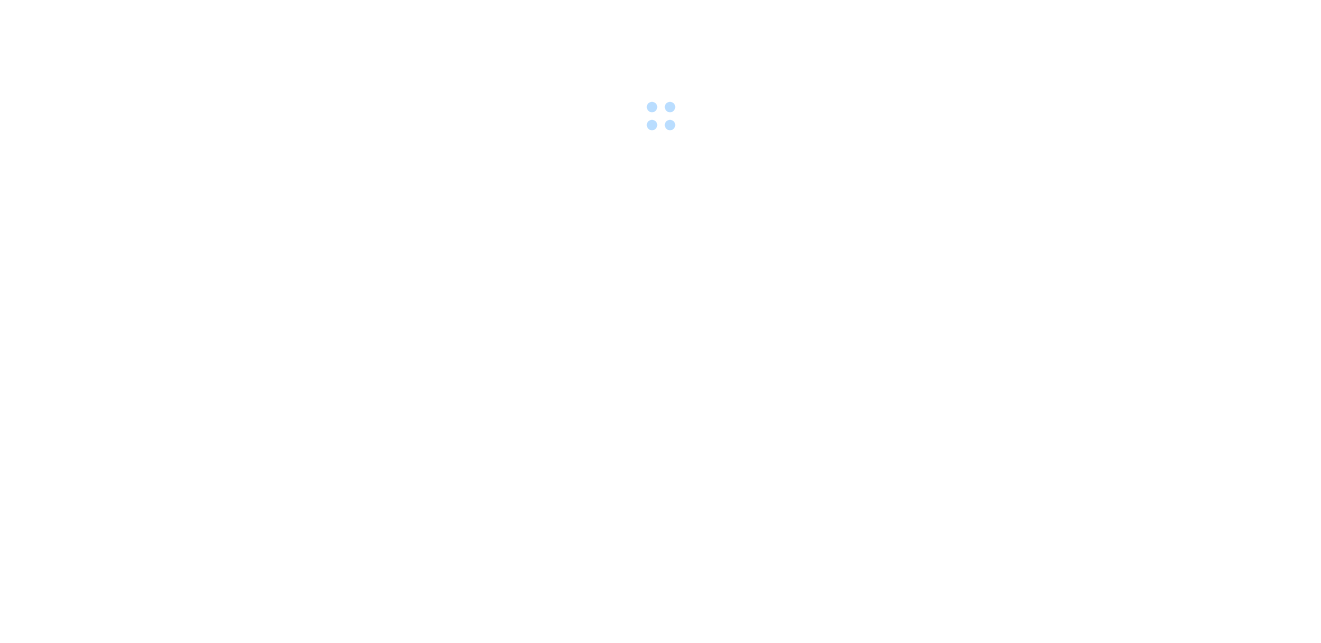 scroll, scrollTop: 0, scrollLeft: 0, axis: both 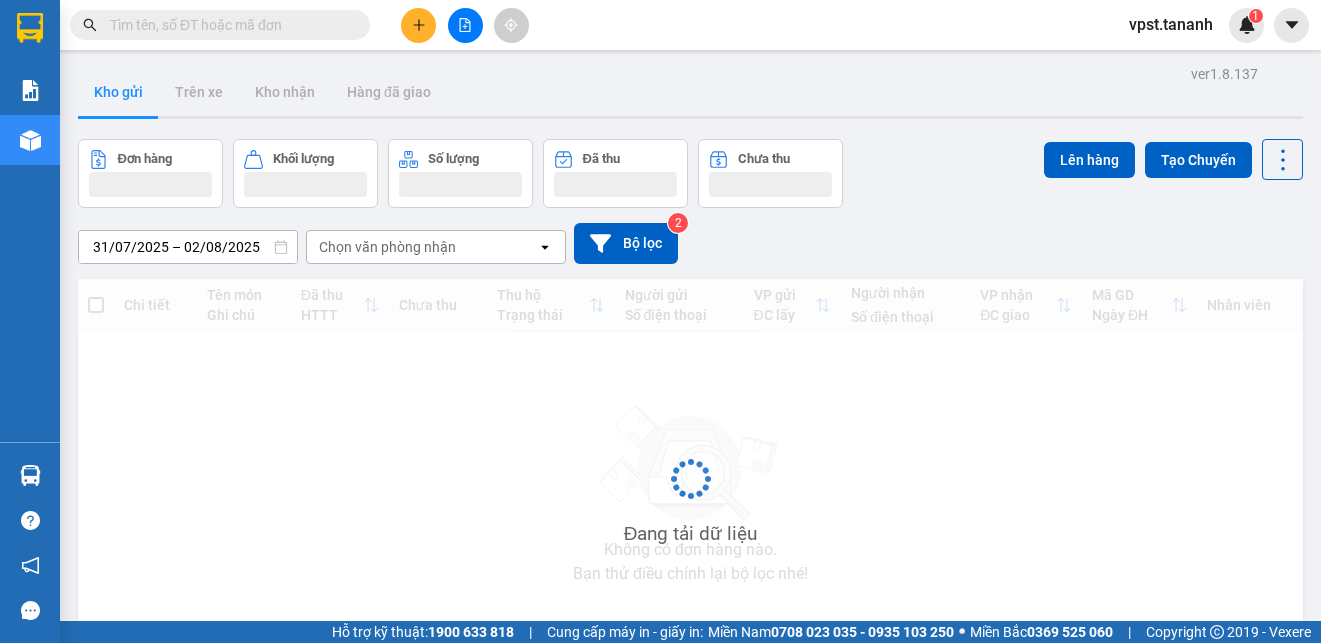 click 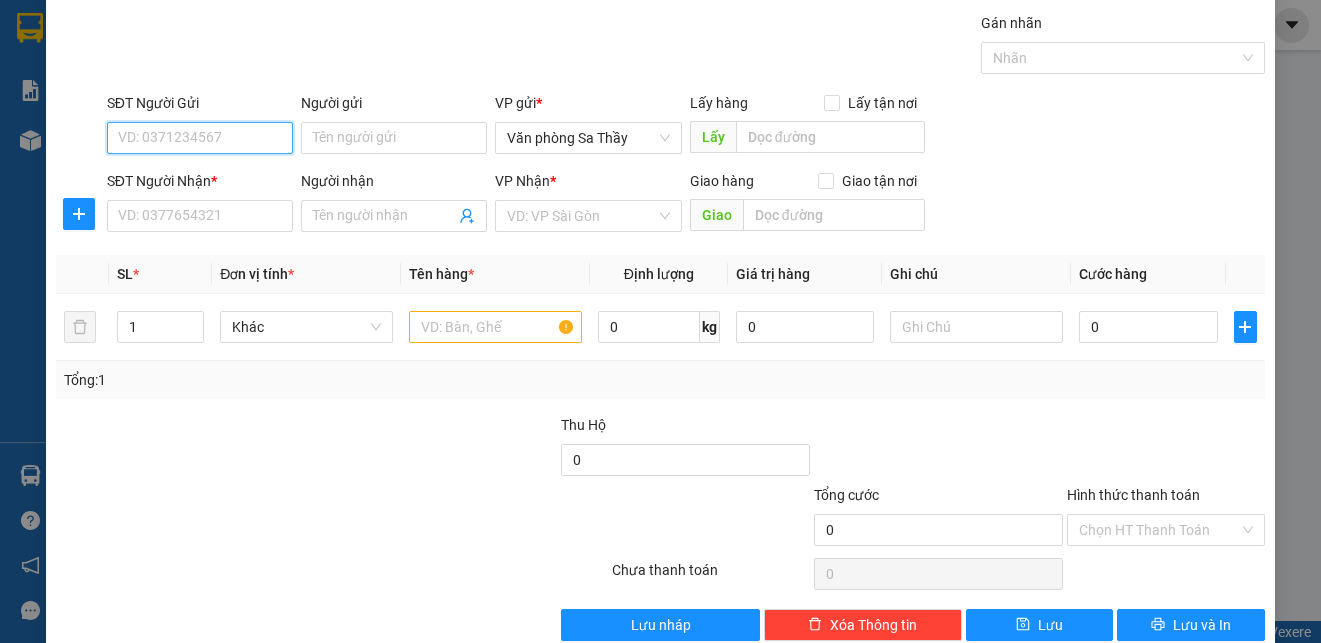 scroll, scrollTop: 97, scrollLeft: 0, axis: vertical 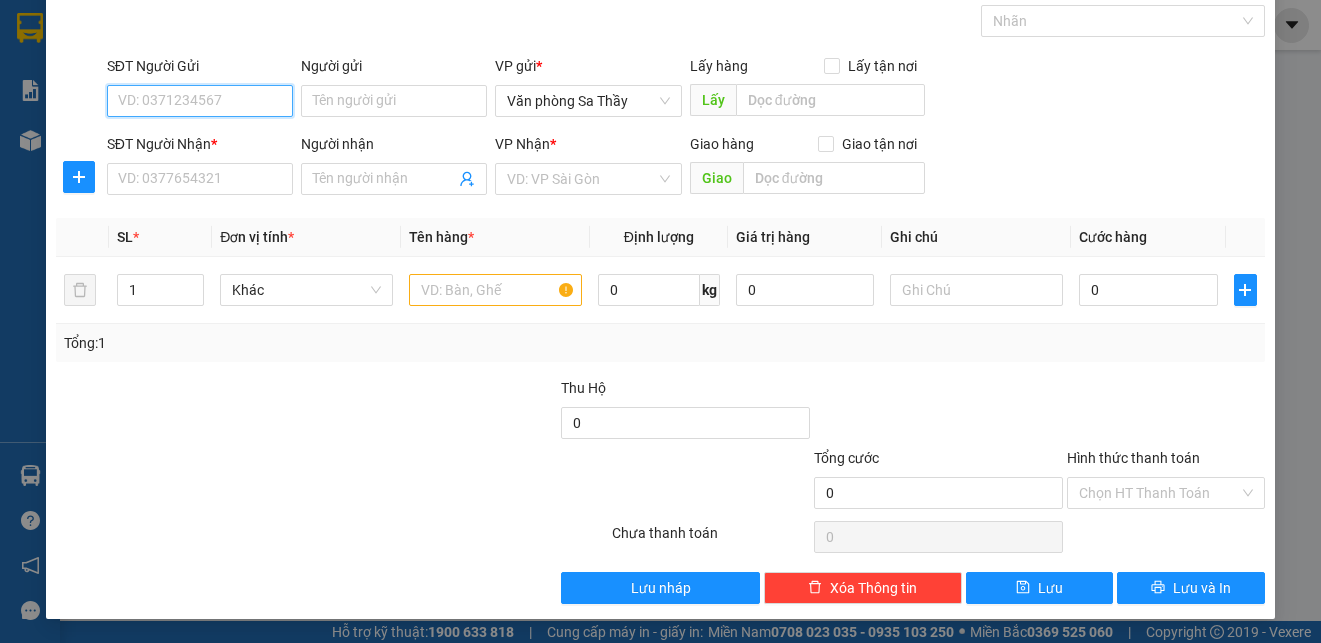 click on "SĐT Người Gửi" at bounding box center (200, 101) 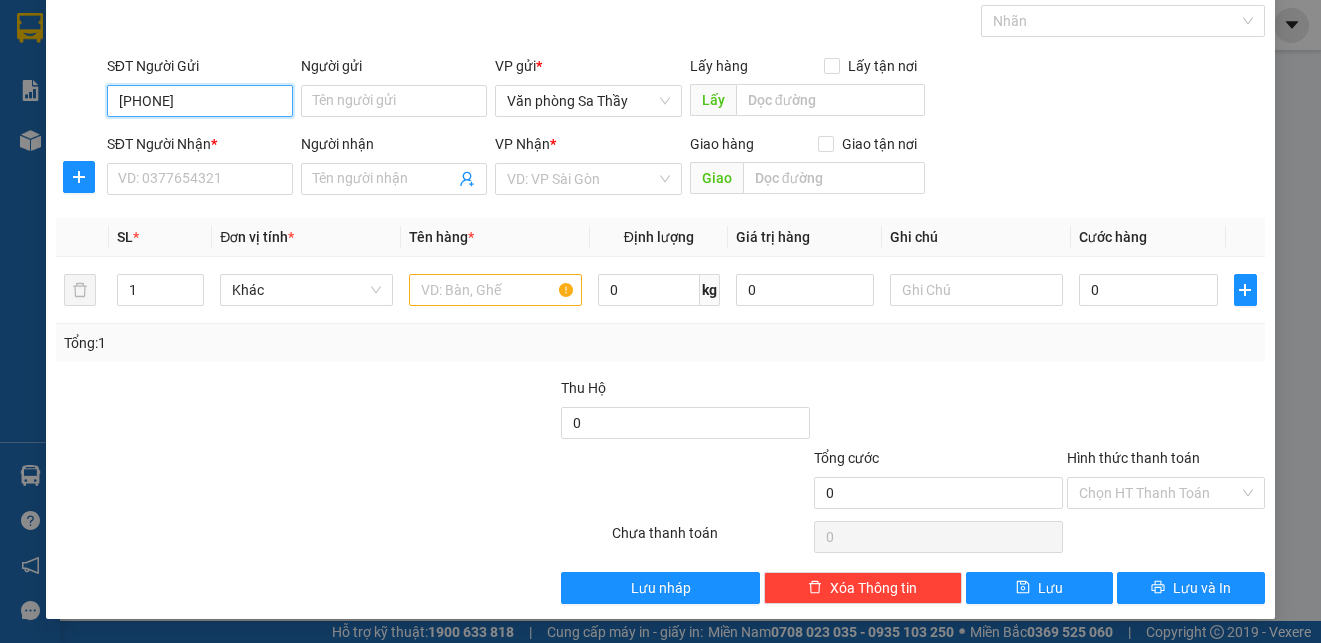 click on "[PHONE]" at bounding box center (200, 101) 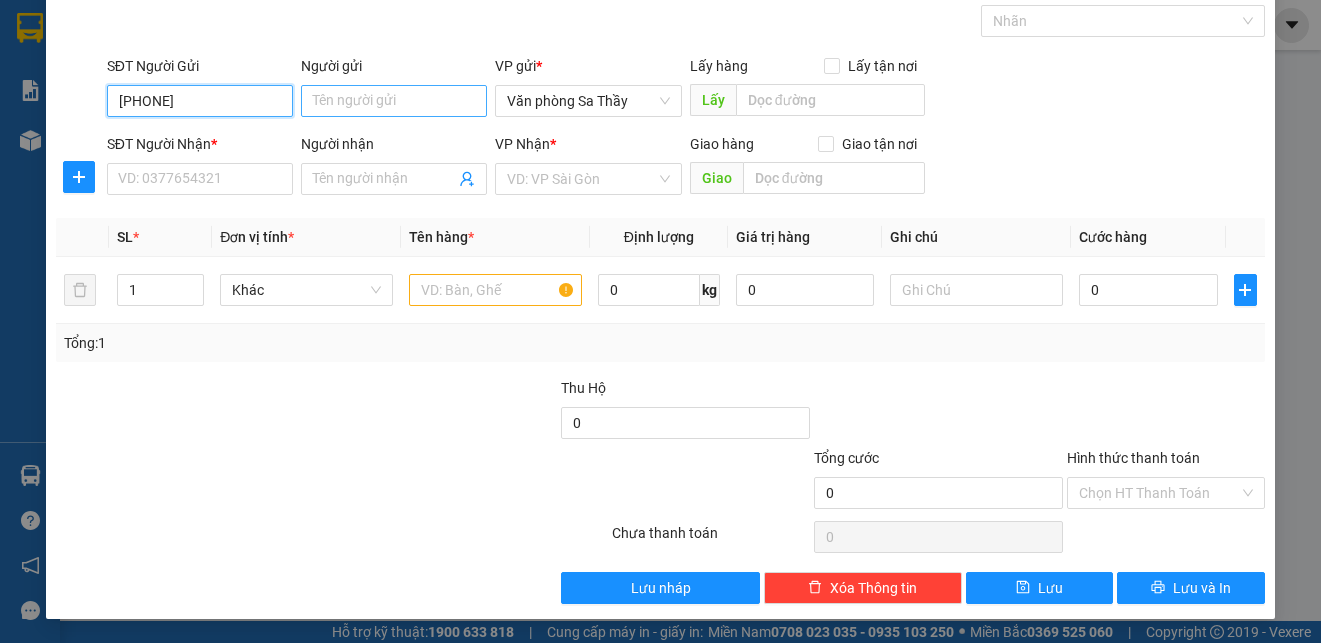 type on "[PHONE]" 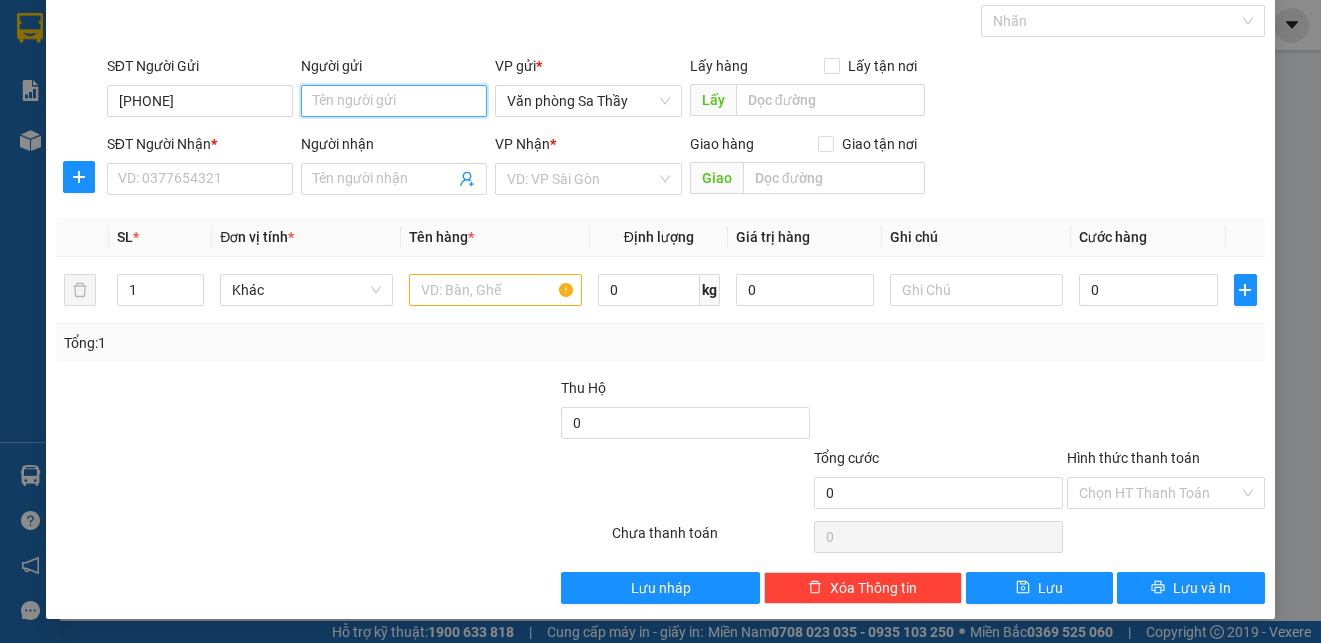 click on "Người gửi" at bounding box center [394, 101] 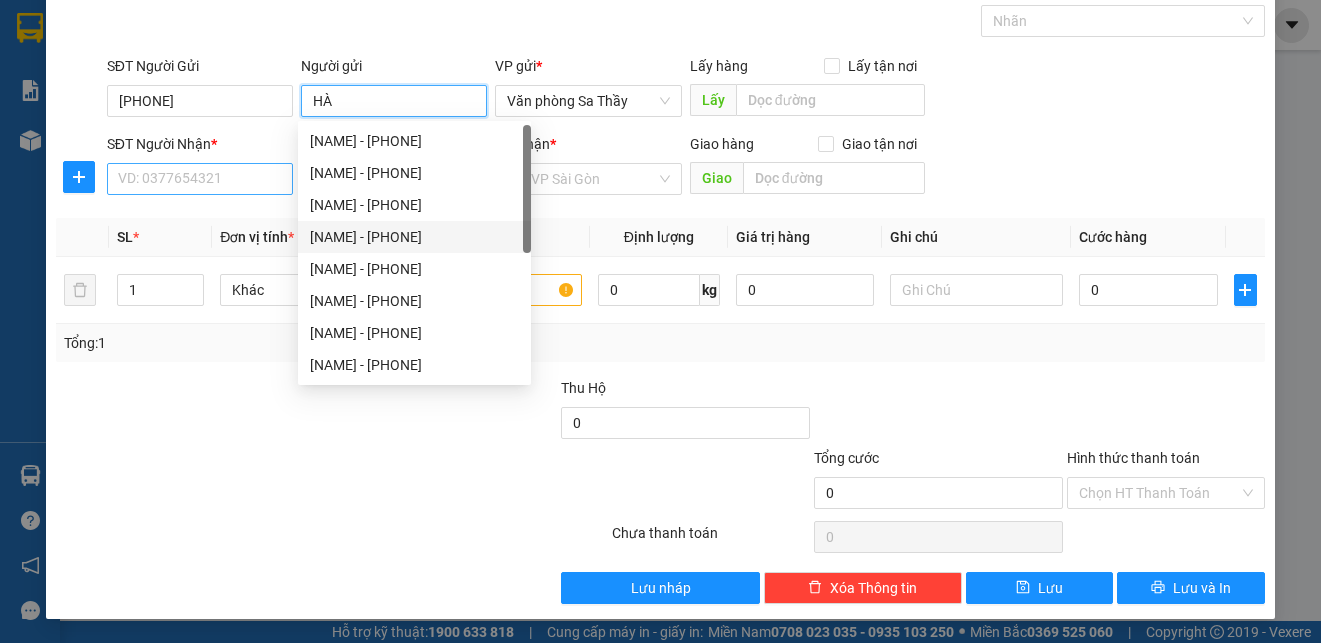 type on "HÀ" 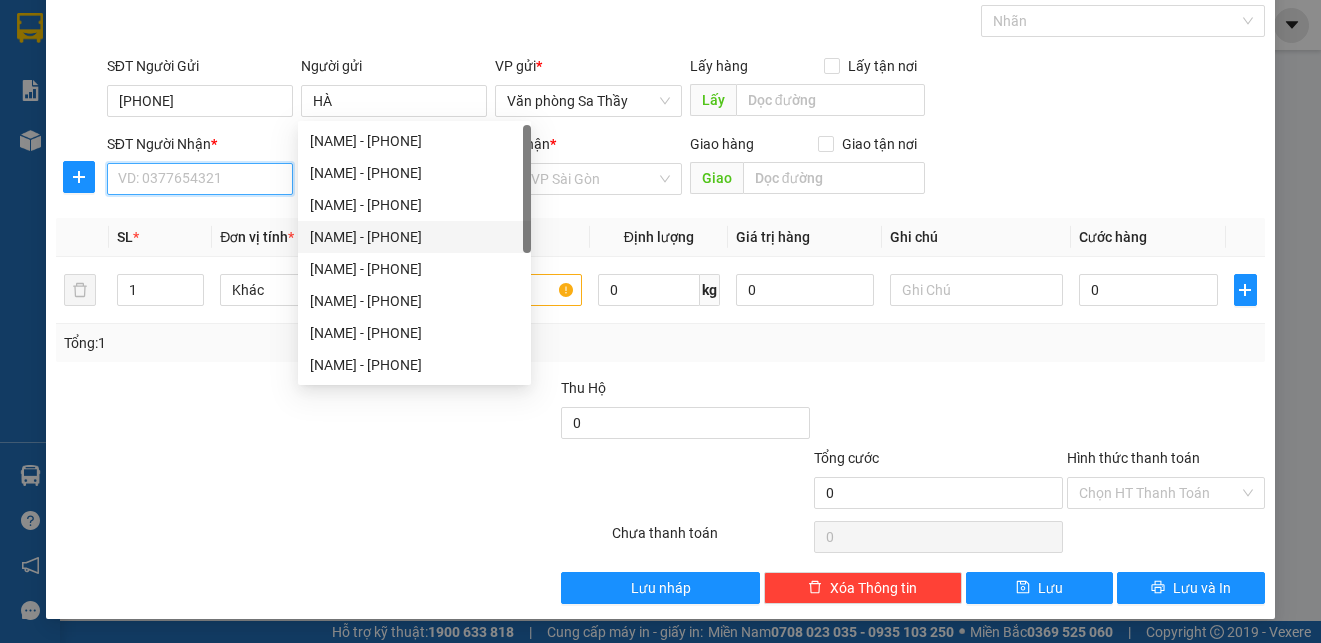 click on "SĐT Người Nhận  *" at bounding box center [200, 179] 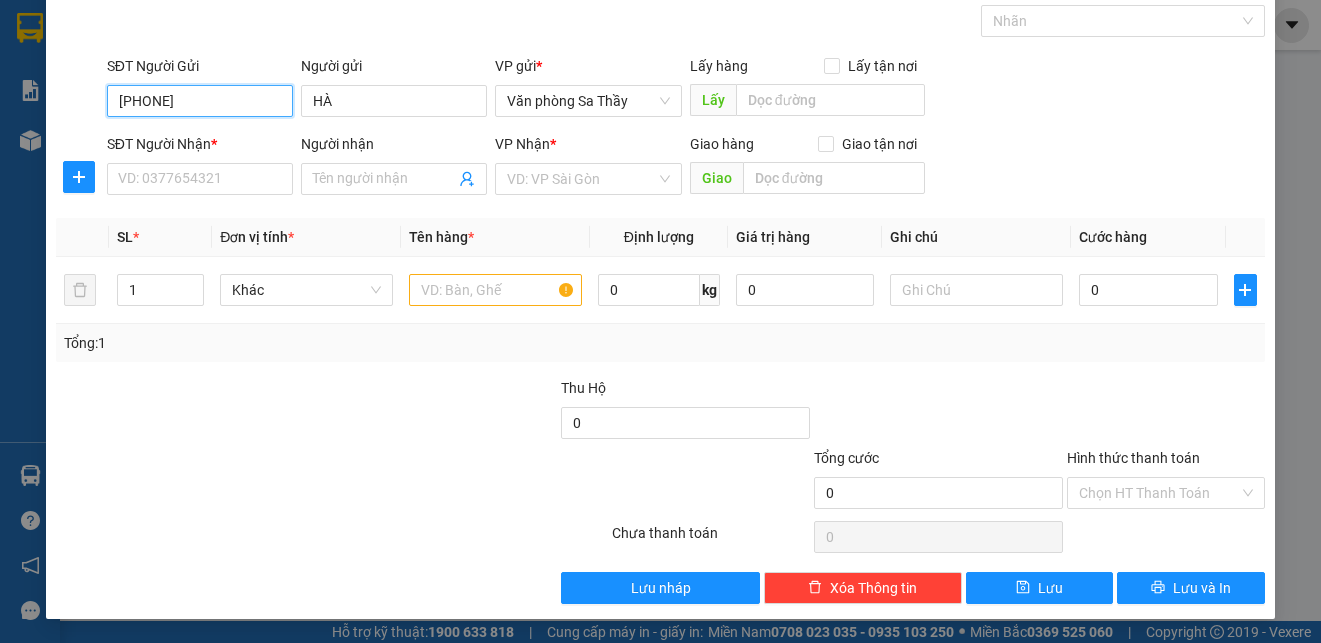 drag, startPoint x: 219, startPoint y: 90, endPoint x: 116, endPoint y: 97, distance: 103.23759 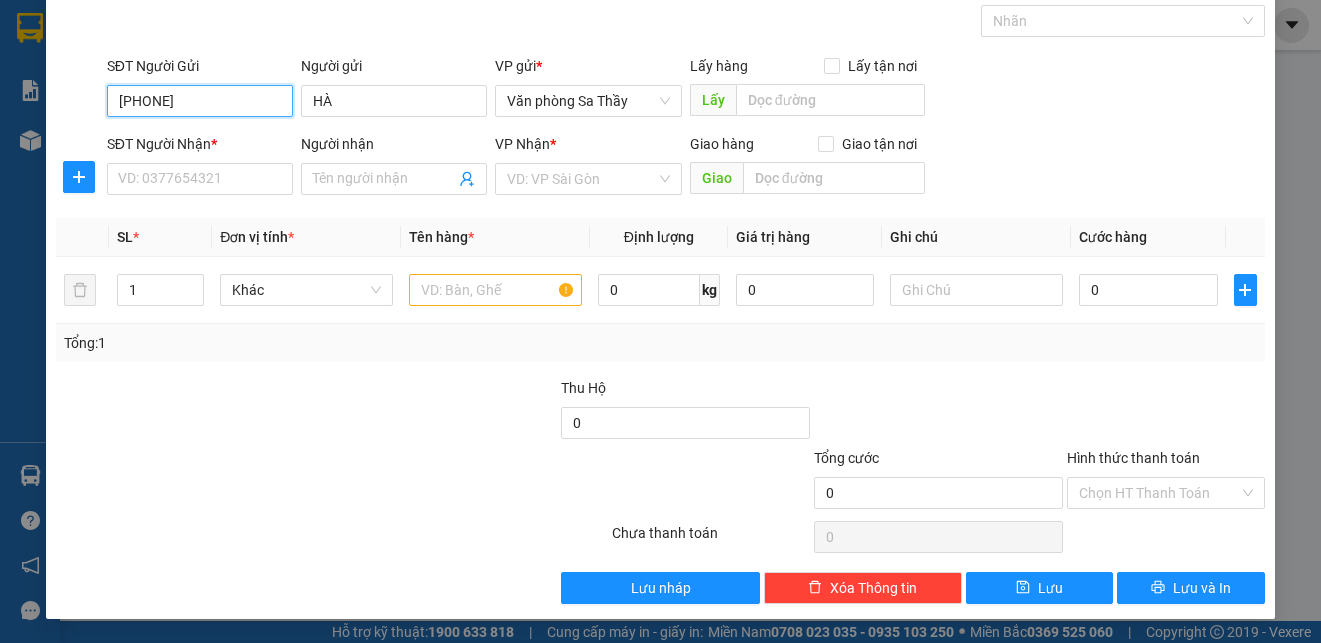 type 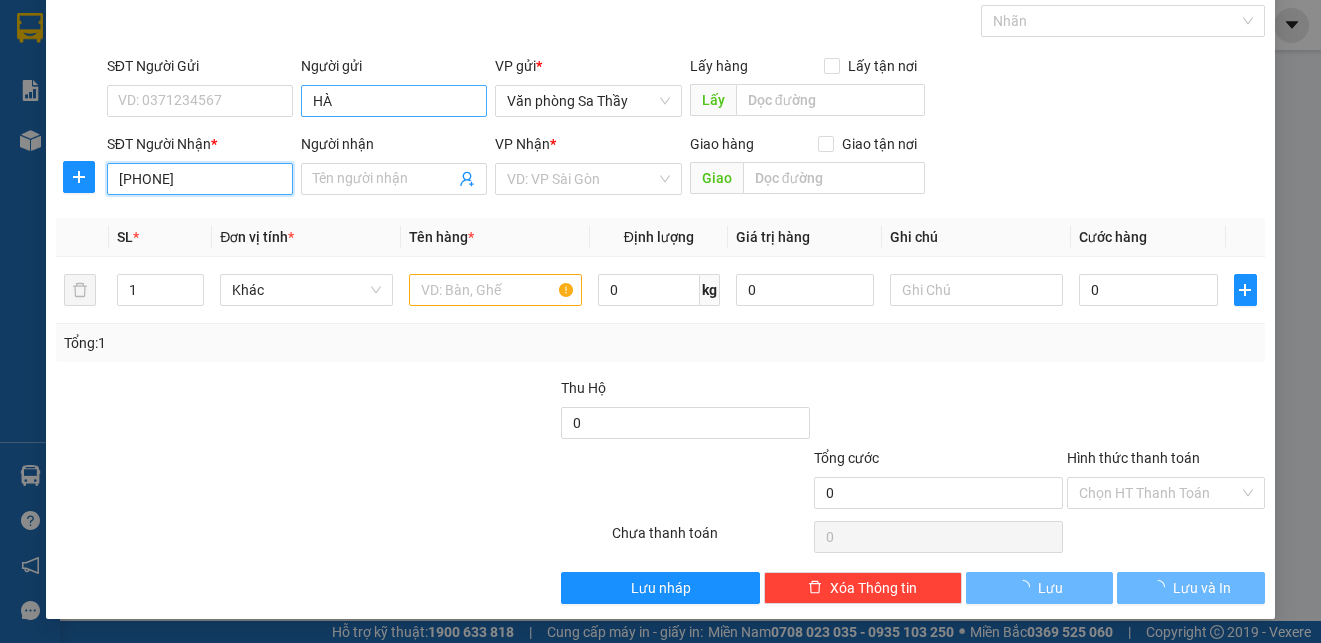 type on "[PHONE]" 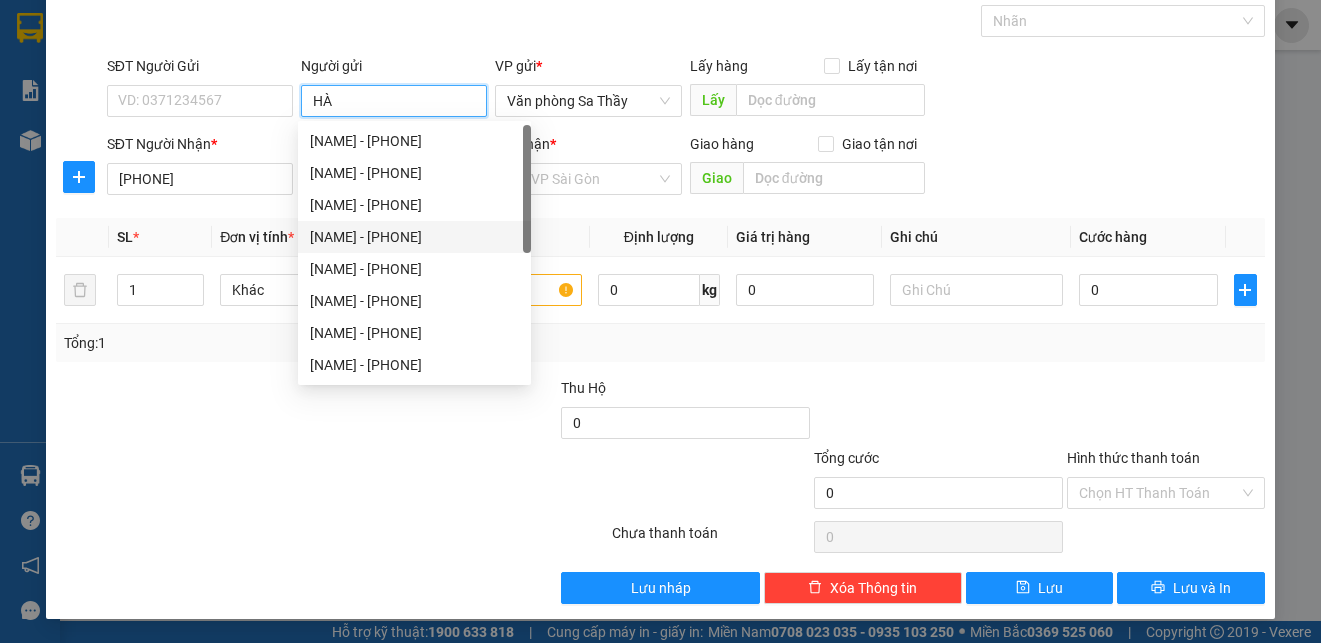 drag, startPoint x: 358, startPoint y: 103, endPoint x: 303, endPoint y: 98, distance: 55.226807 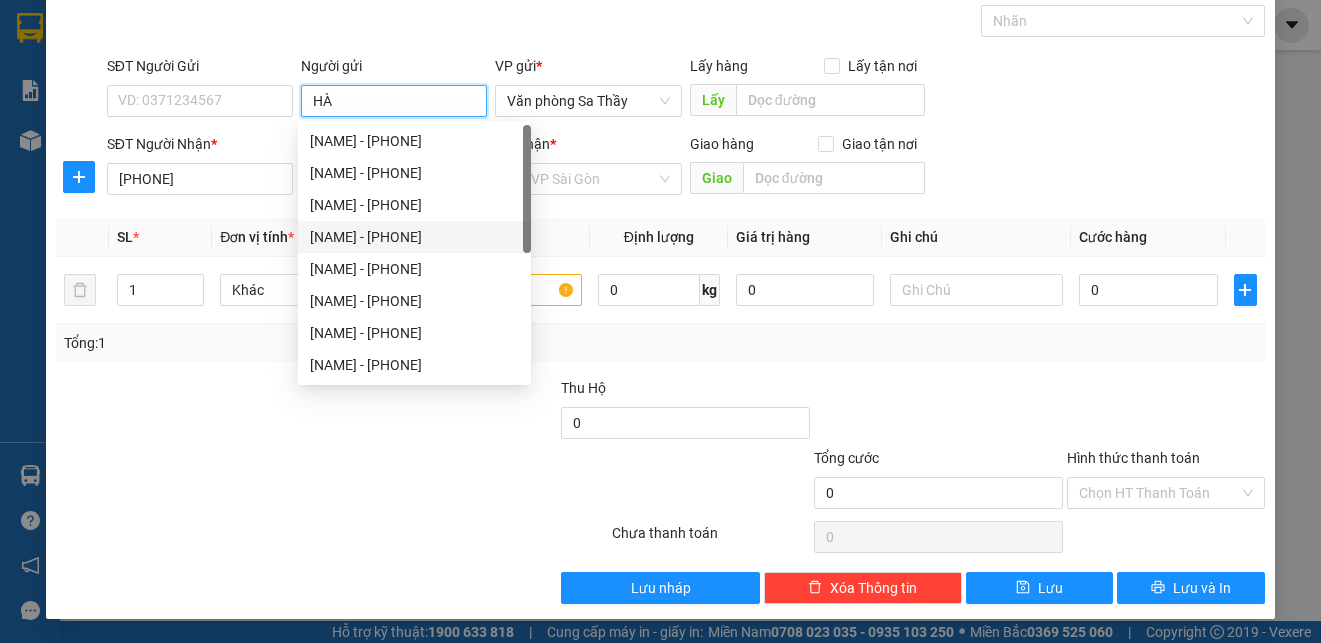 type 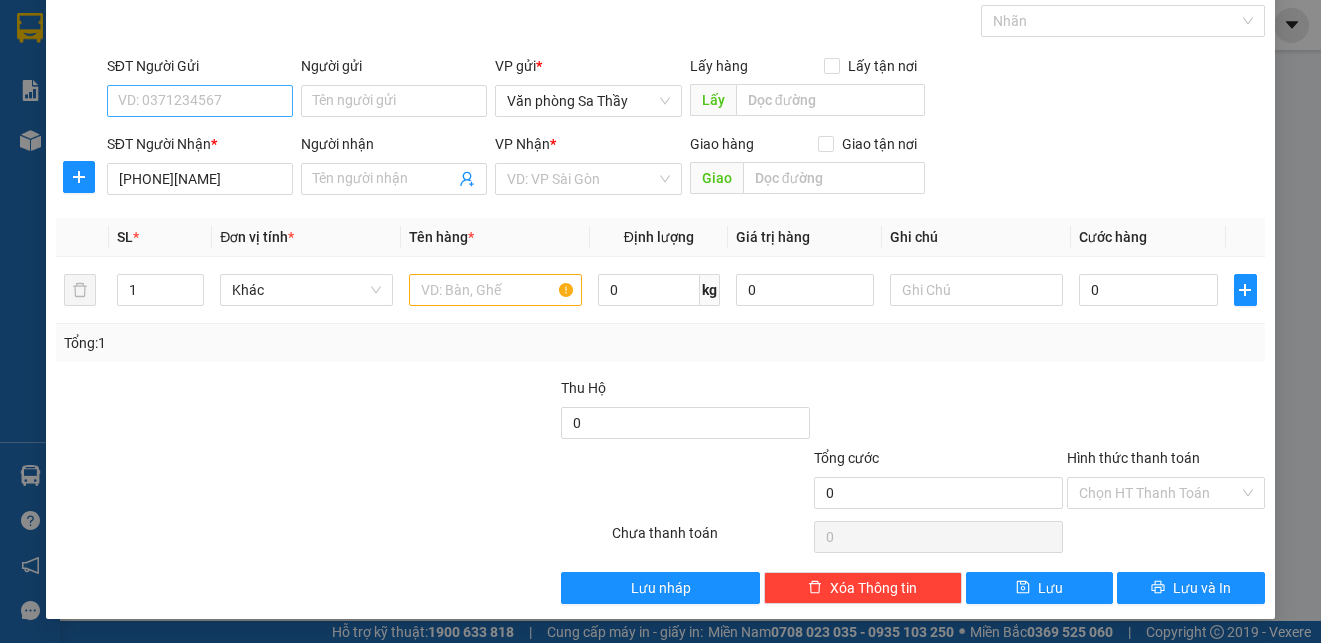 type on "[PHONE]" 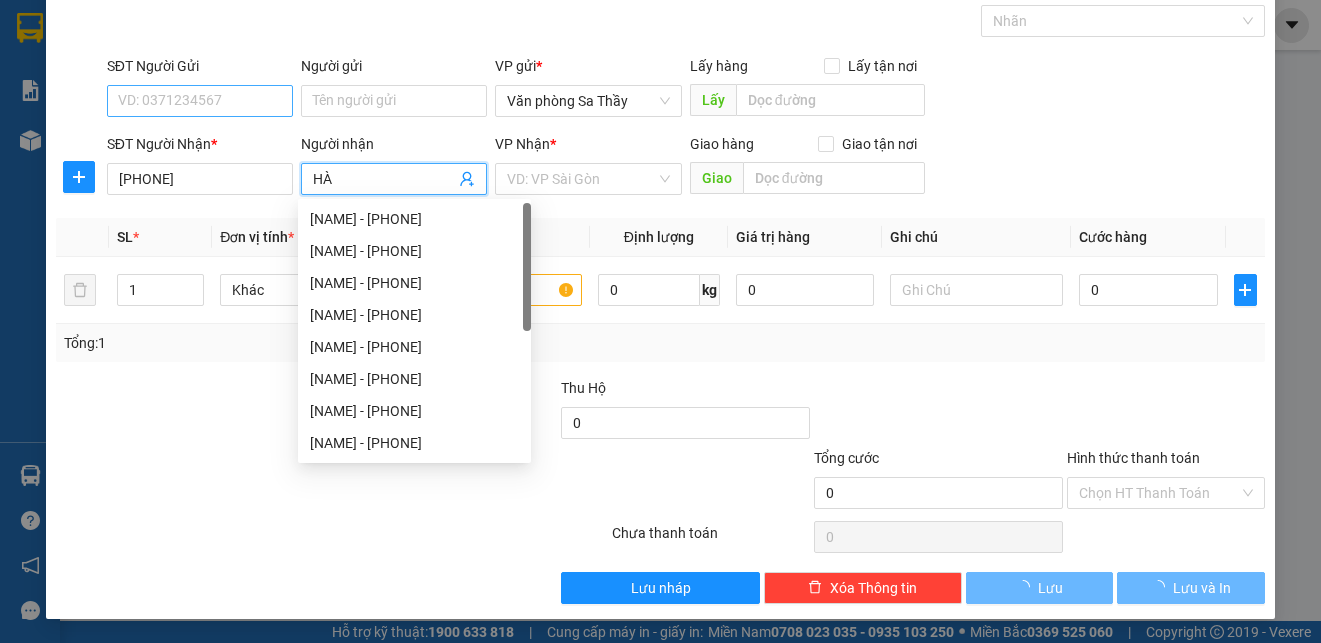 type on "HÀ" 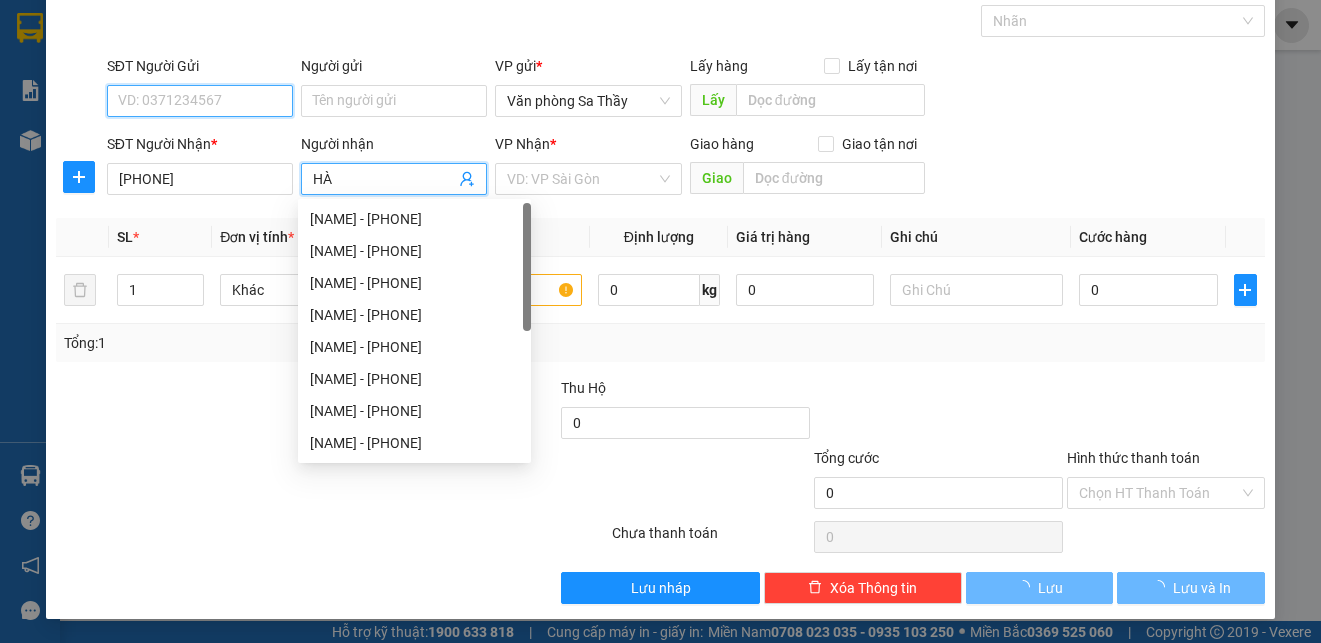 click on "SĐT Người Gửi" at bounding box center (200, 101) 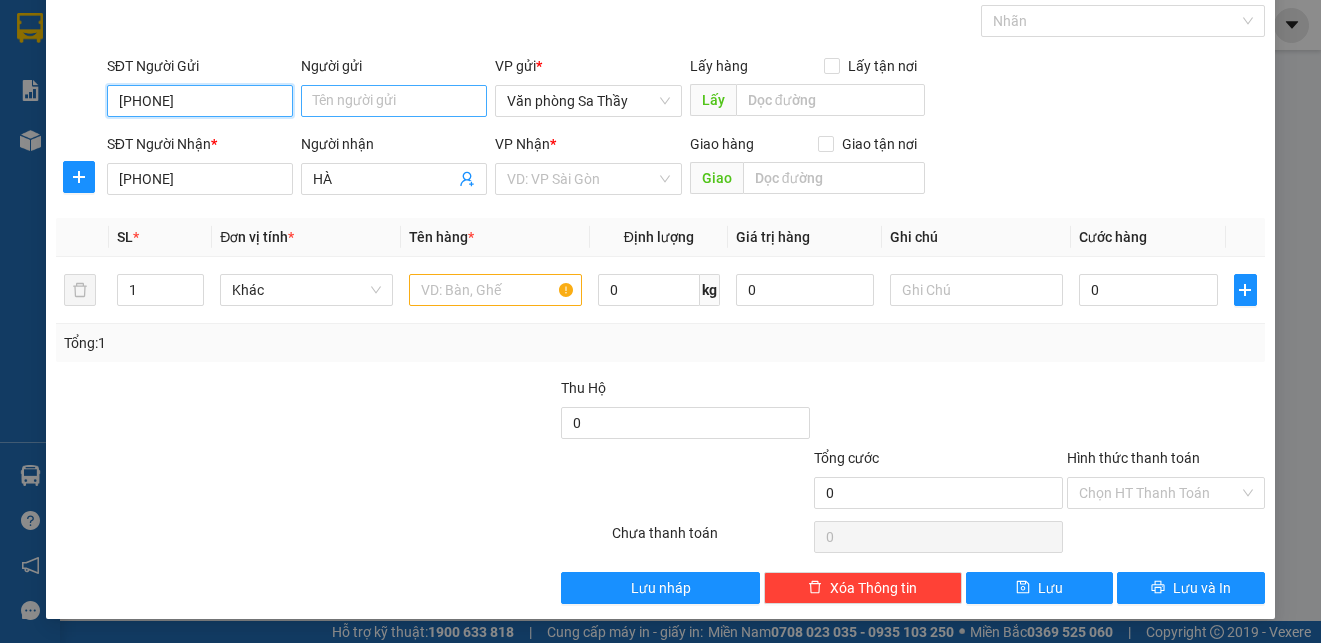 type on "[PHONE]" 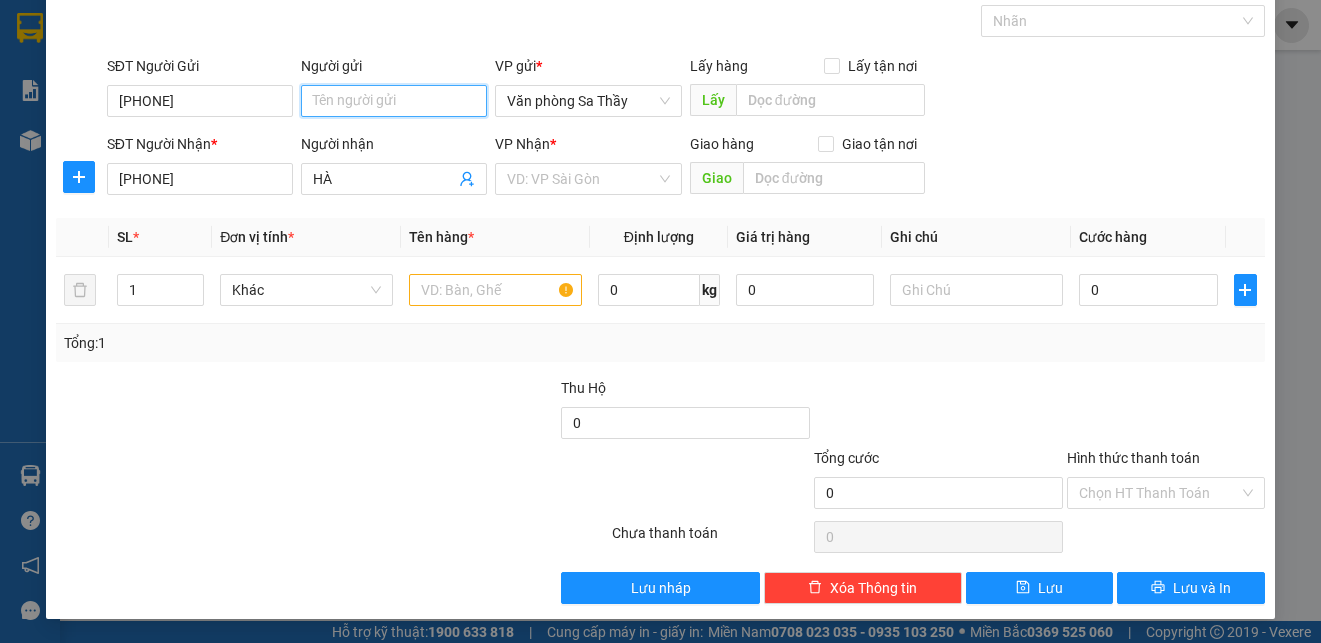 click on "Người gửi" at bounding box center (394, 101) 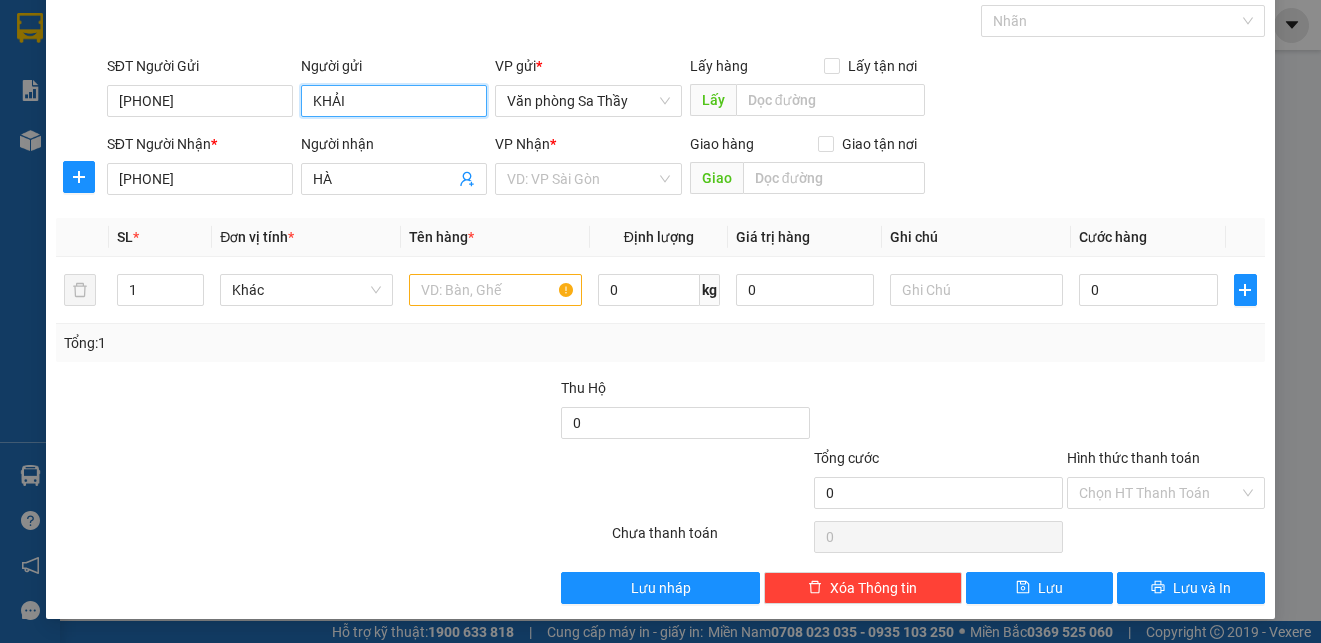 type on "KHẢI" 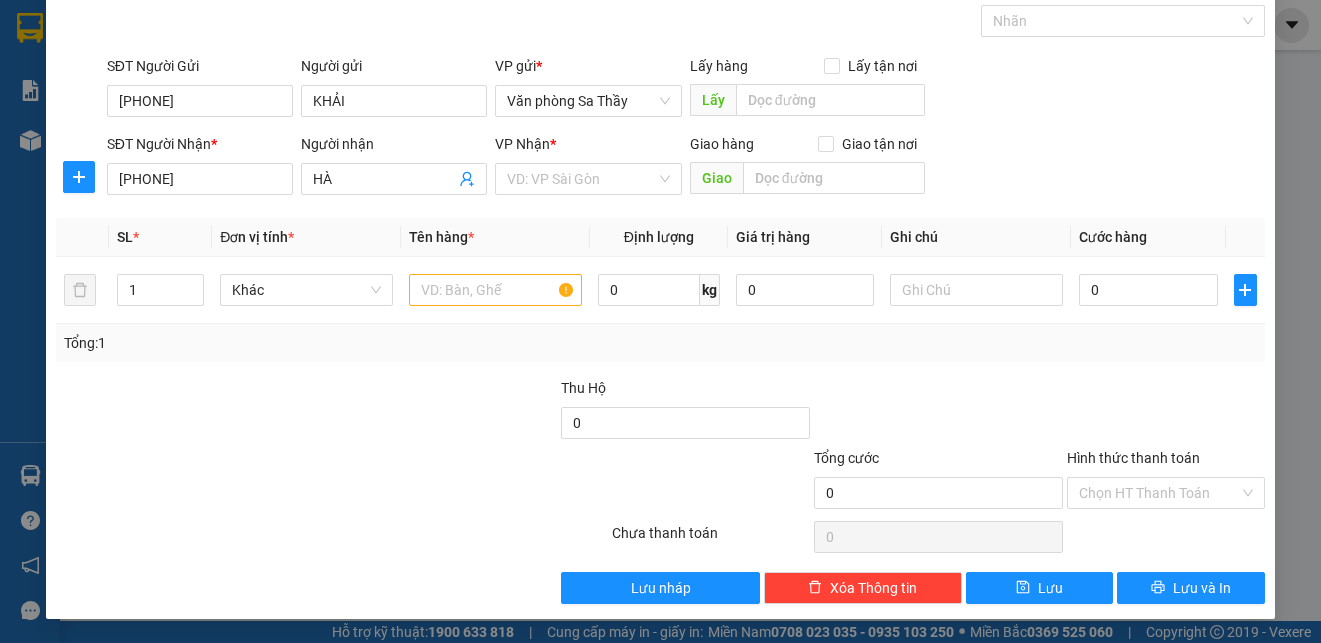click at bounding box center (433, 412) 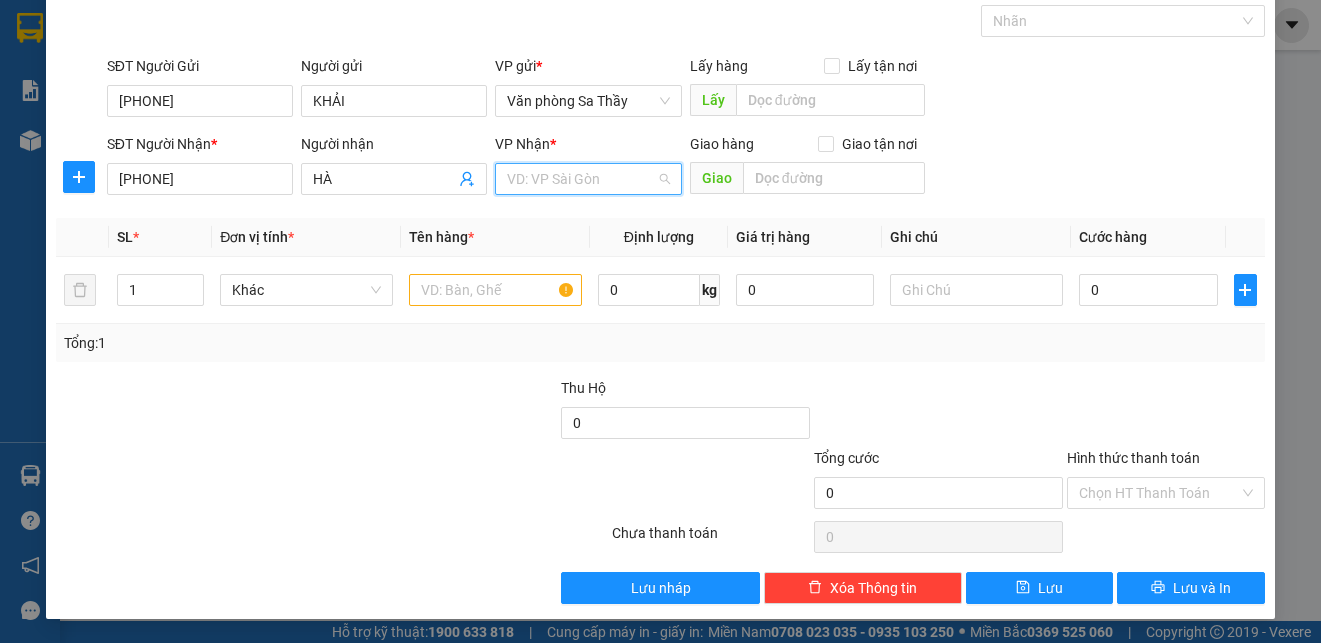 click at bounding box center (581, 179) 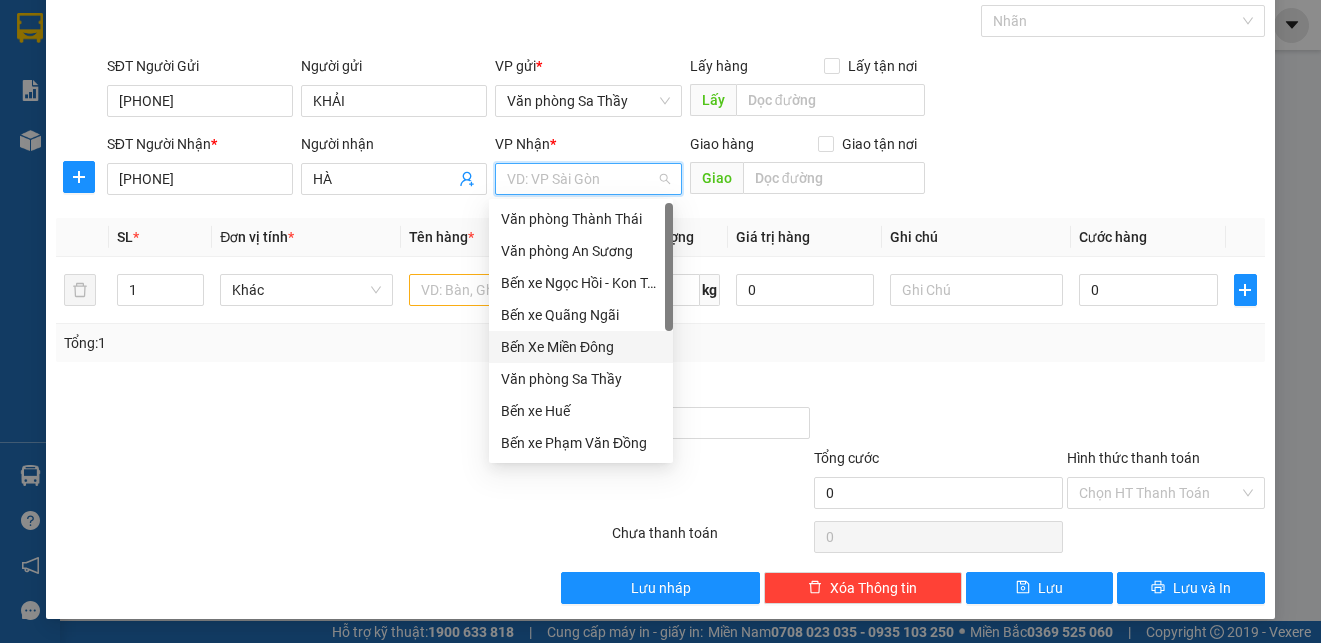 click on "Bến Xe Miền Đông" at bounding box center (581, 347) 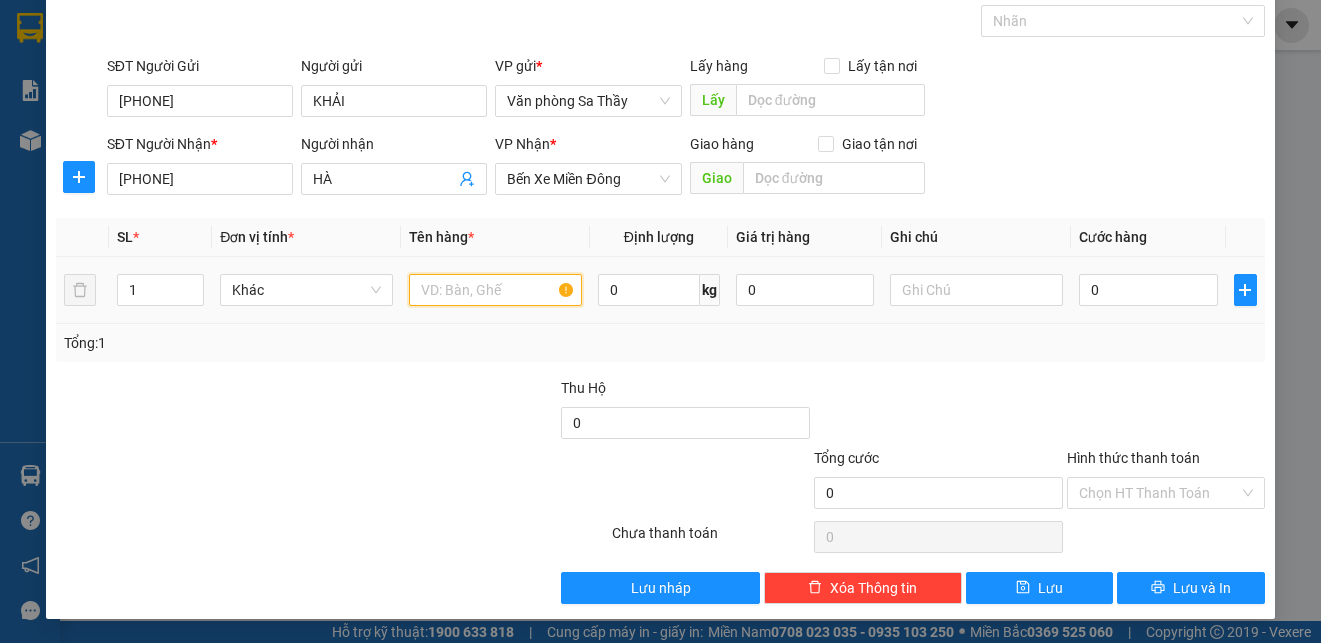 click at bounding box center [495, 290] 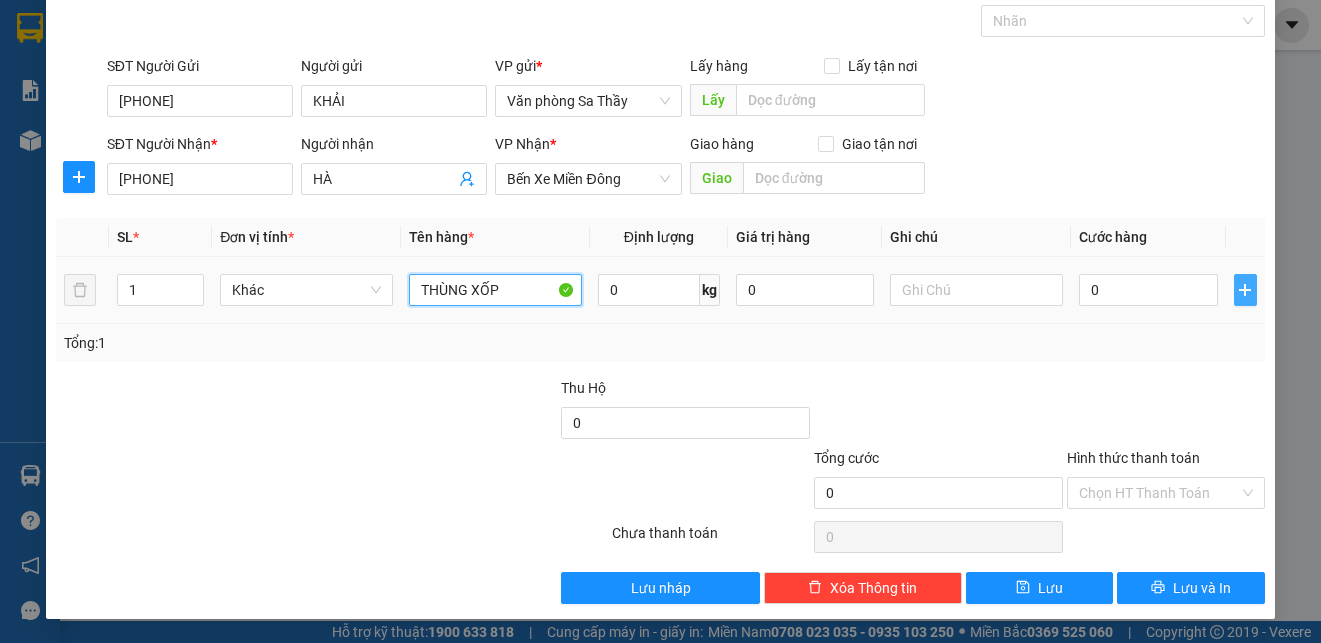 type on "THÙNG XỐP" 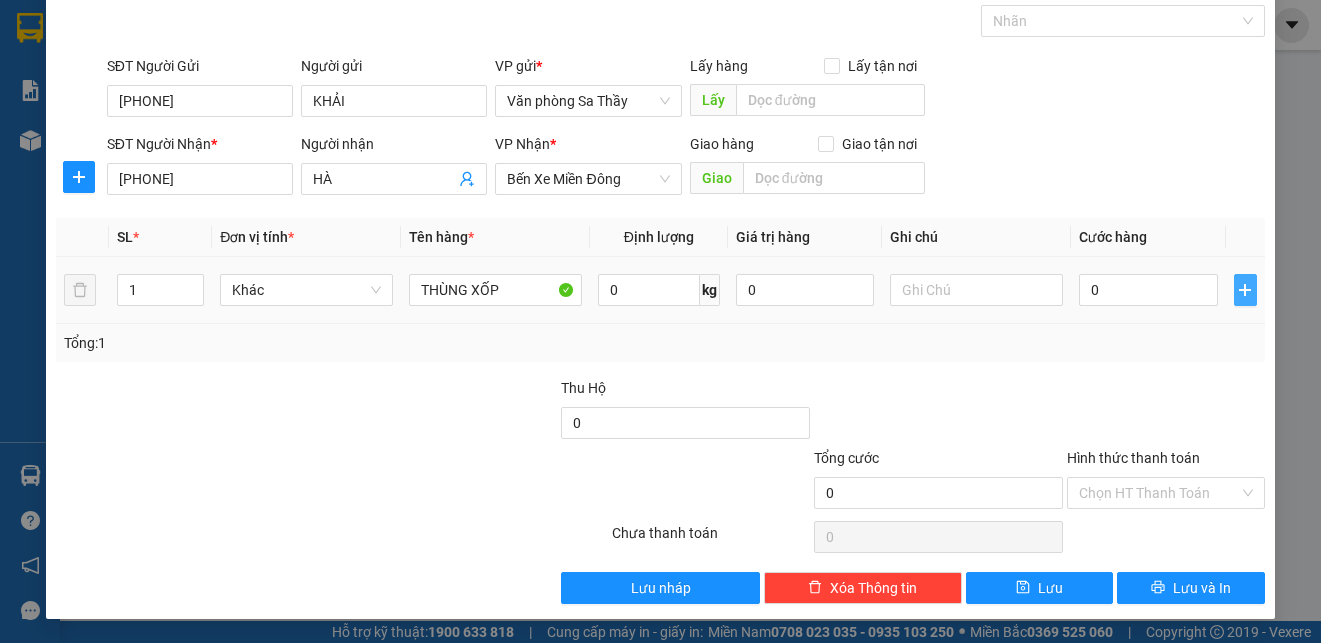 click 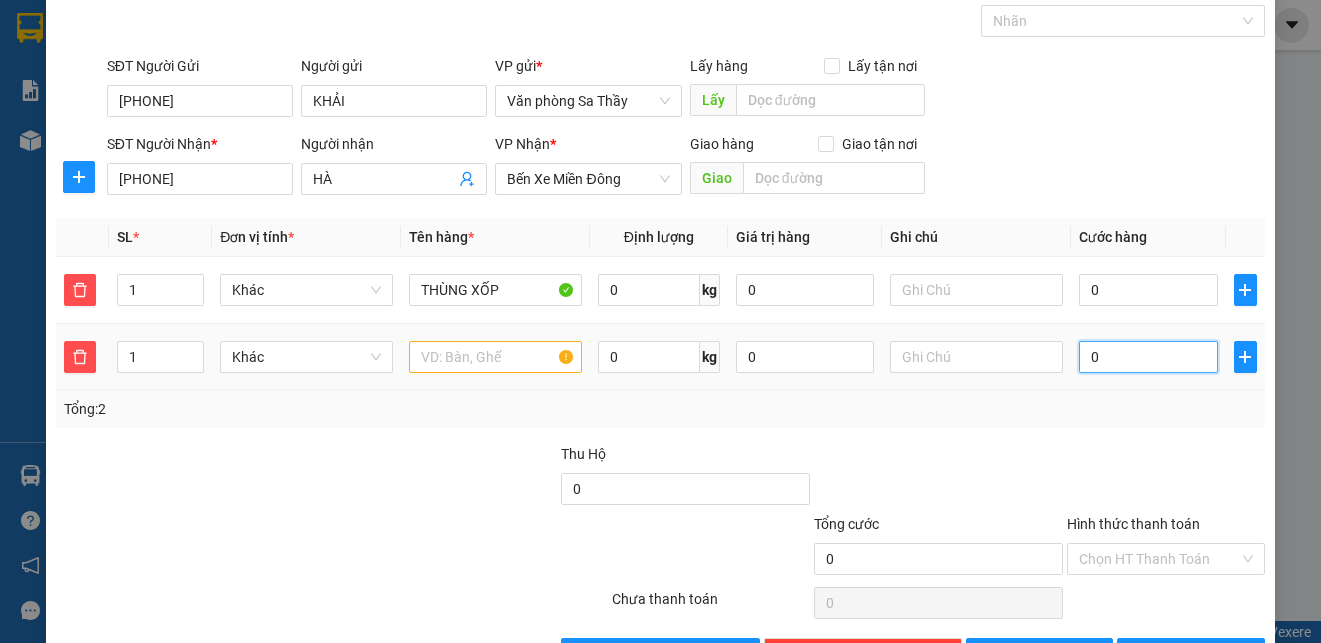 click on "0" at bounding box center (1148, 357) 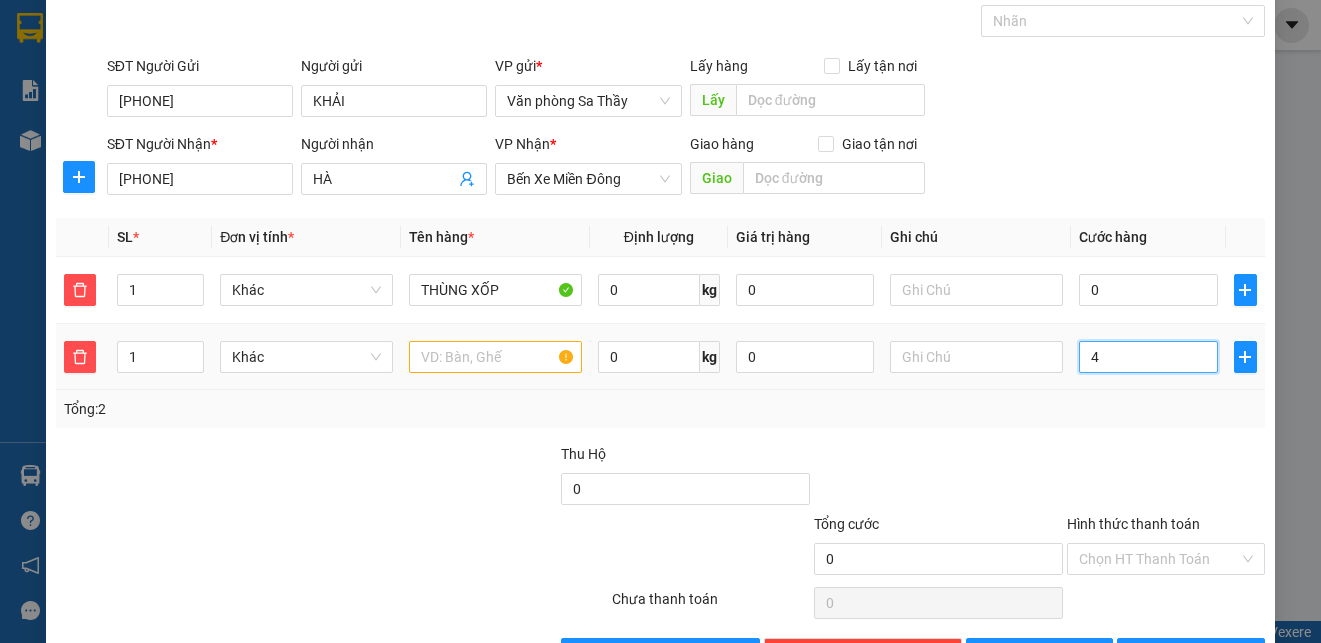 type on "4" 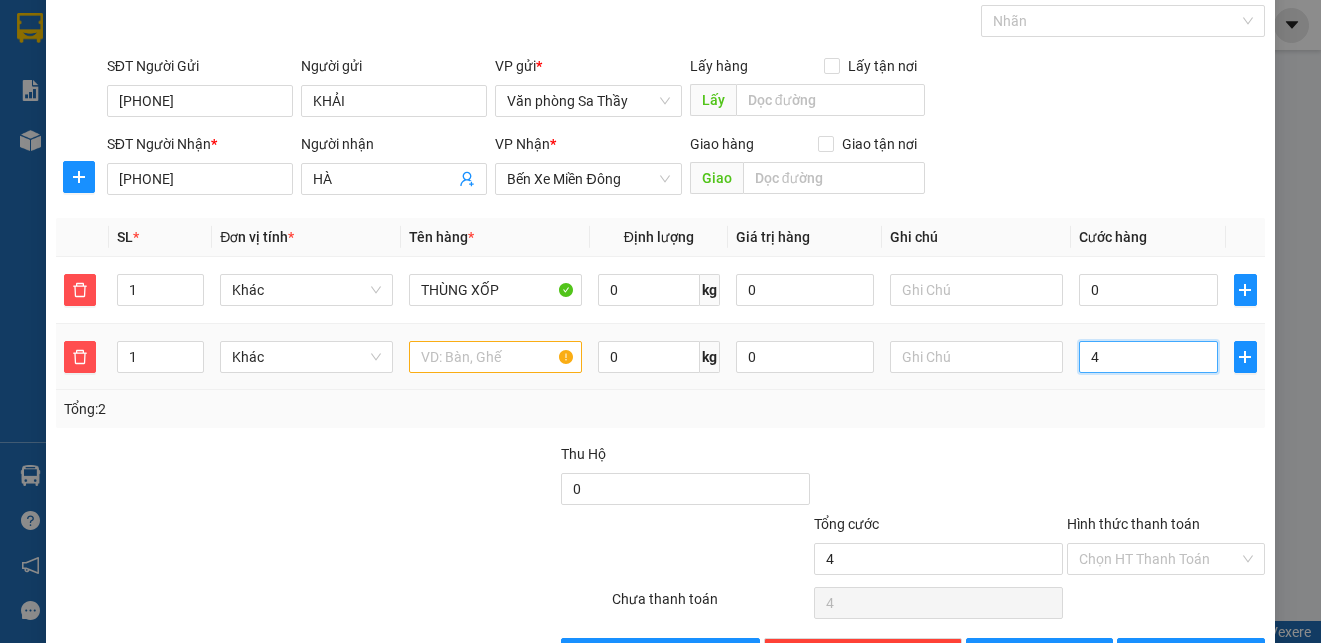 type on "40" 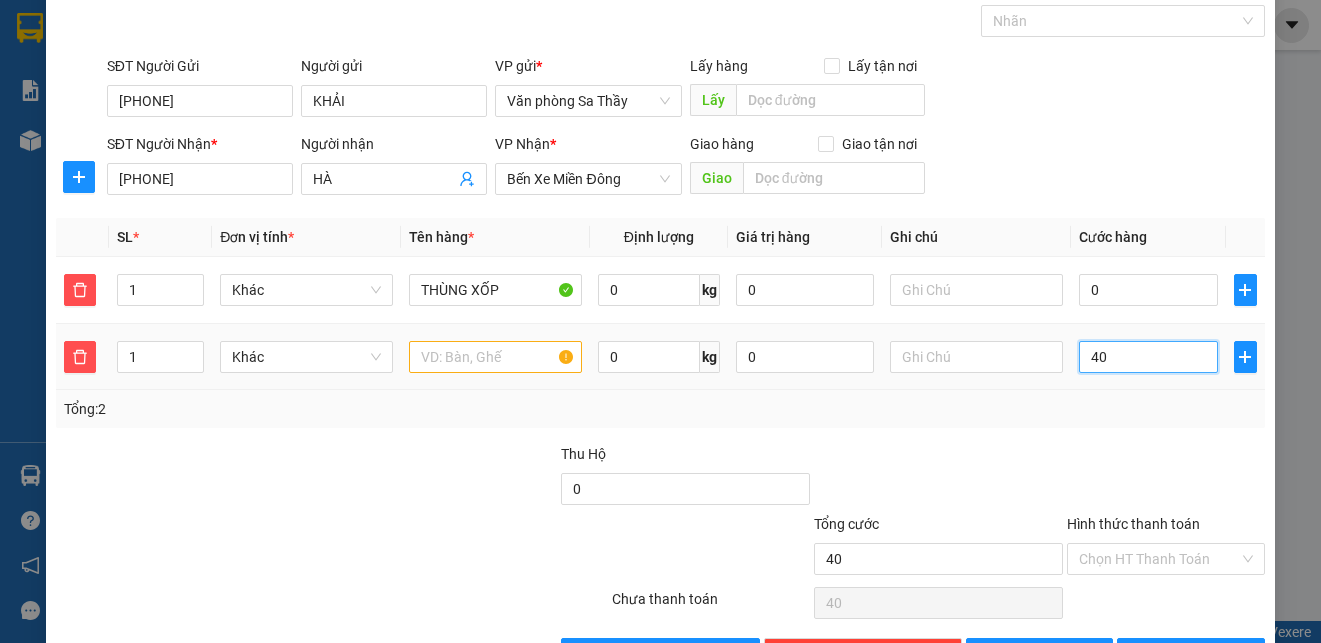type on "400" 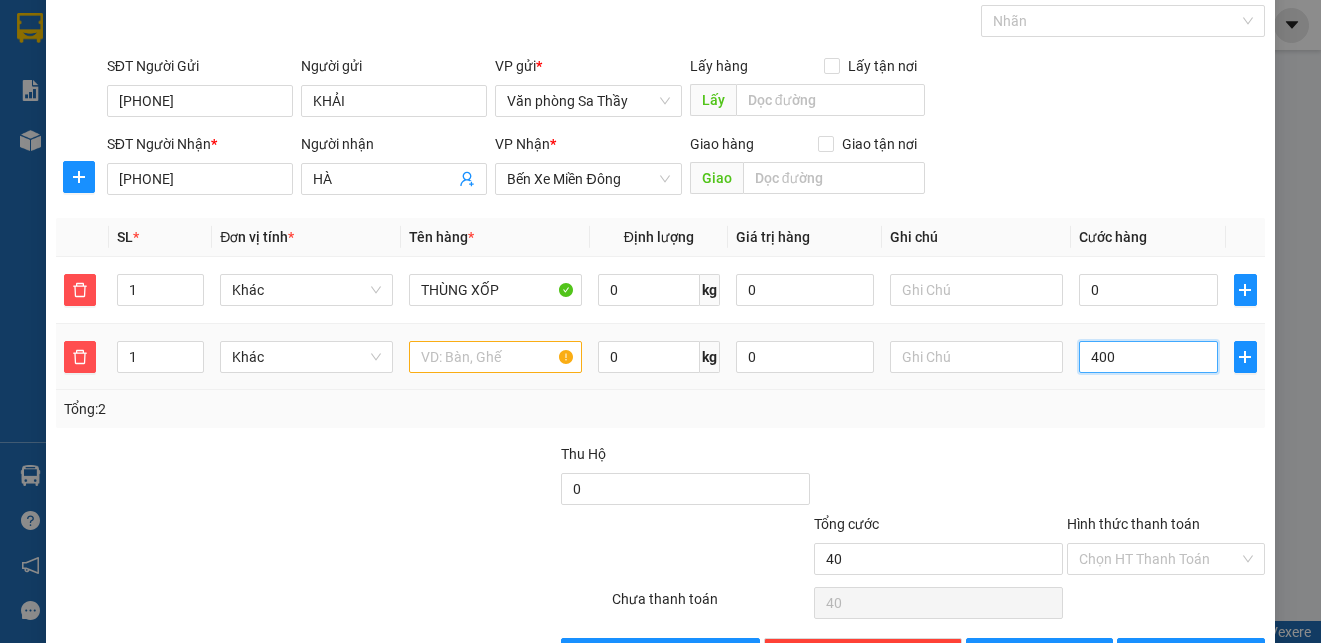 type on "400" 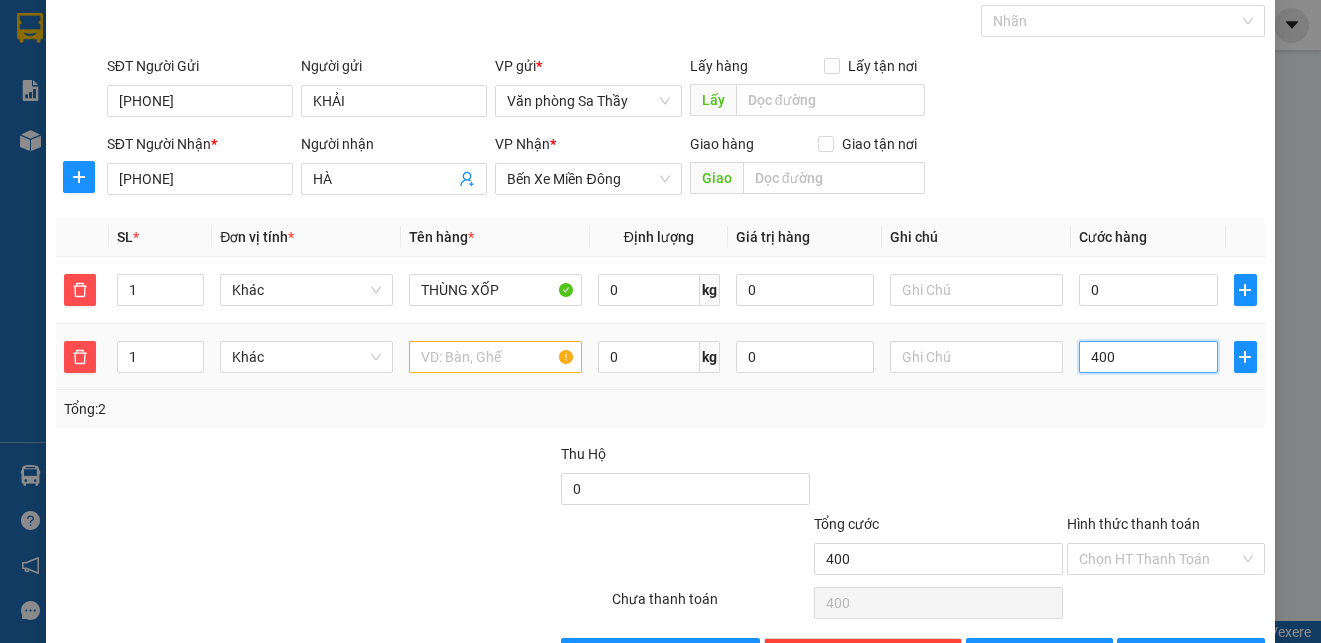 type on "4.000" 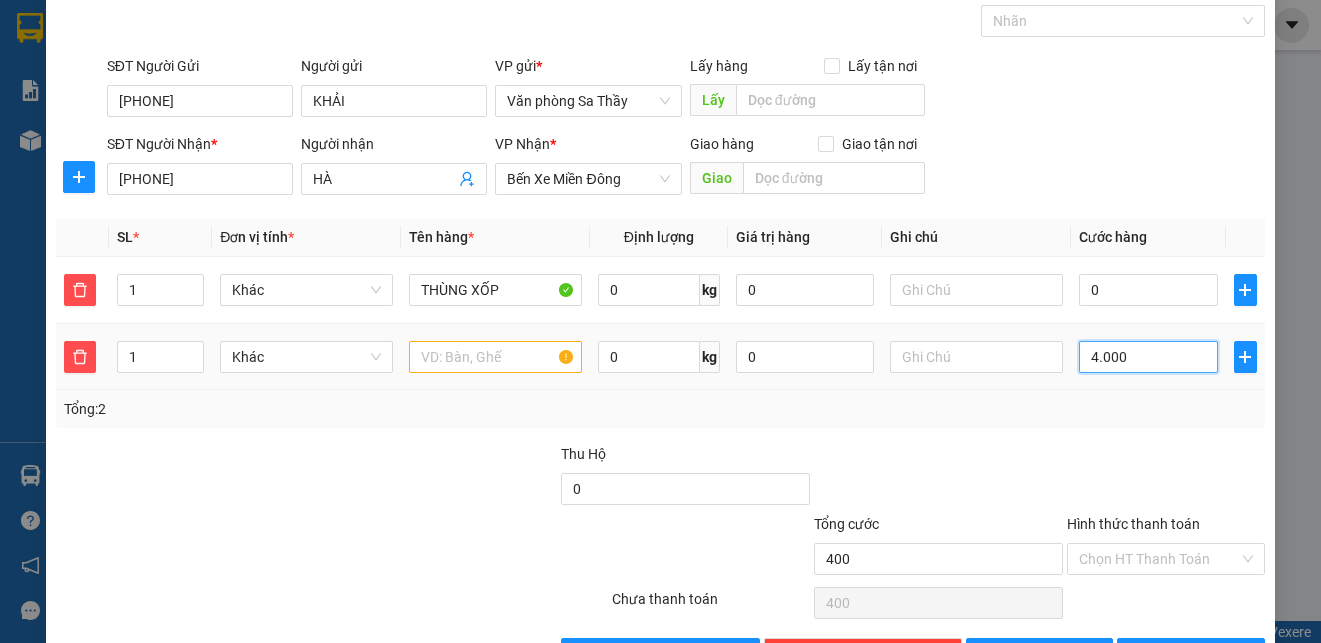 type on "4.000" 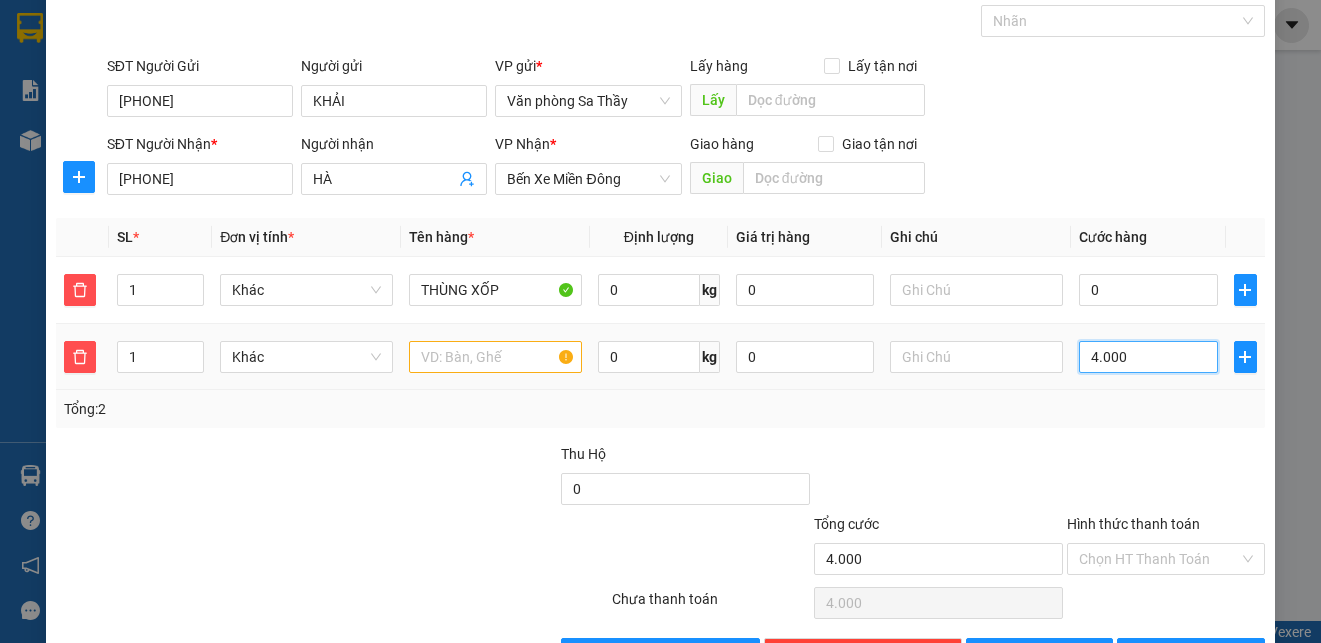 type on "40.000" 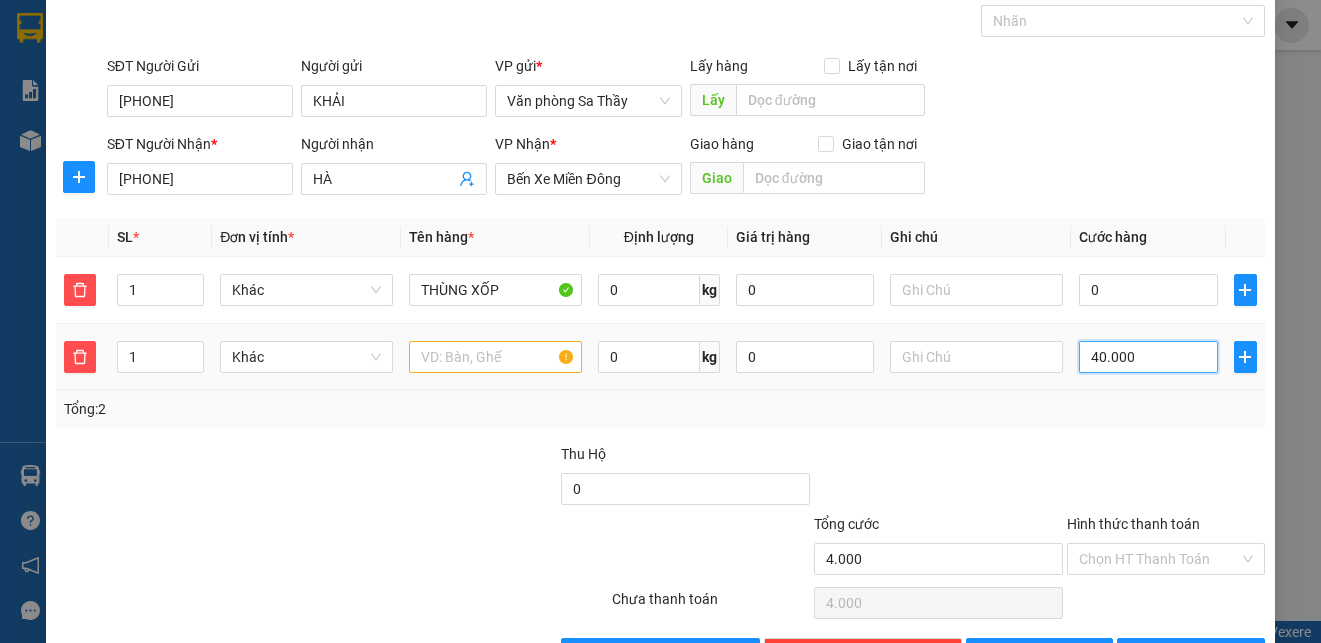 type on "40.000" 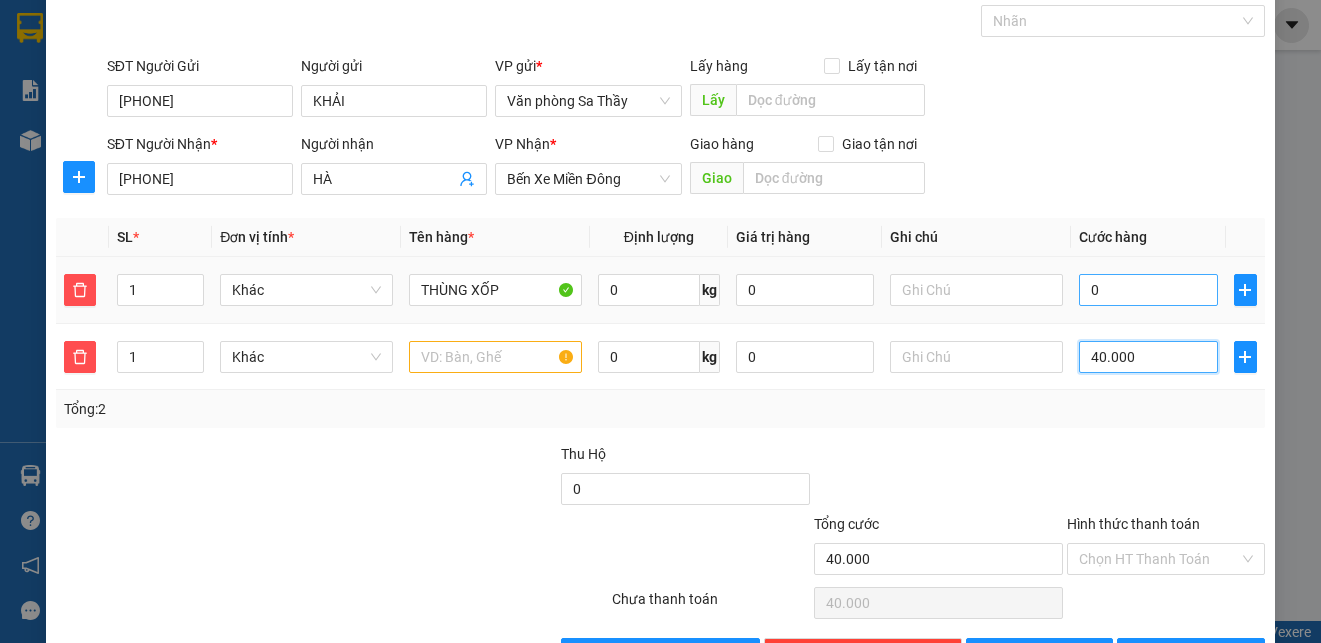 type on "40.000" 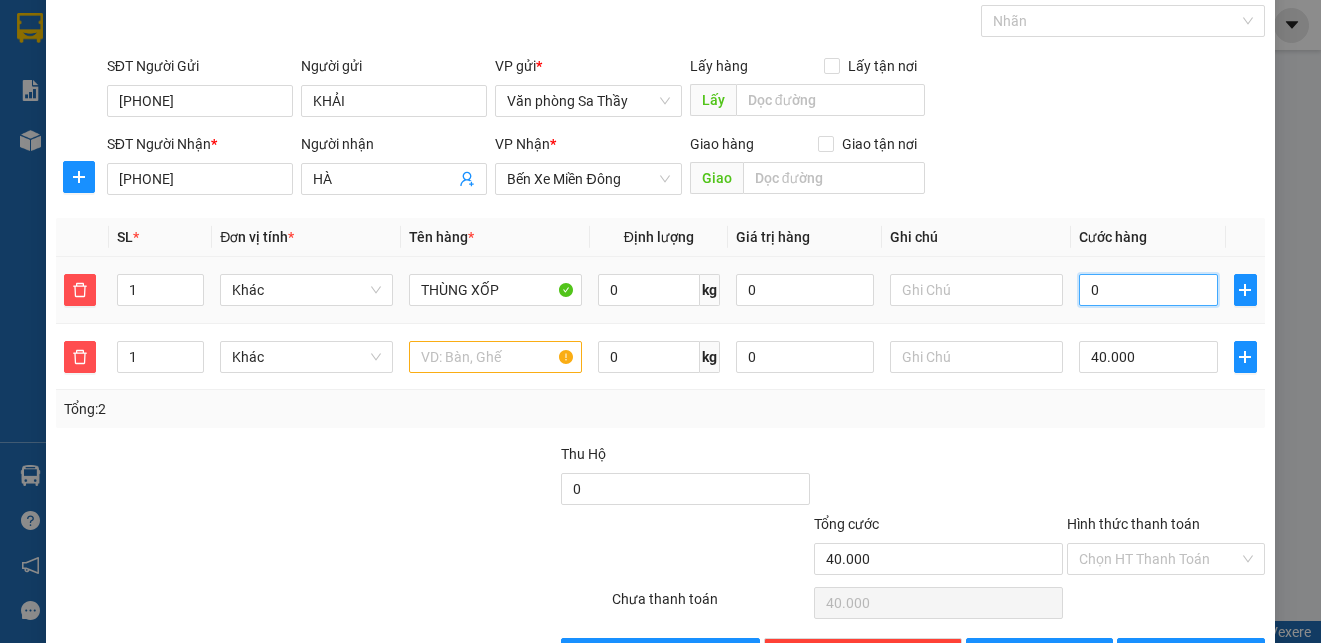 click on "0" at bounding box center [1148, 290] 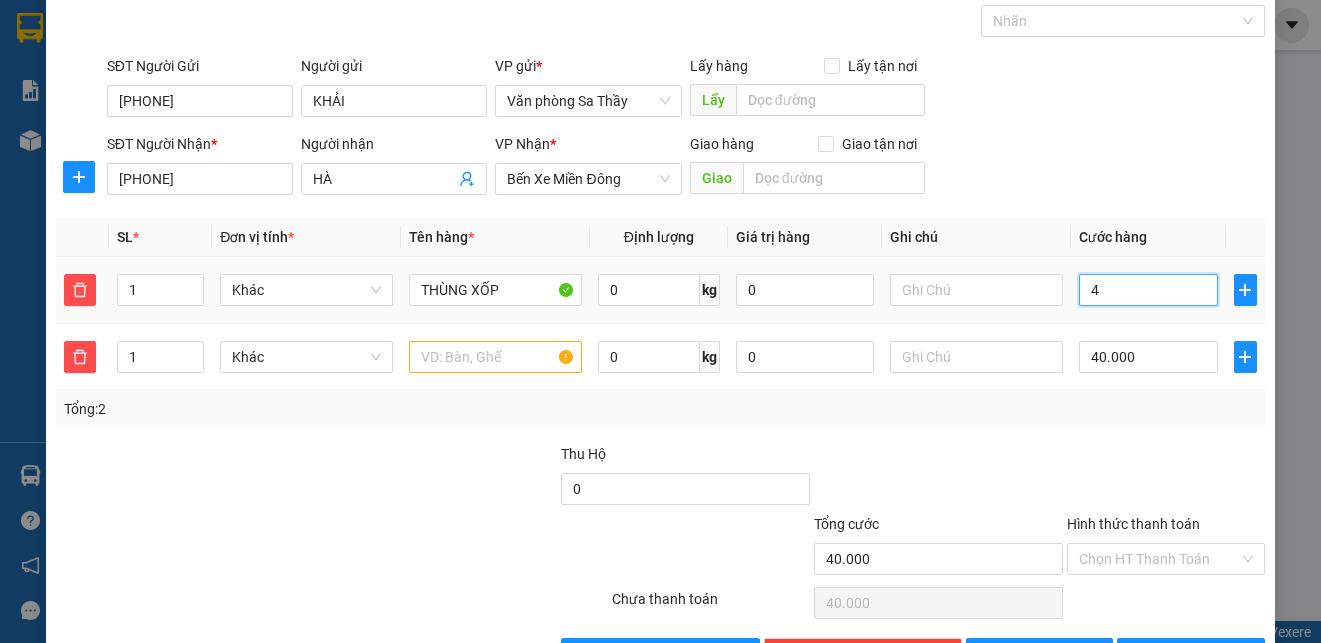 type on "40.004" 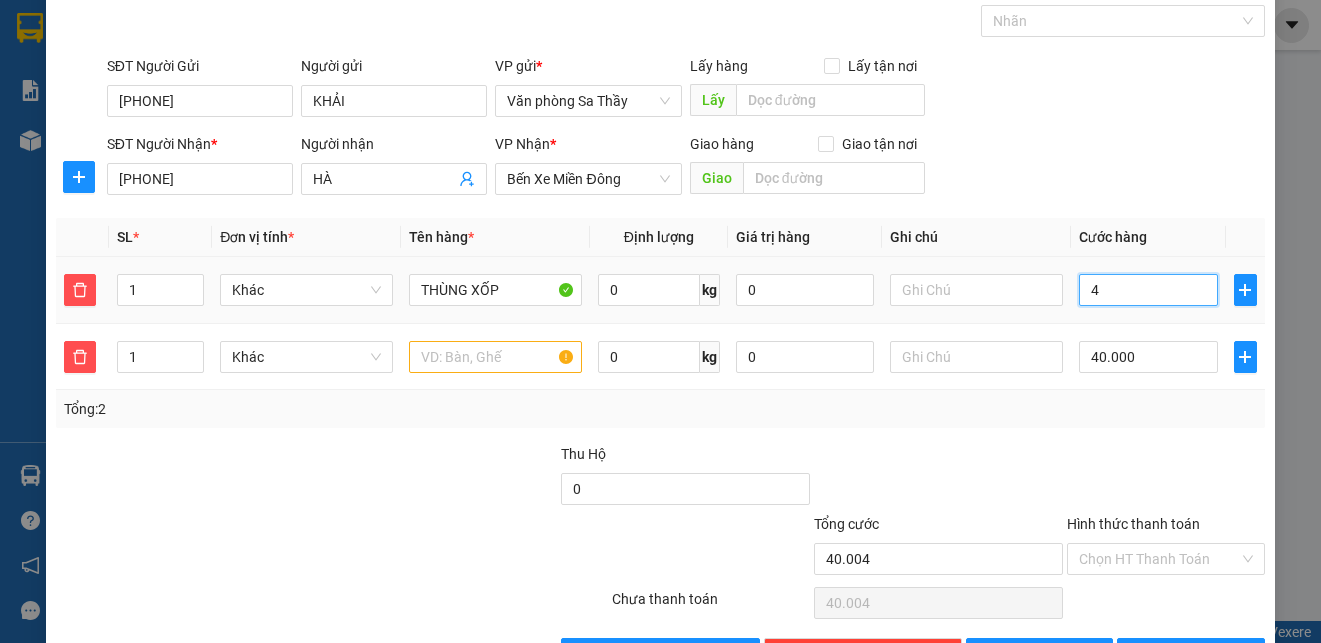 type on "40" 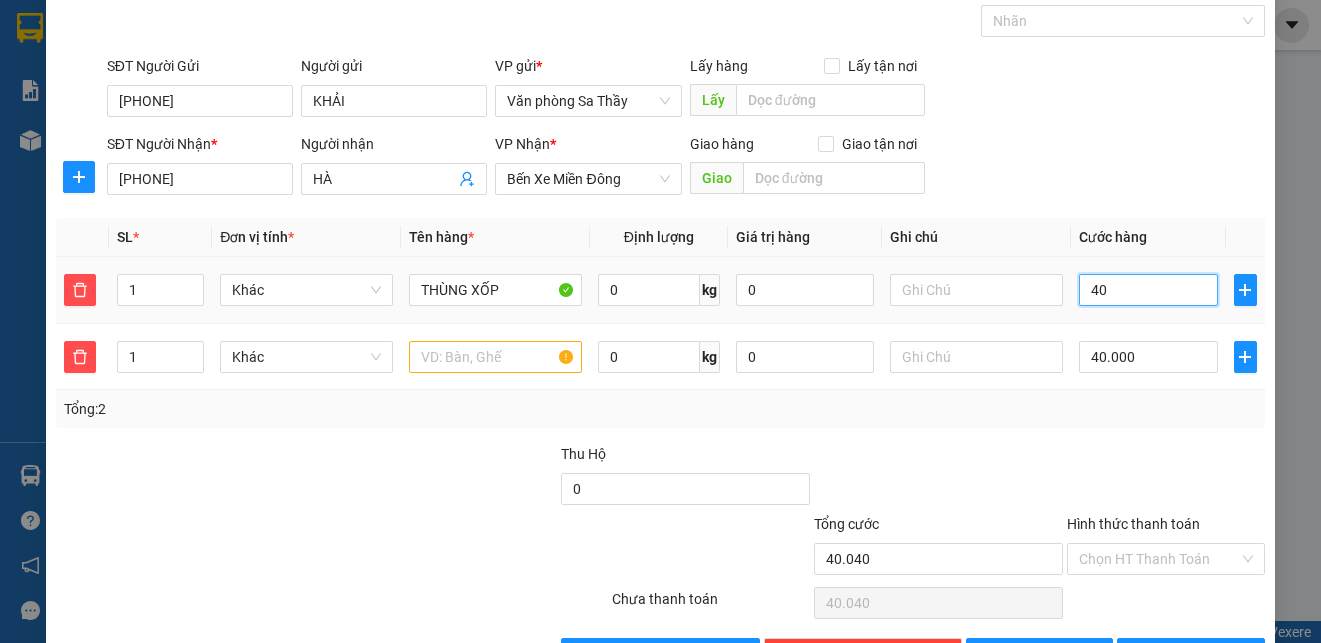 type on "400" 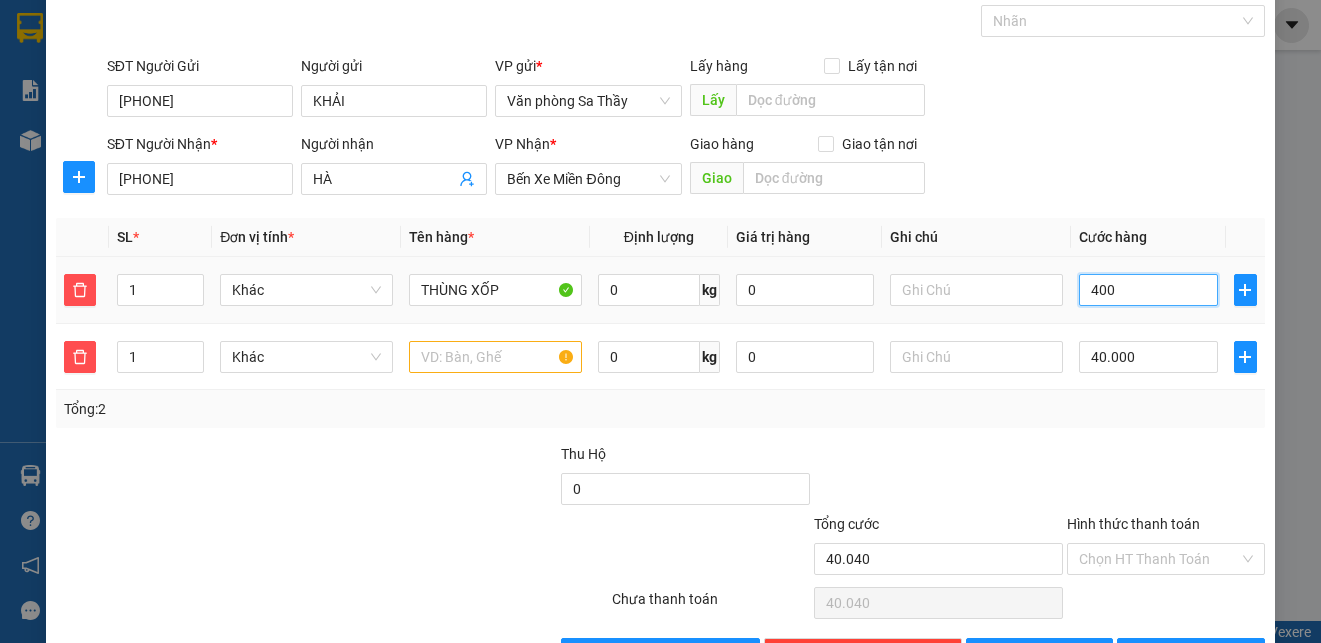 type on "40.400" 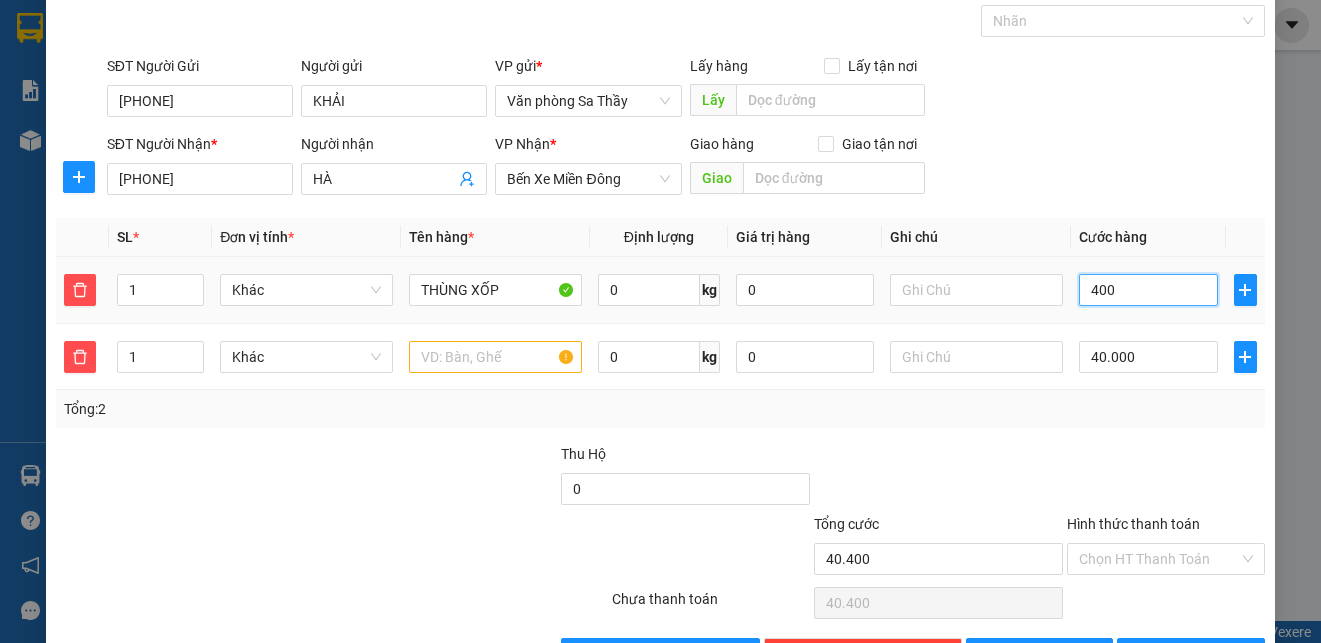 type on "4.000" 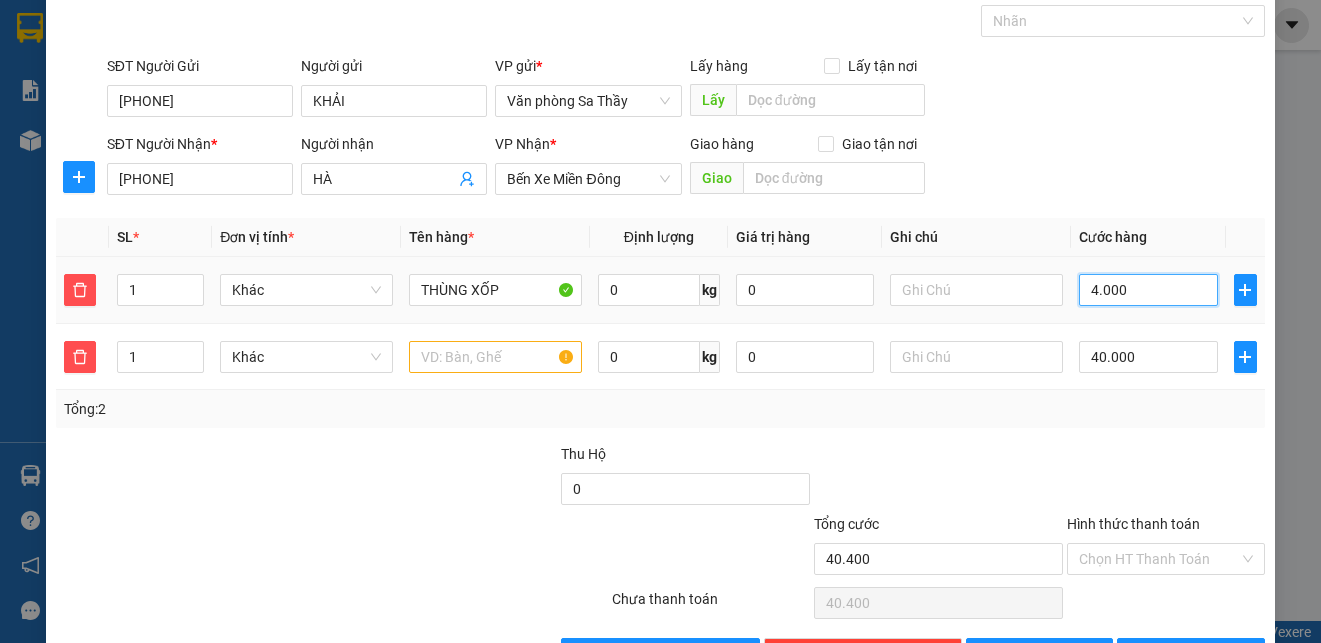 type on "44.000" 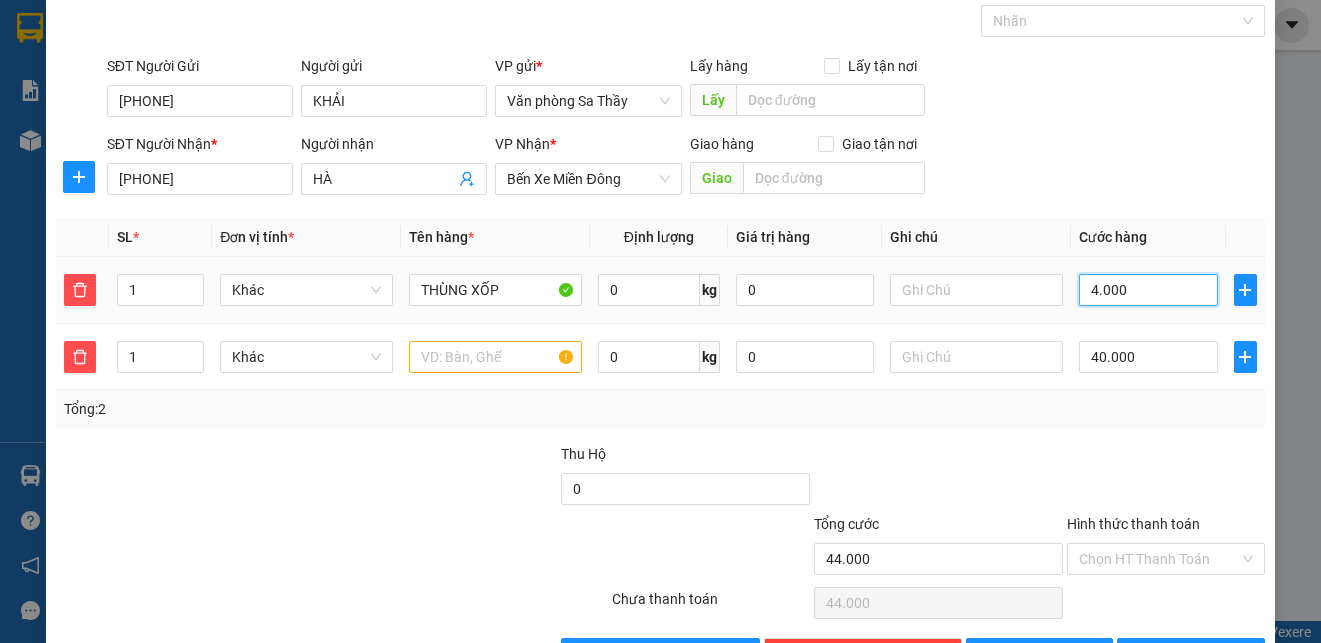 type on "40.000" 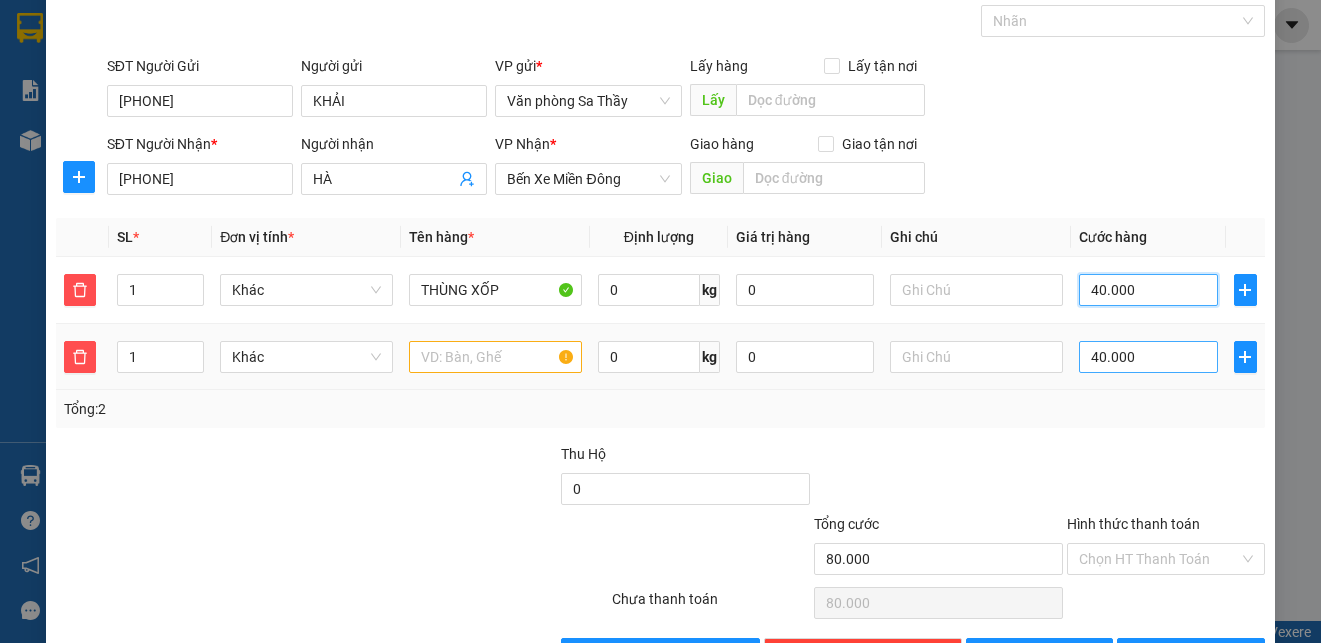 type on "40.000" 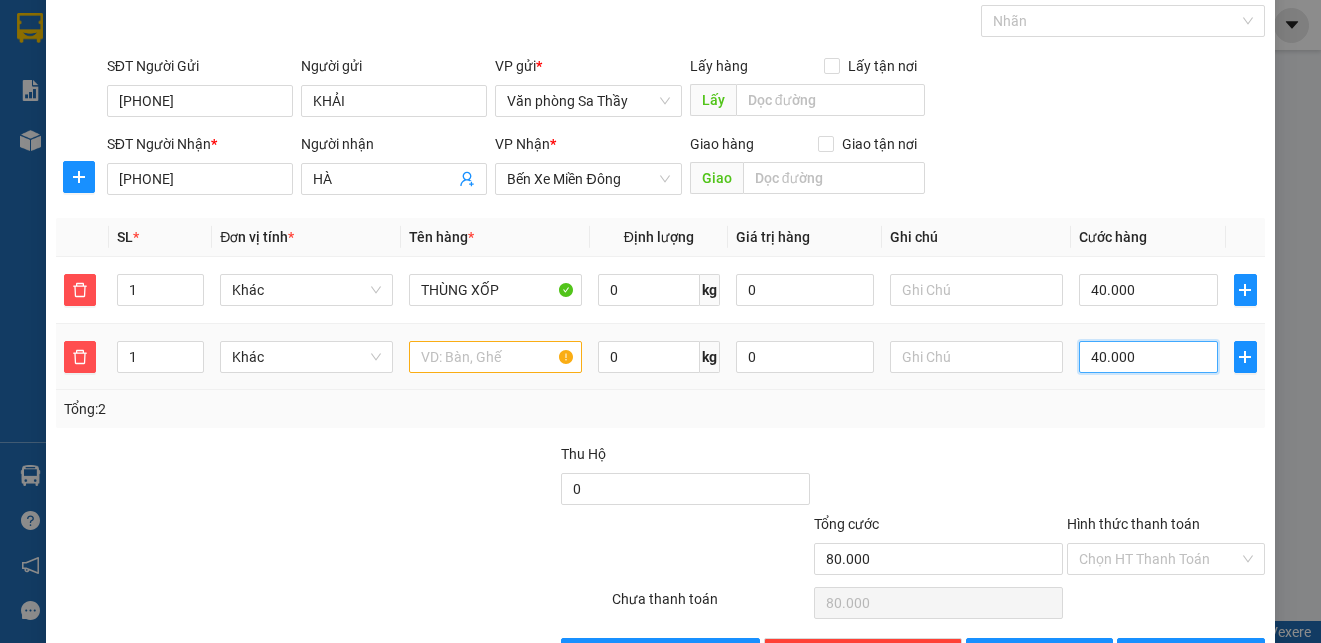click on "40.000" at bounding box center (1148, 357) 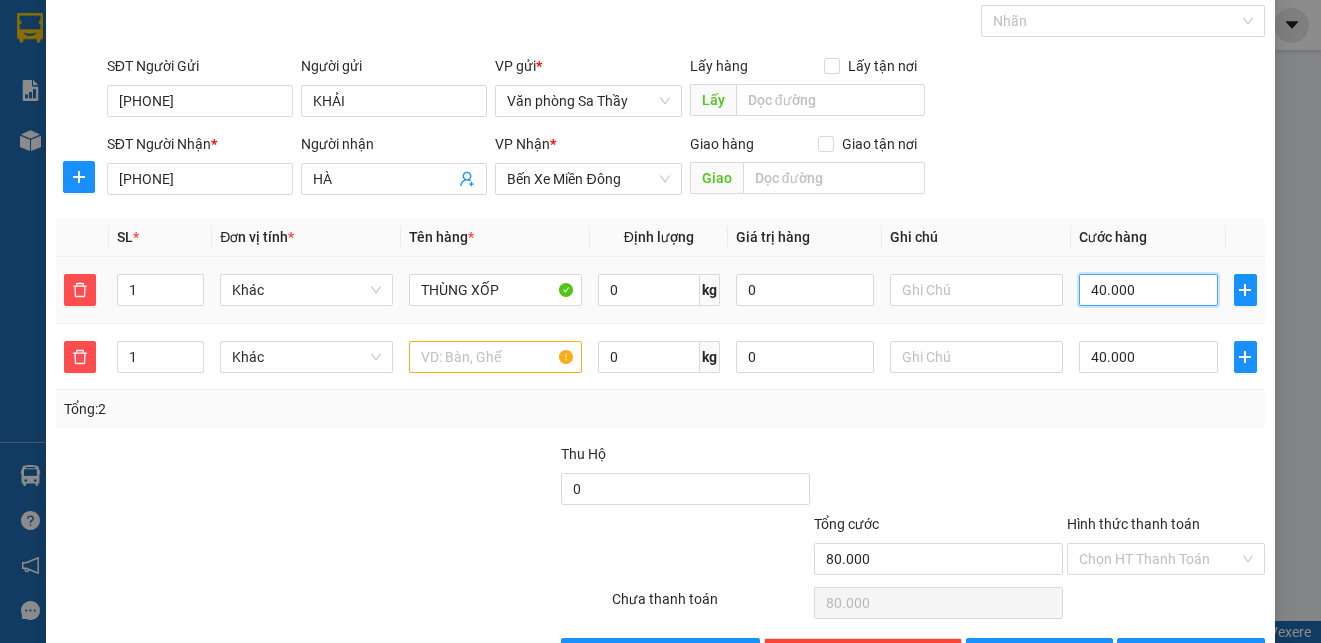 click on "40.000" at bounding box center [1148, 290] 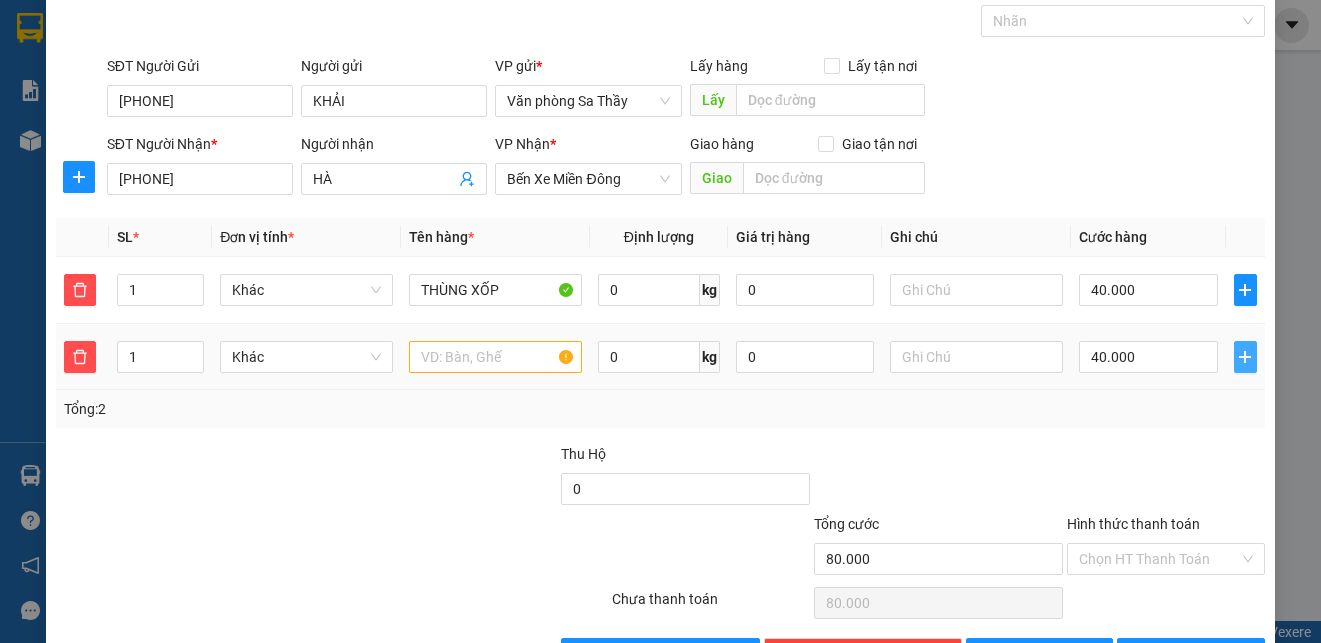 click 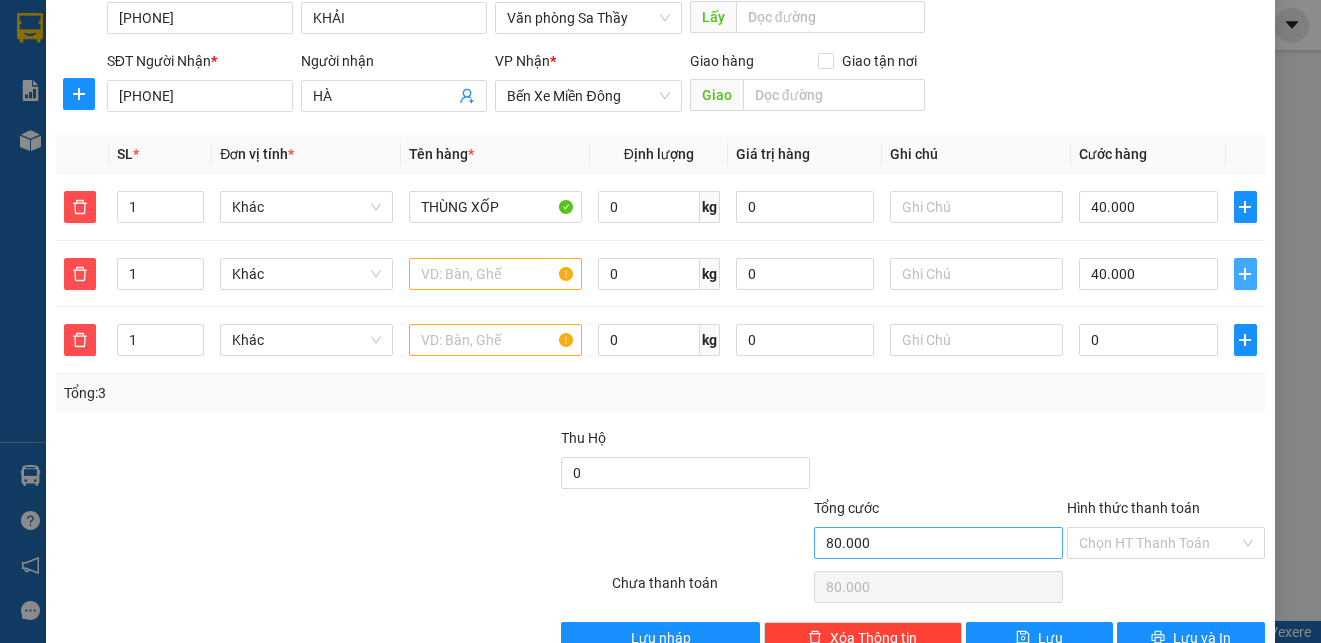 scroll, scrollTop: 197, scrollLeft: 0, axis: vertical 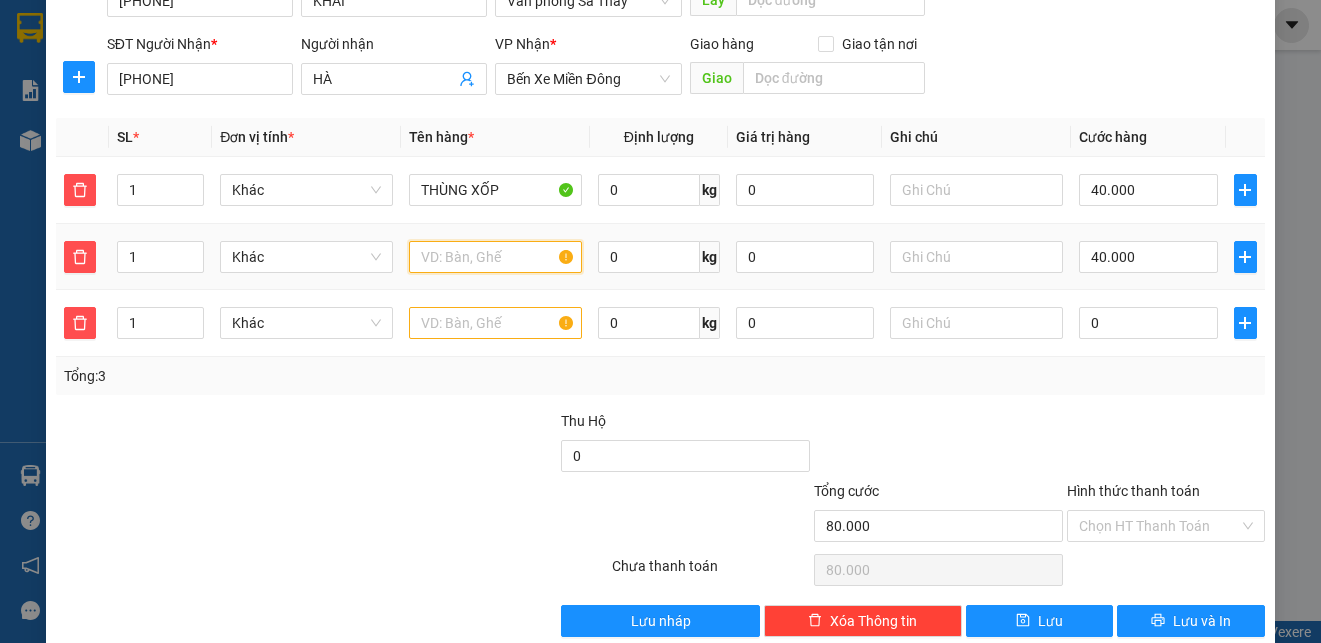 click at bounding box center (495, 257) 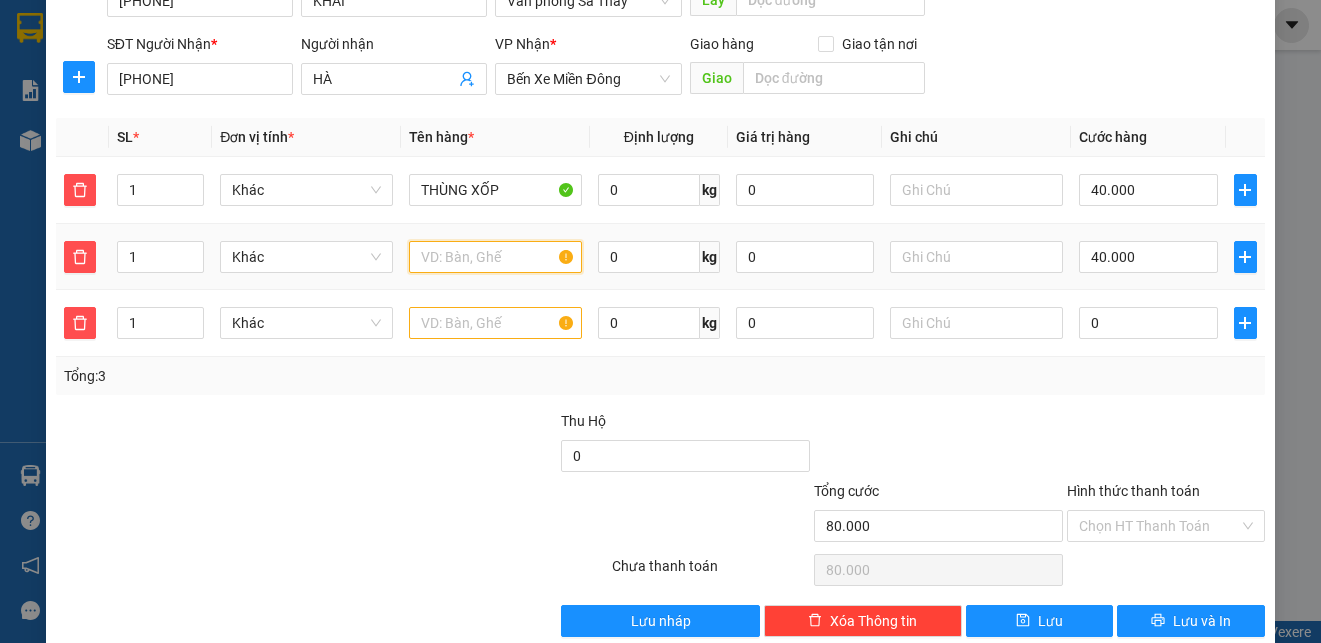 click at bounding box center (495, 257) 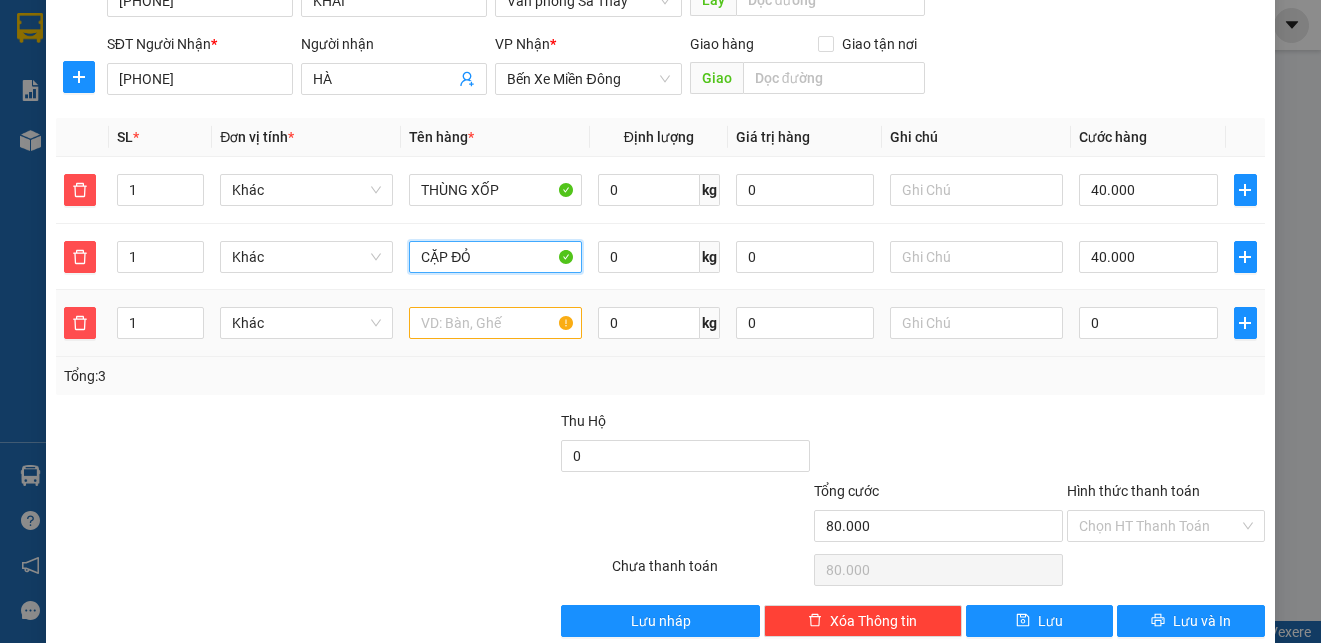 type on "CẶP ĐỎ" 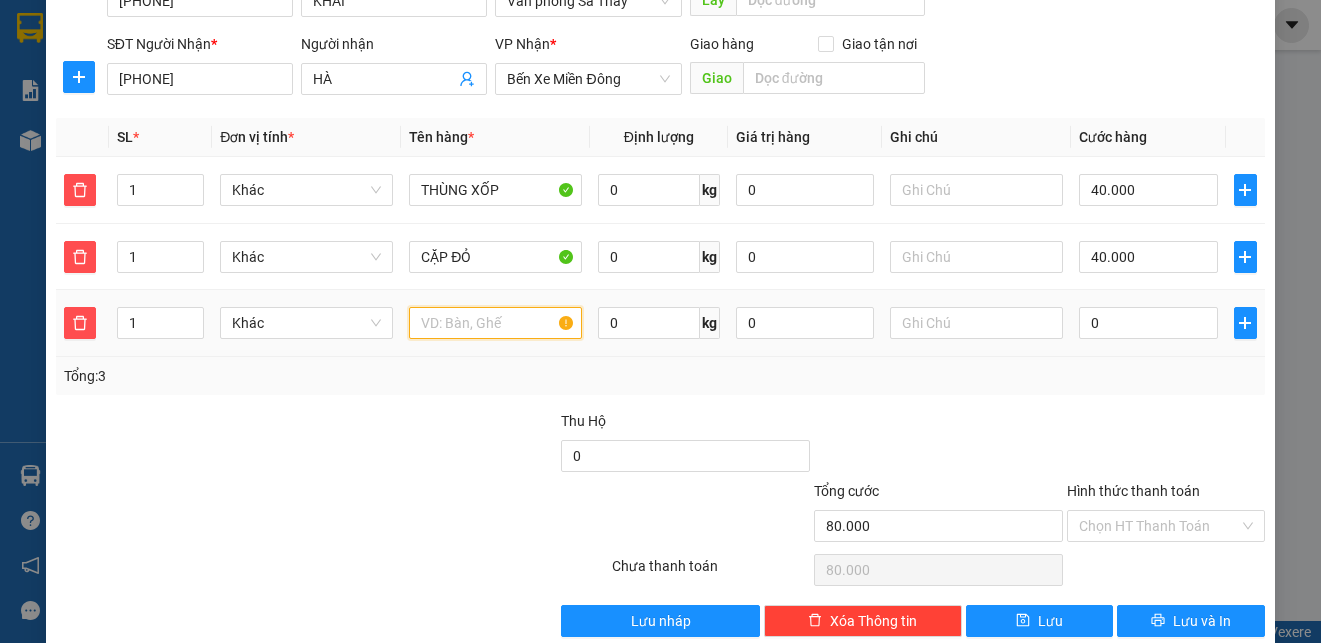 click at bounding box center [495, 323] 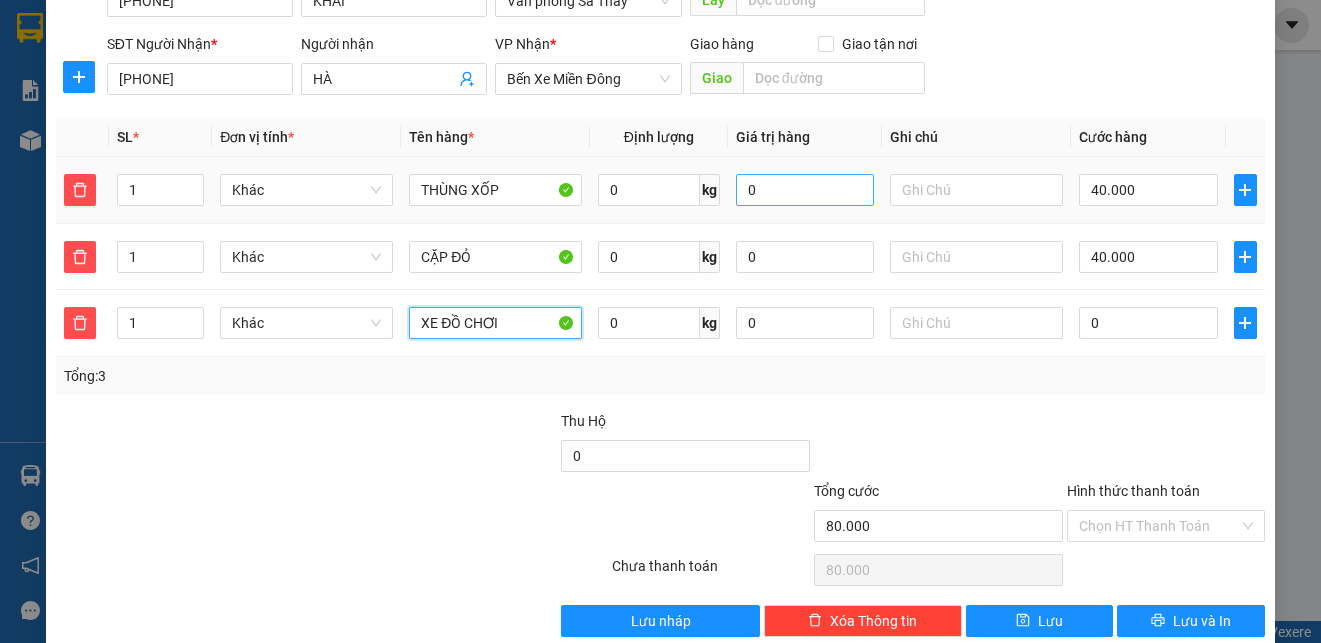 type on "XE ĐỒ CHƠI" 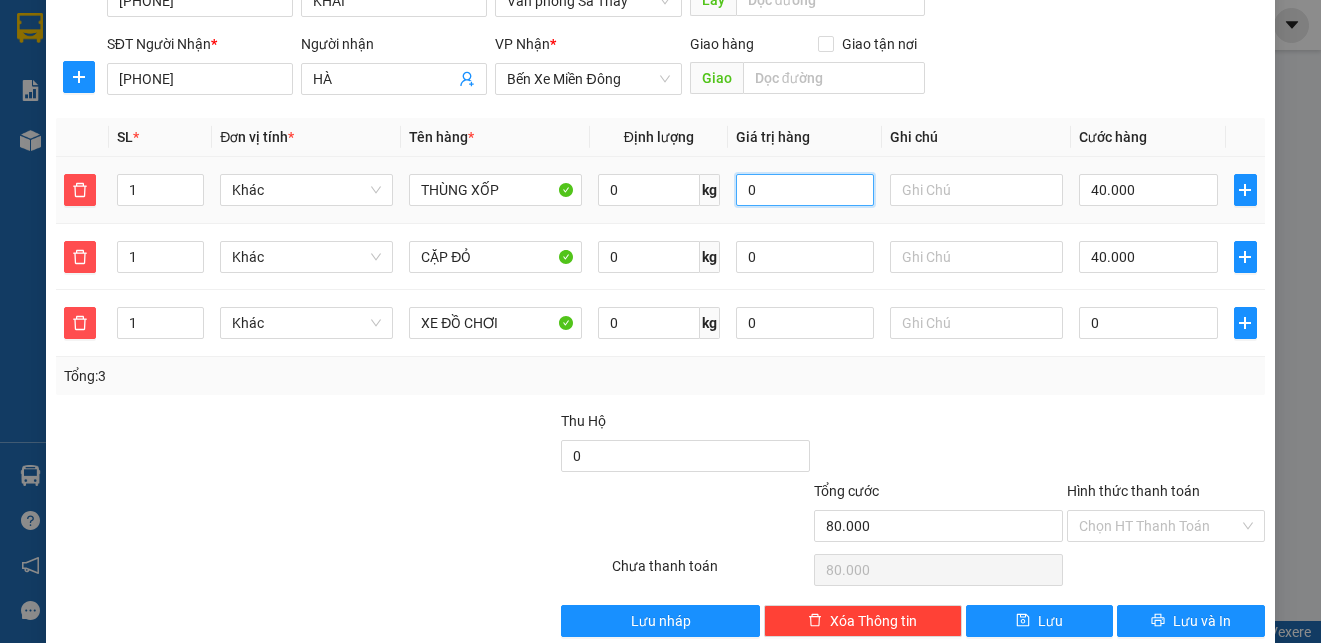 click on "0" at bounding box center (805, 190) 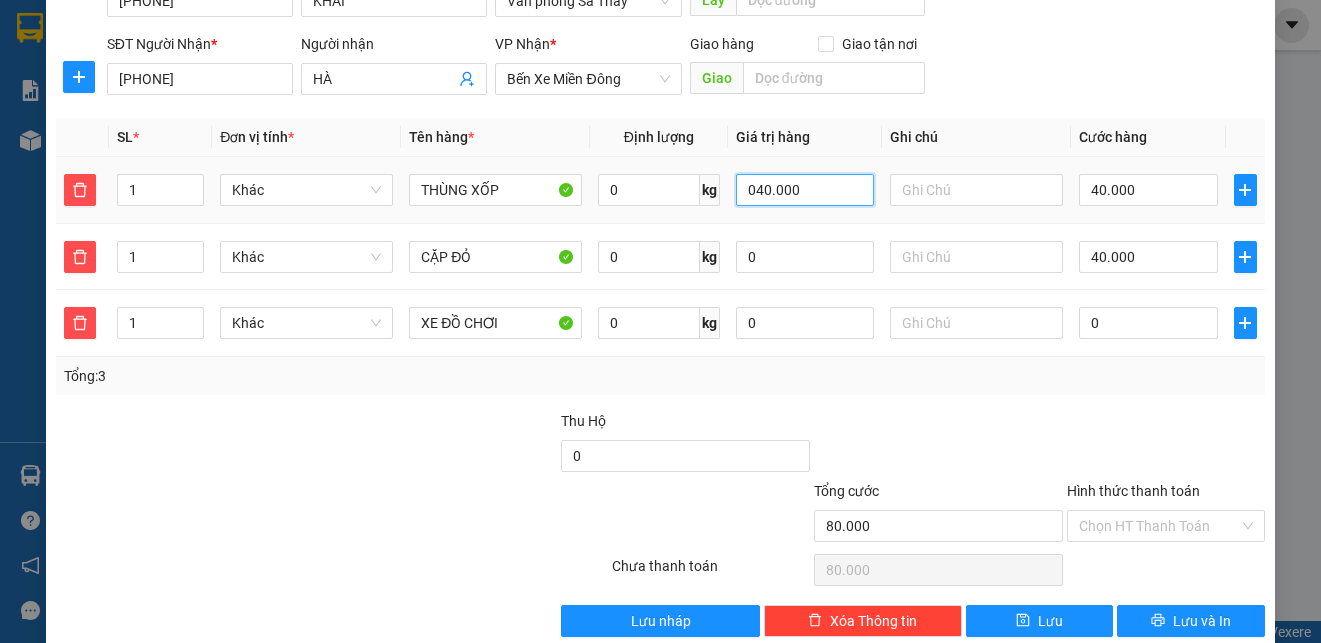 click on "040.000" at bounding box center [805, 190] 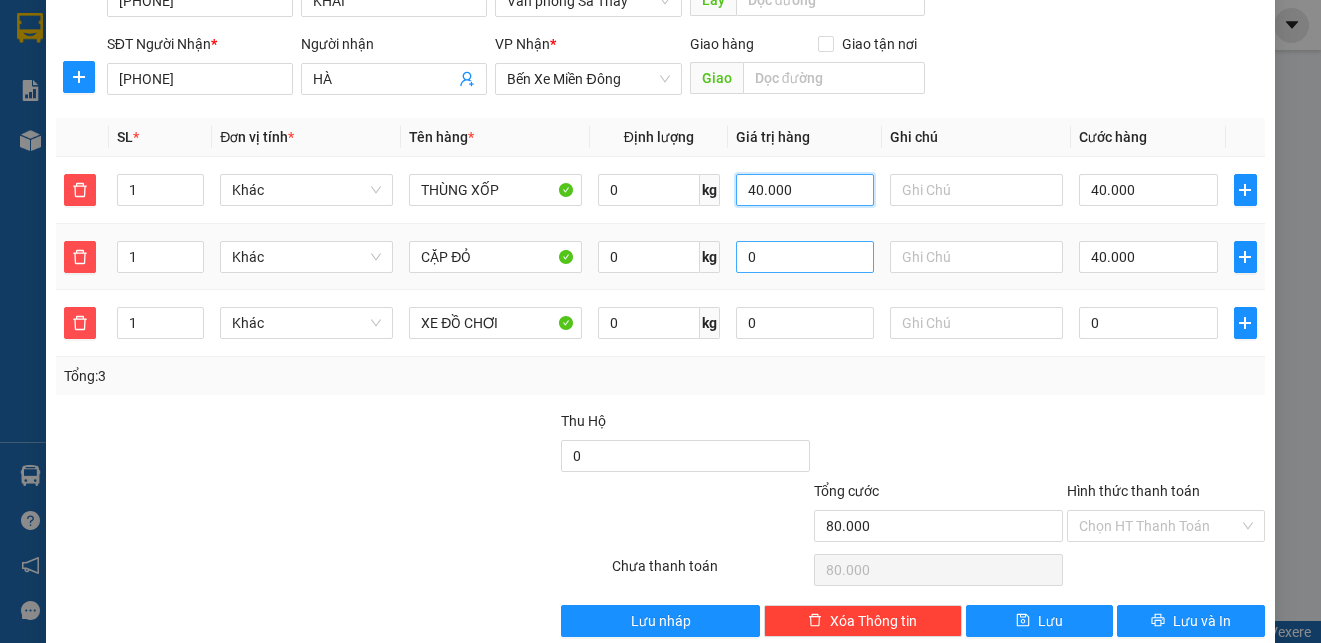 type on "40.000" 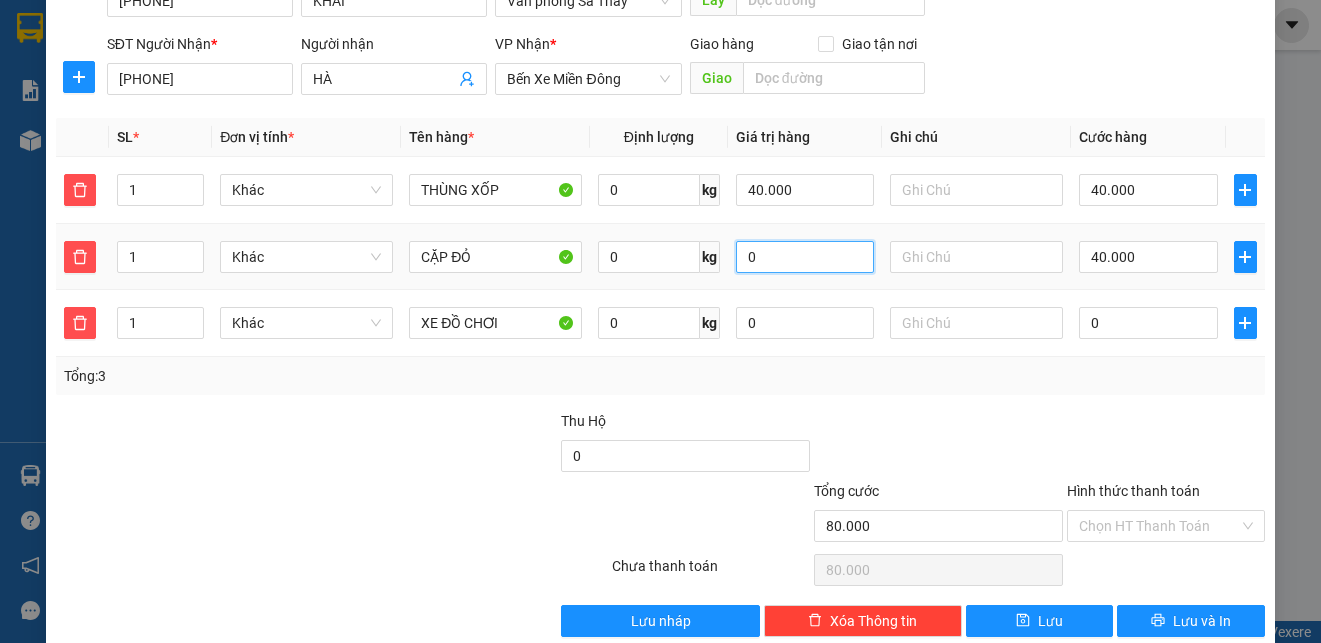 click on "0" at bounding box center (805, 257) 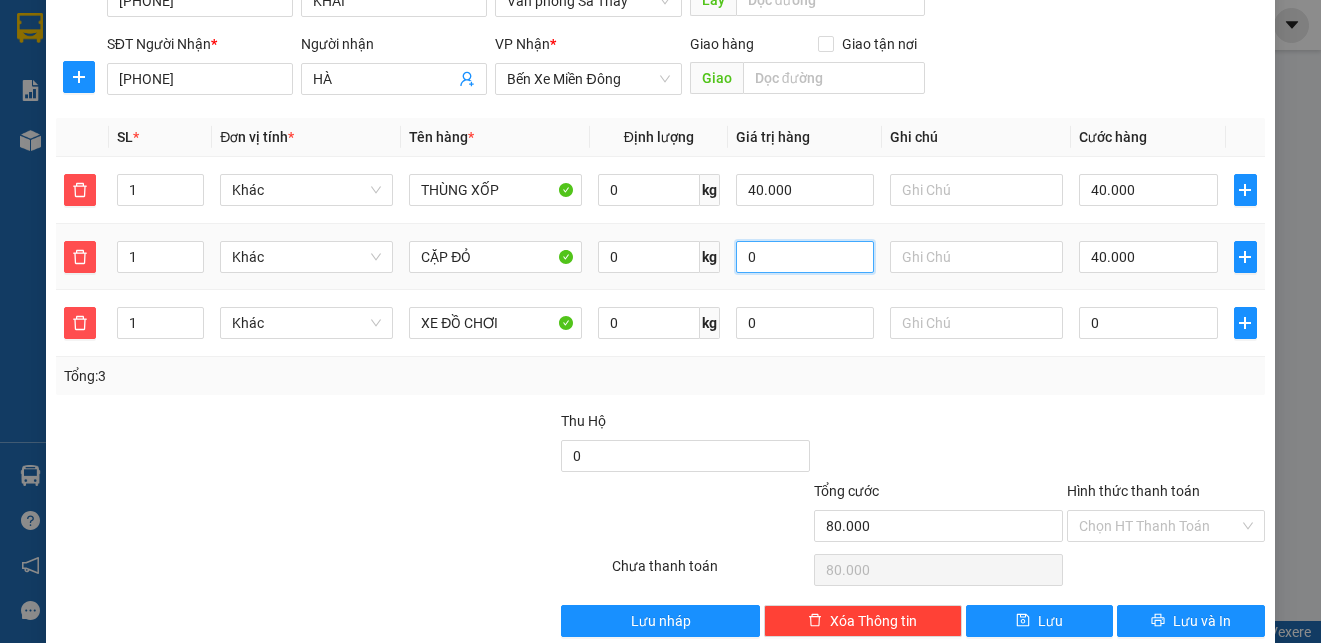 click on "0" at bounding box center (805, 257) 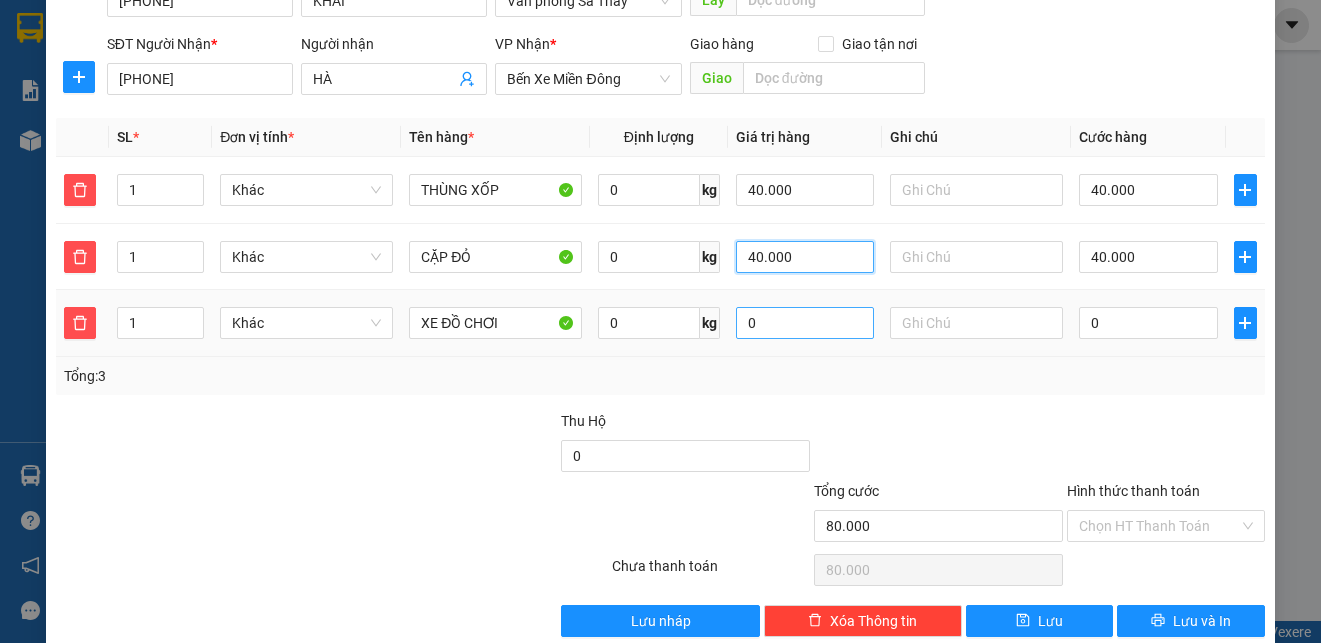 type on "40.000" 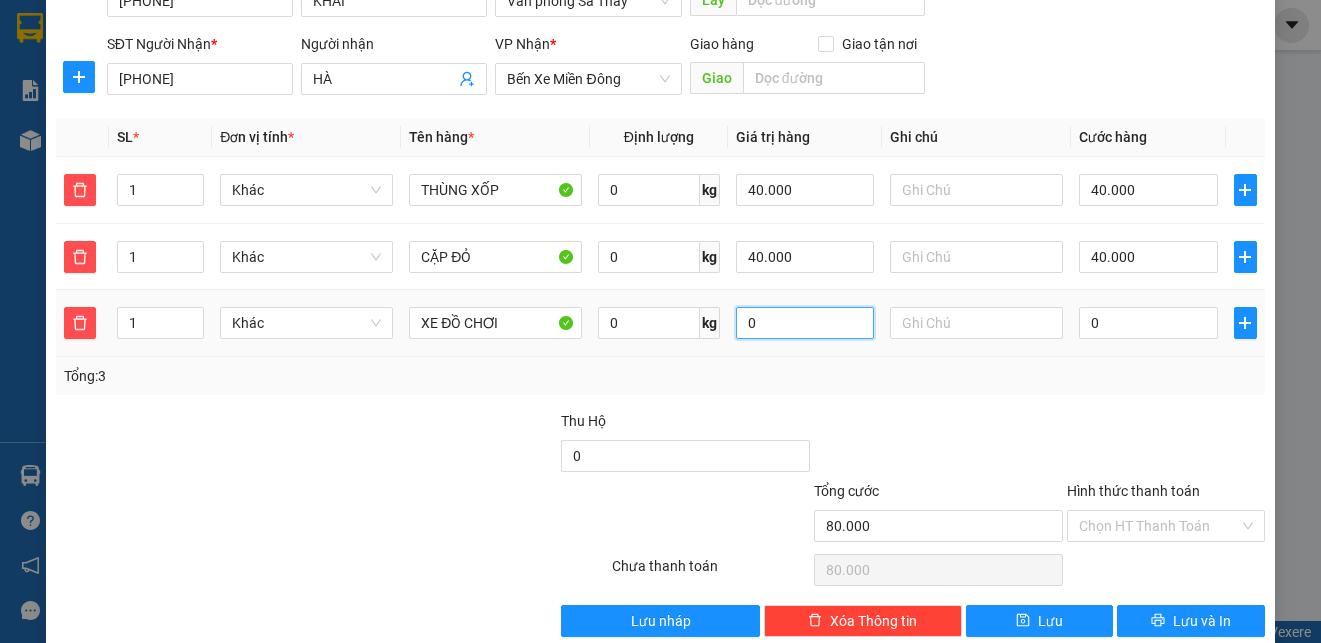 click on "0" at bounding box center (805, 323) 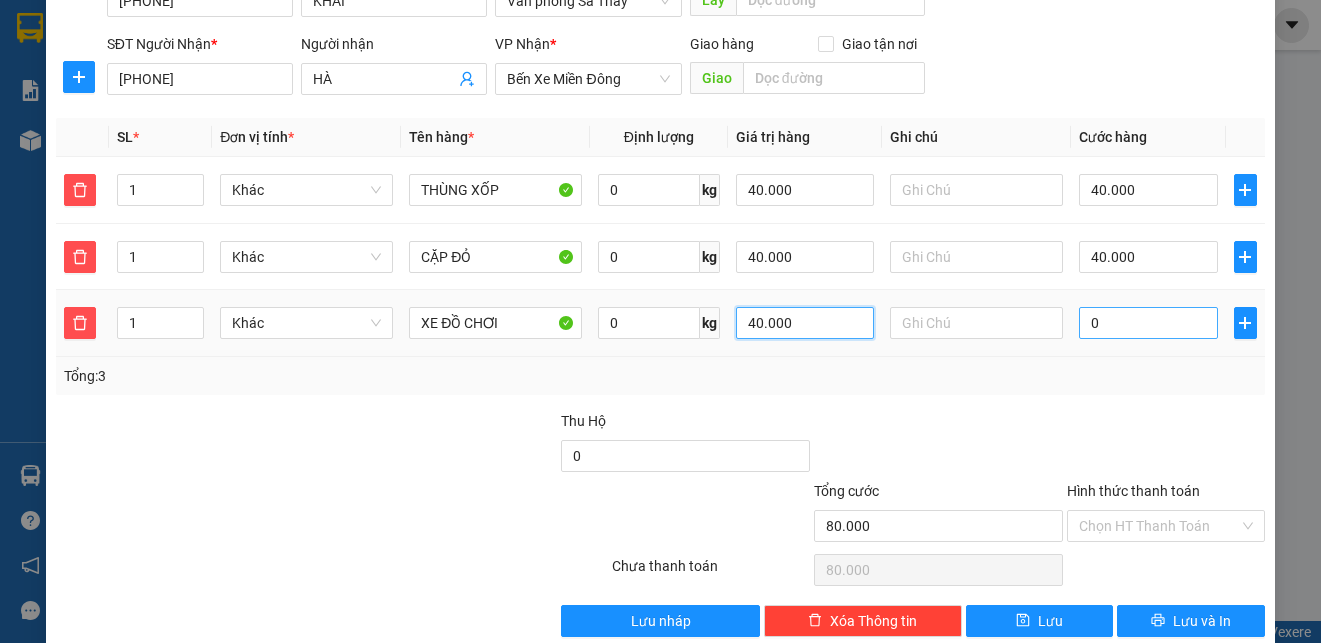 type on "40.000" 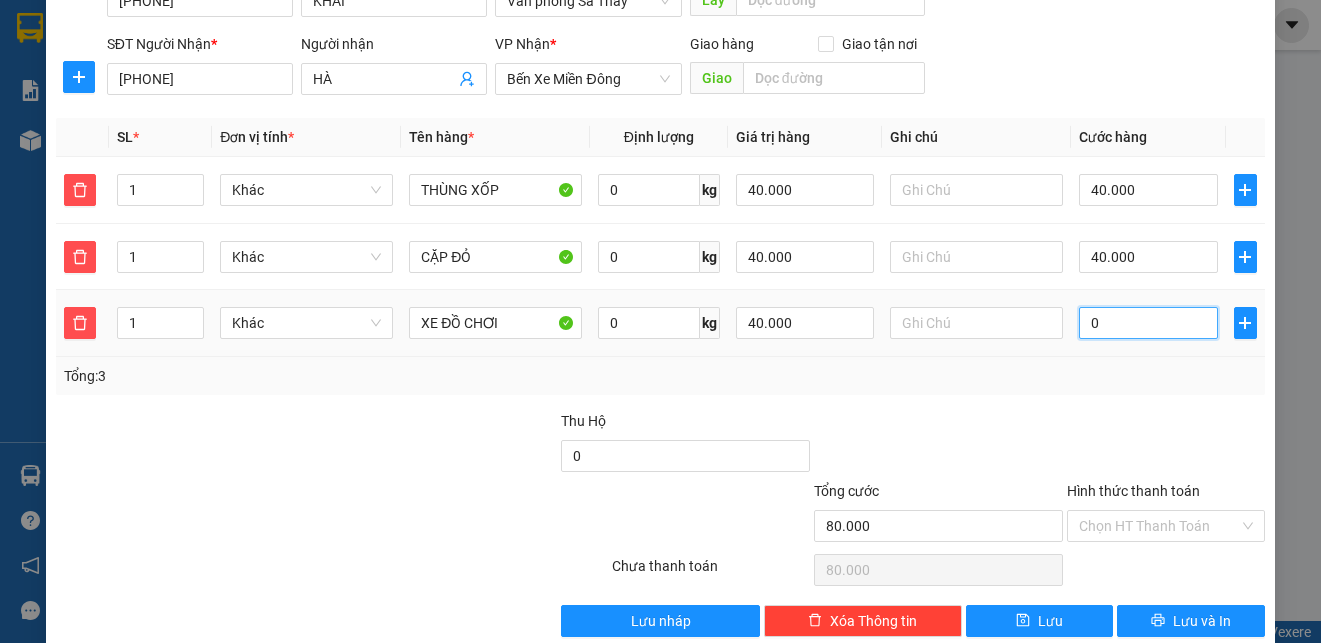 click on "0" at bounding box center (1148, 323) 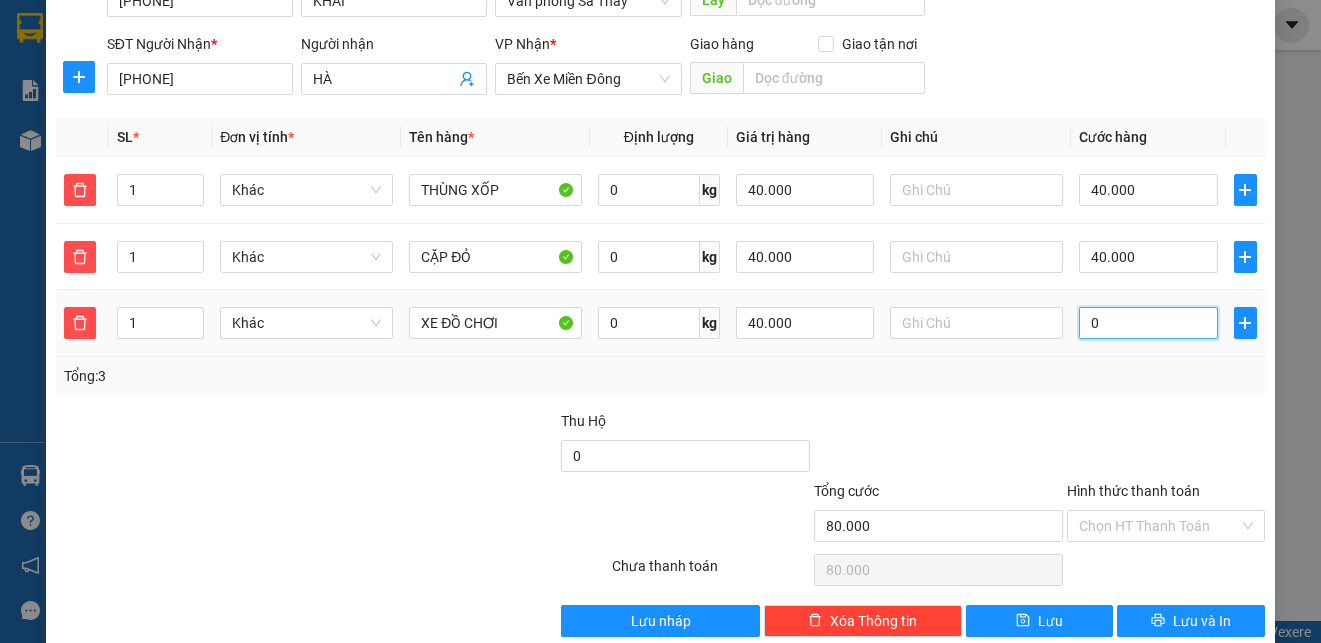 type on "4" 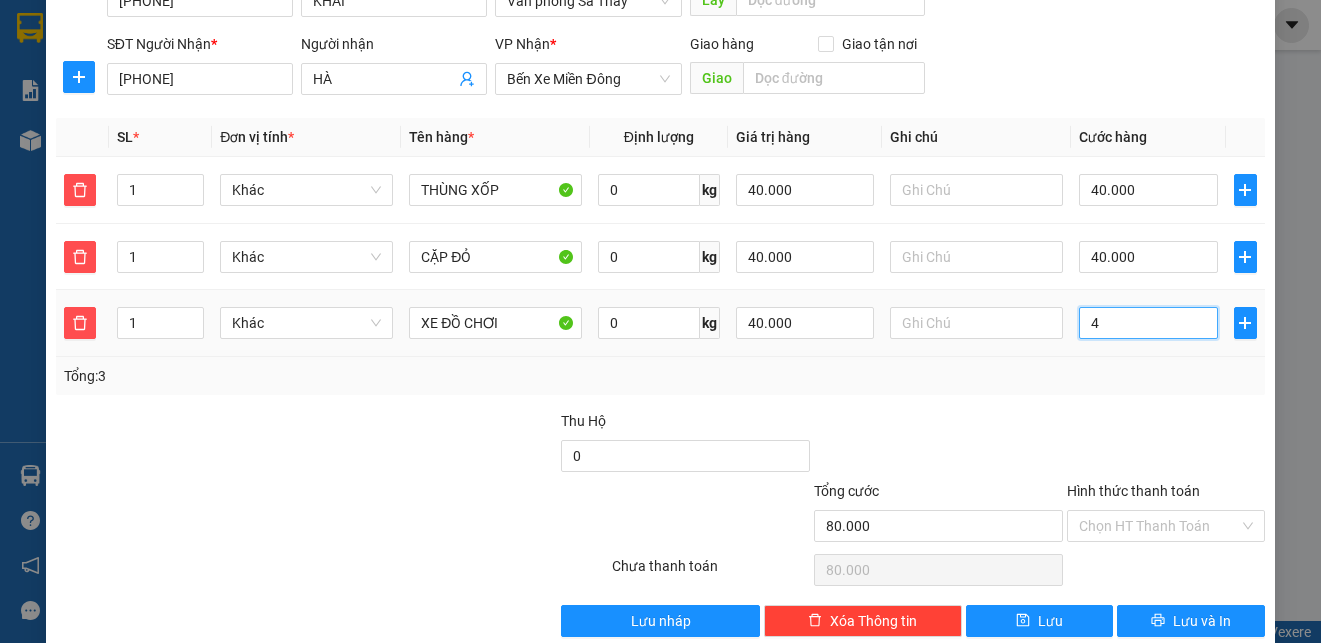 type on "80.004" 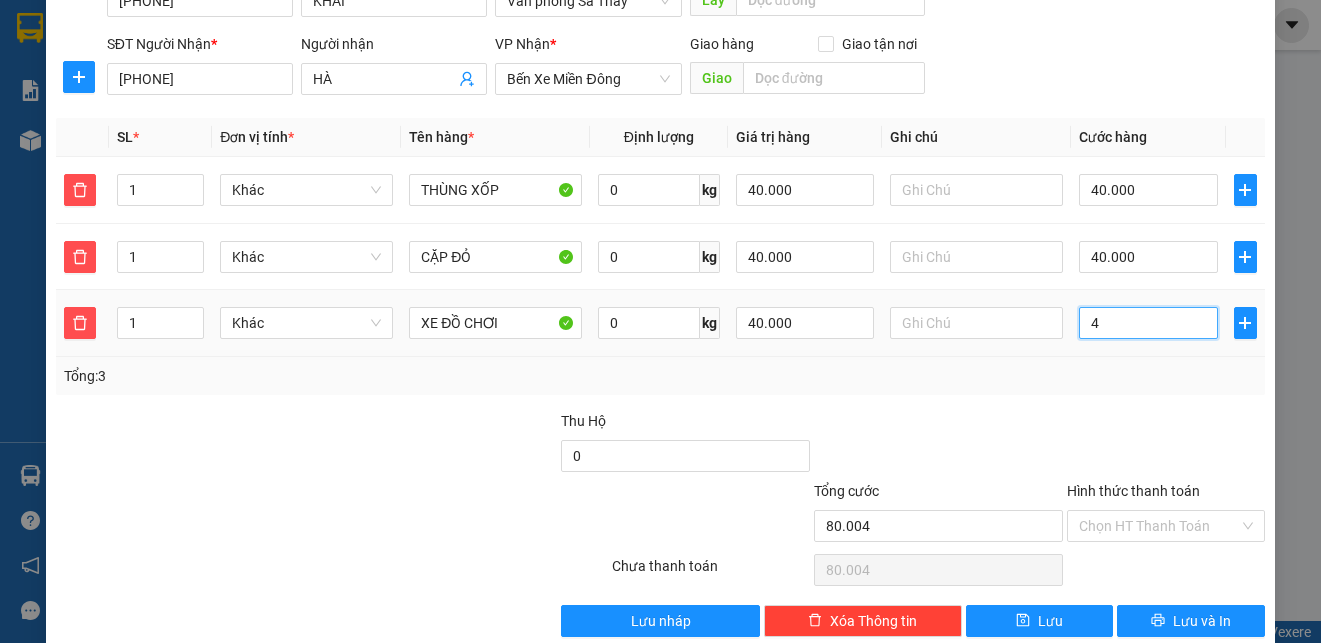type on "40" 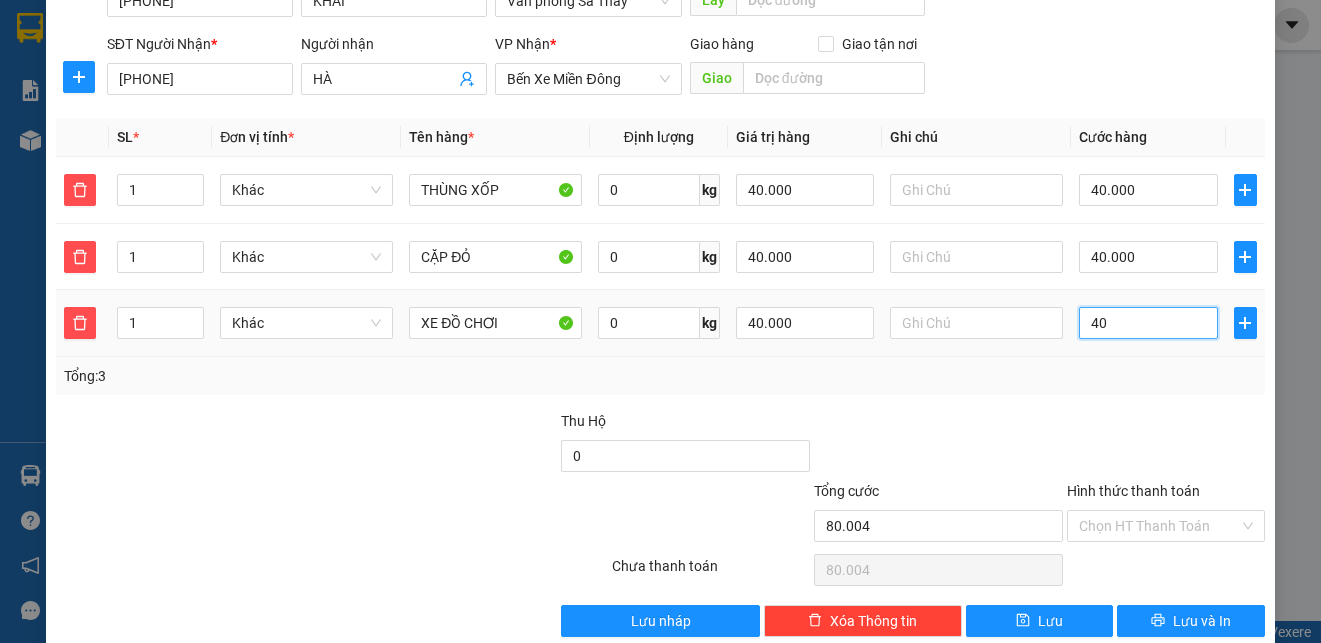 type on "80.040" 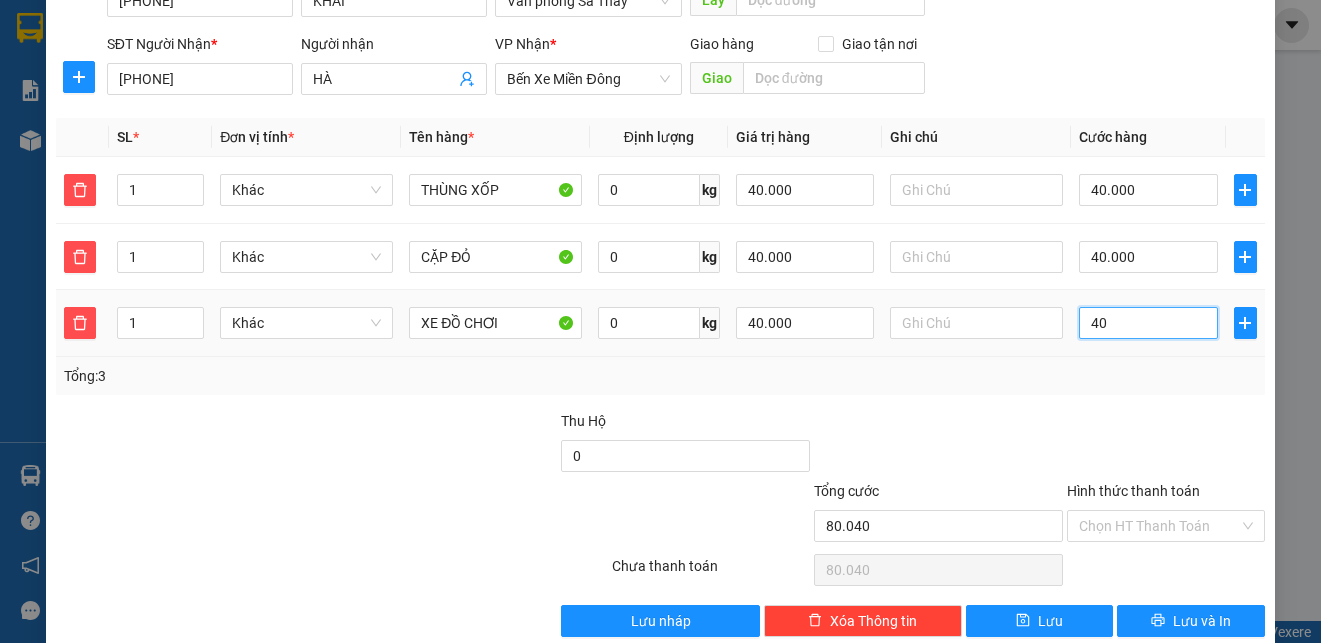 type on "400" 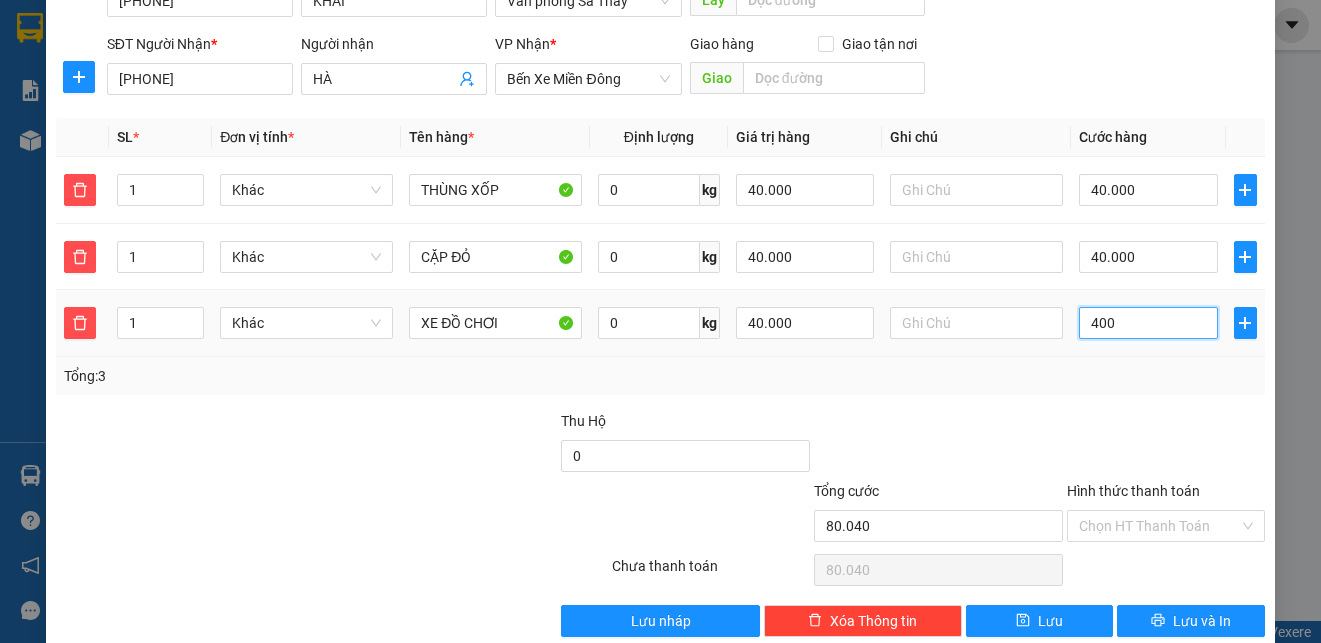 type on "80.400" 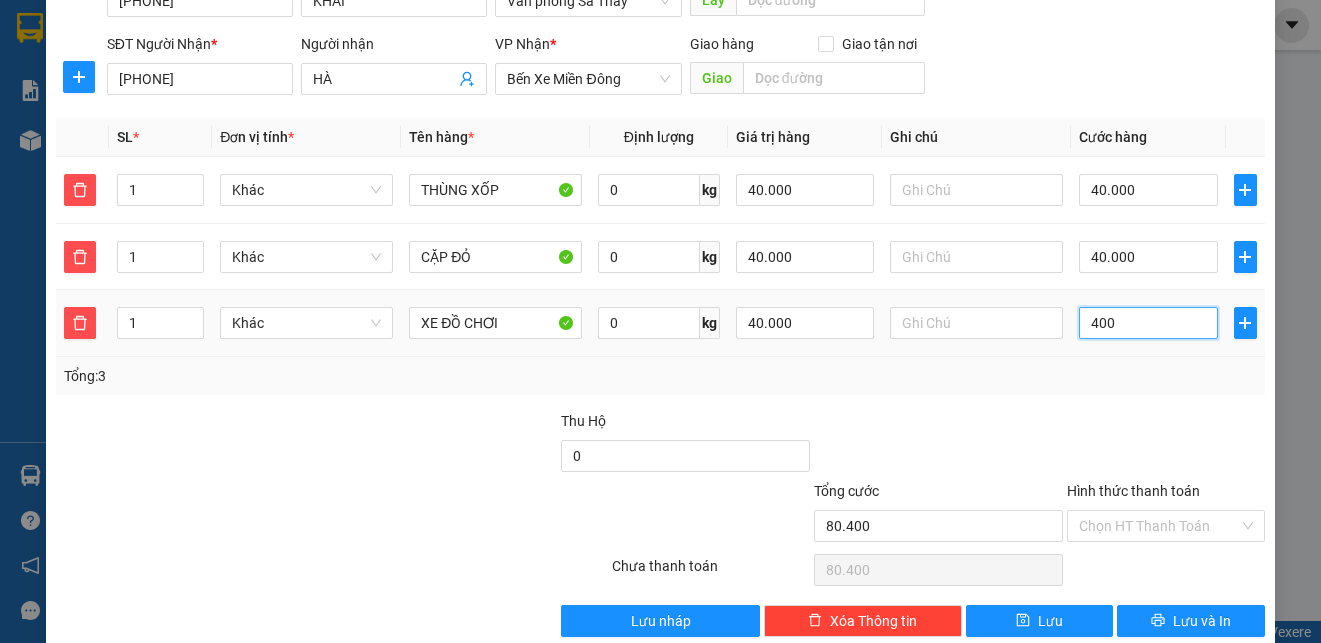 type on "4.000" 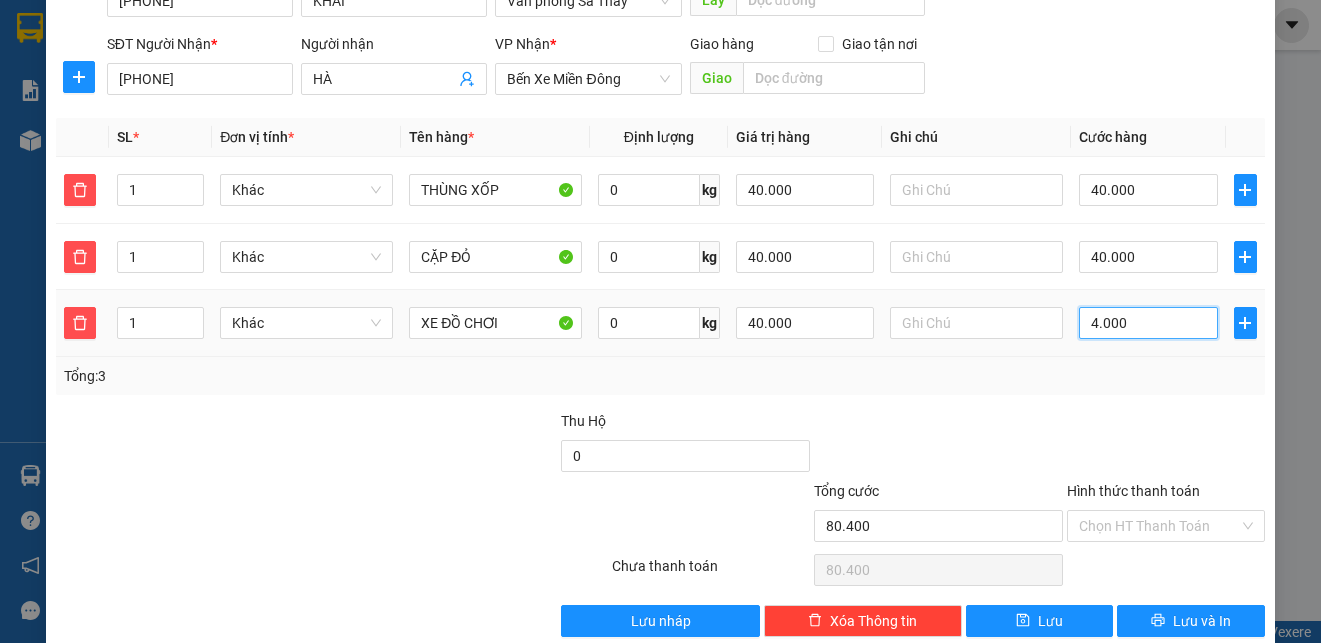 type on "84.000" 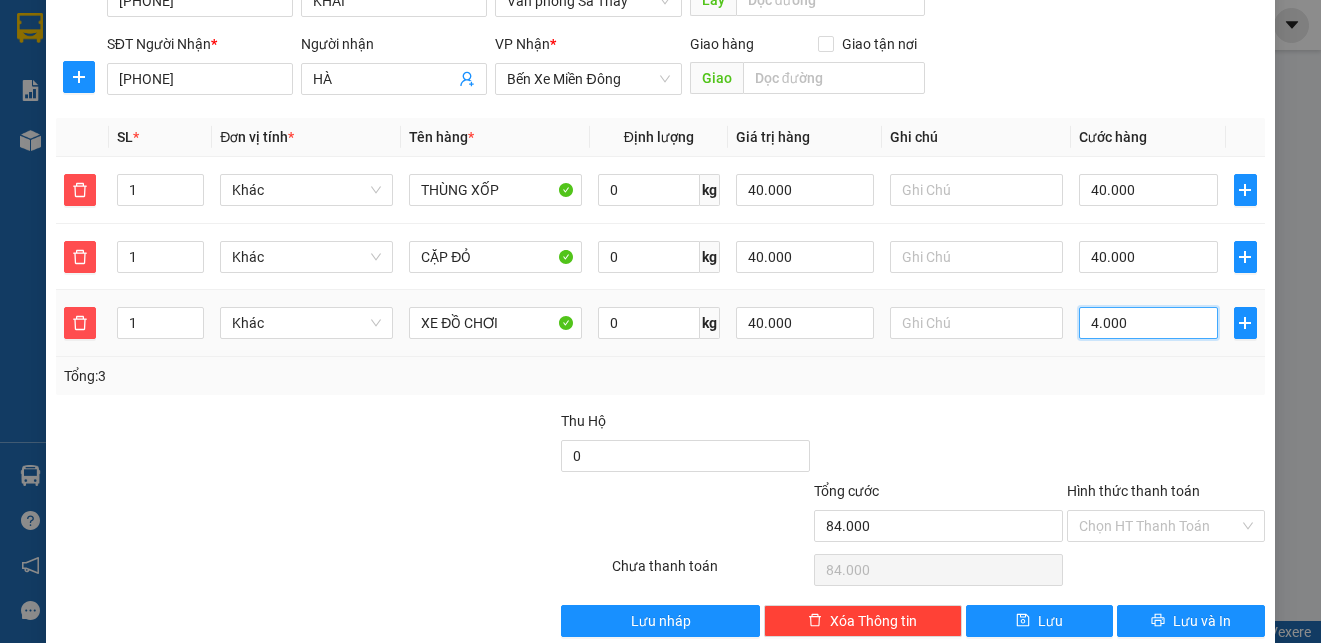type on "40.000" 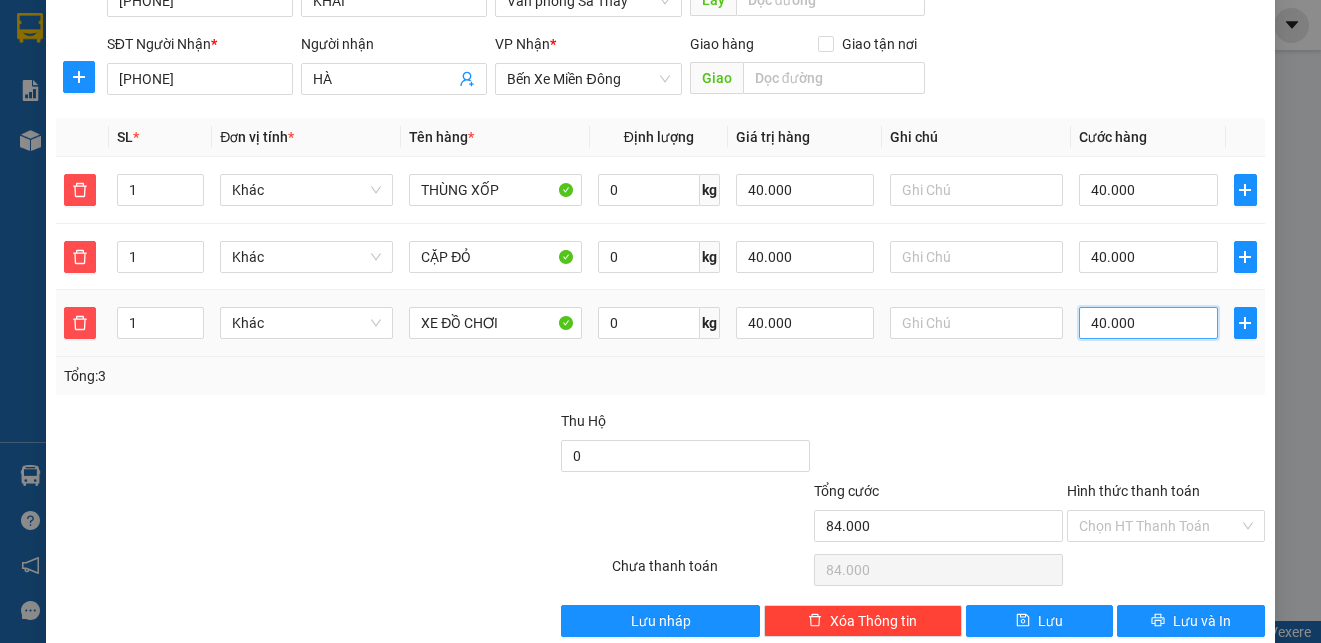 type on "120.000" 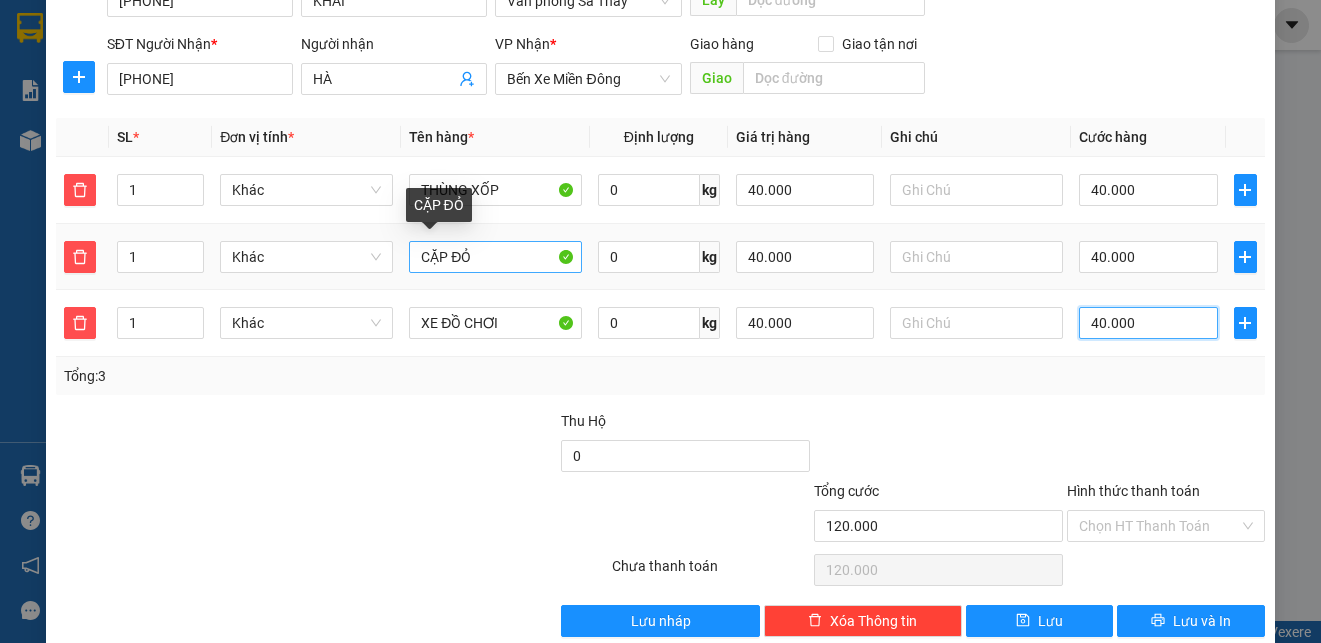 type on "40.000" 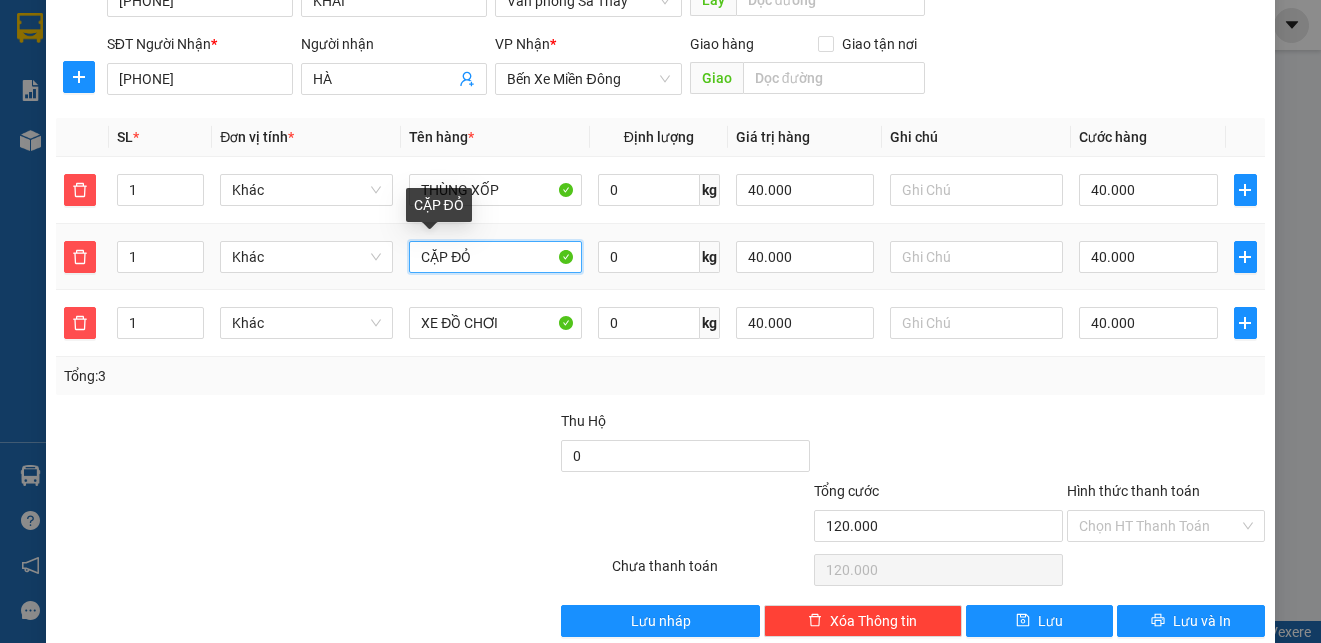 click on "CẶP ĐỎ" at bounding box center (495, 257) 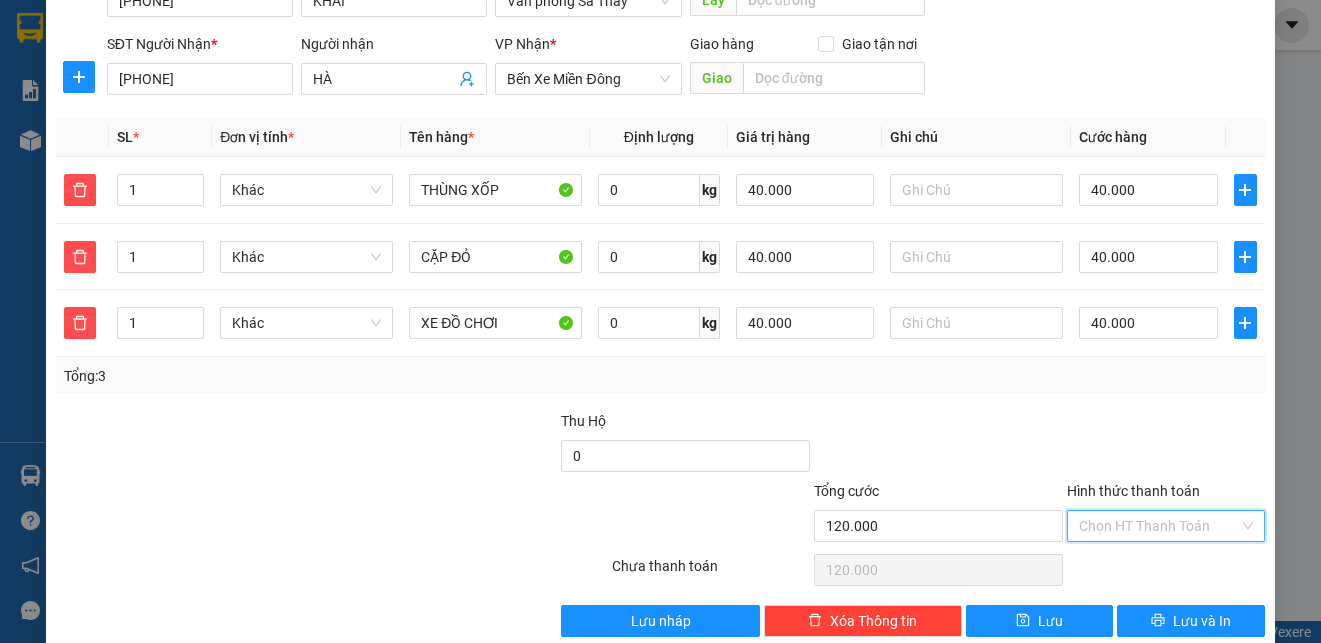 click on "Hình thức thanh toán" at bounding box center (1159, 526) 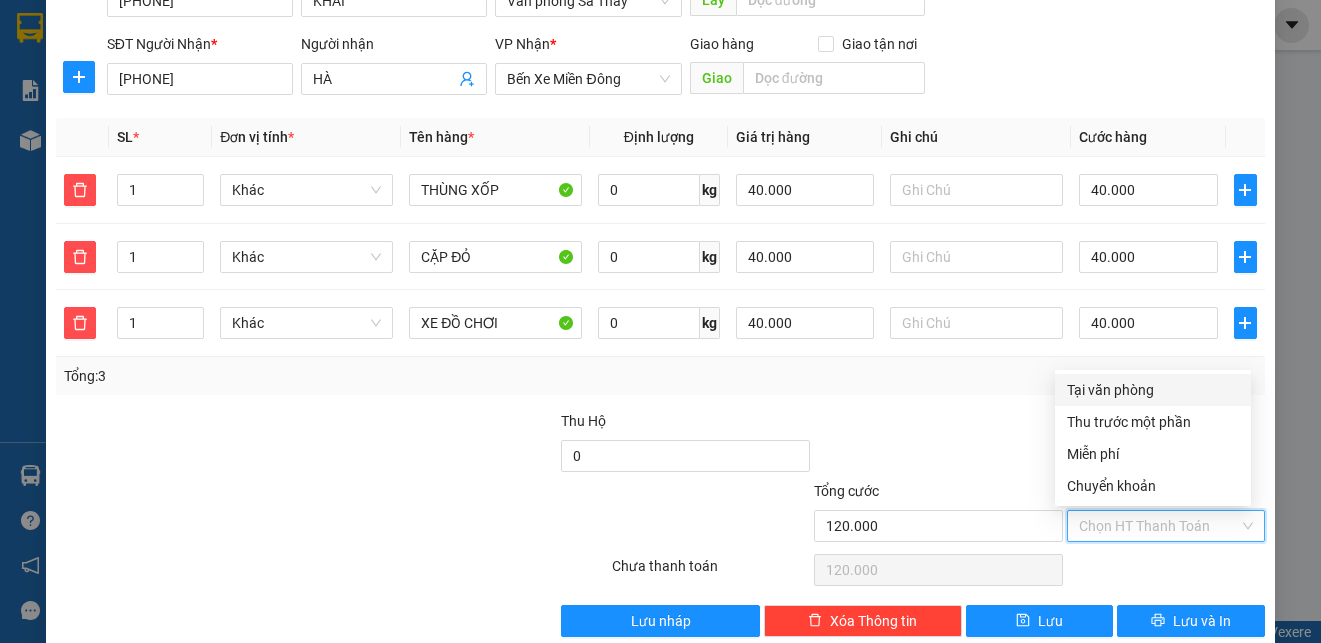 click on "Tại văn phòng" at bounding box center (1153, 390) 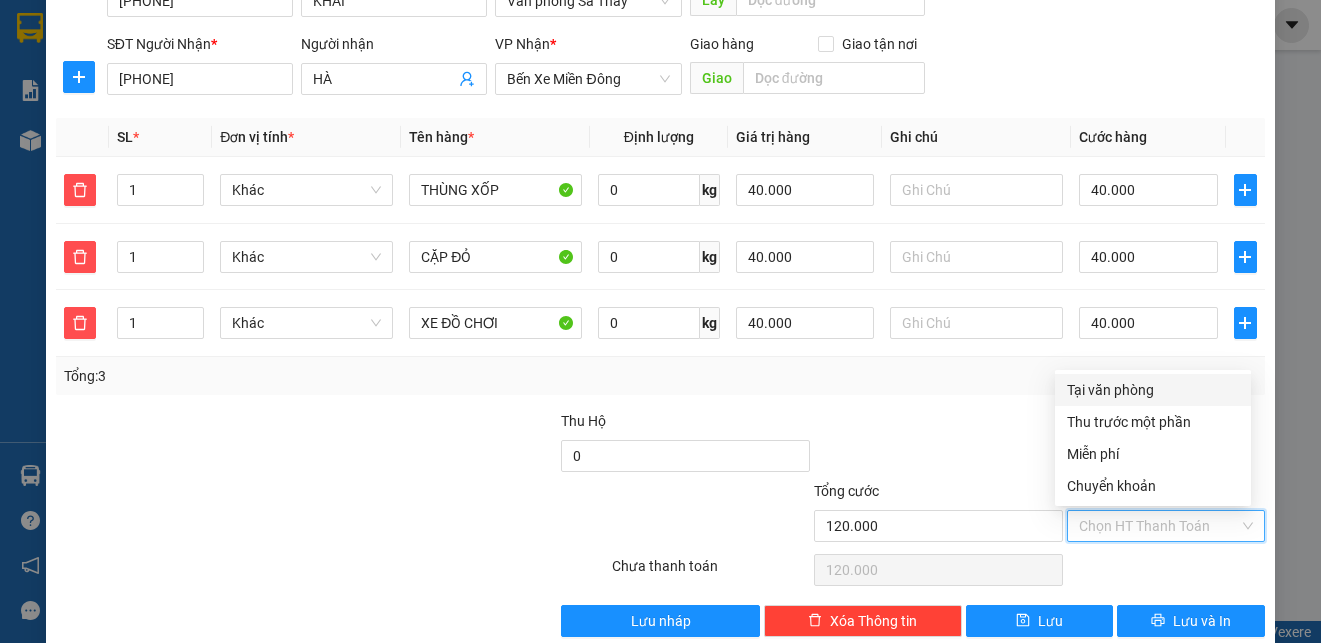 type on "0" 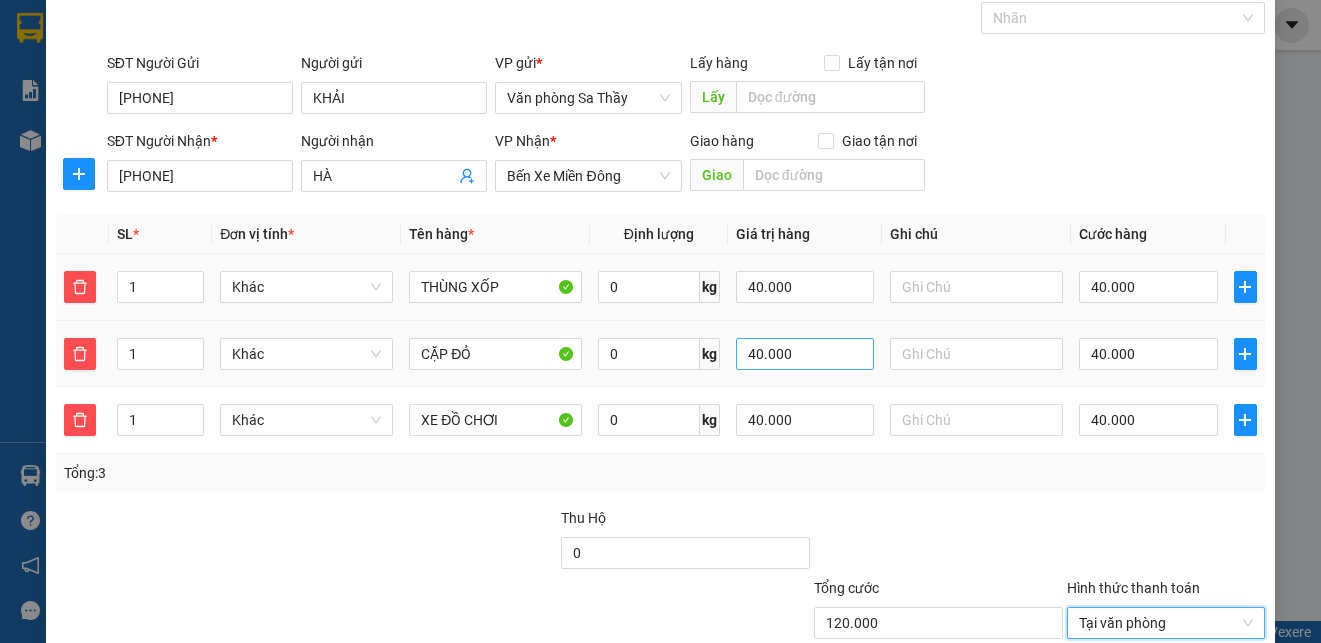 scroll, scrollTop: 0, scrollLeft: 0, axis: both 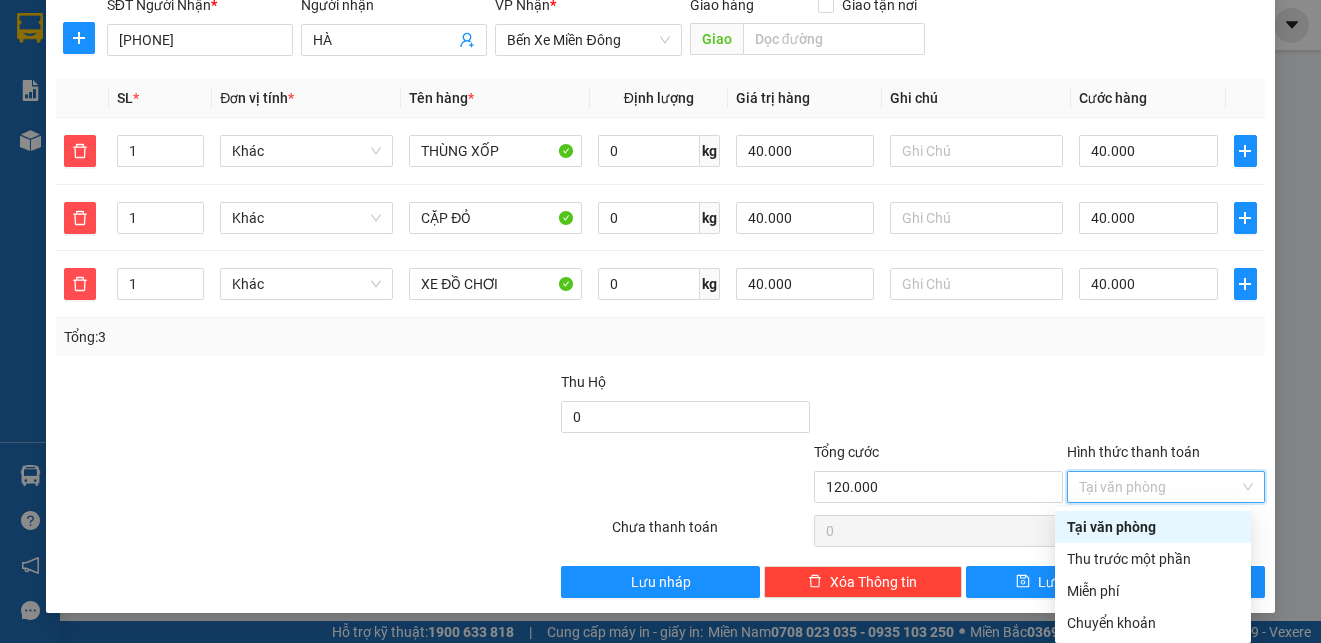 click on "Tại văn phòng" at bounding box center (1153, 527) 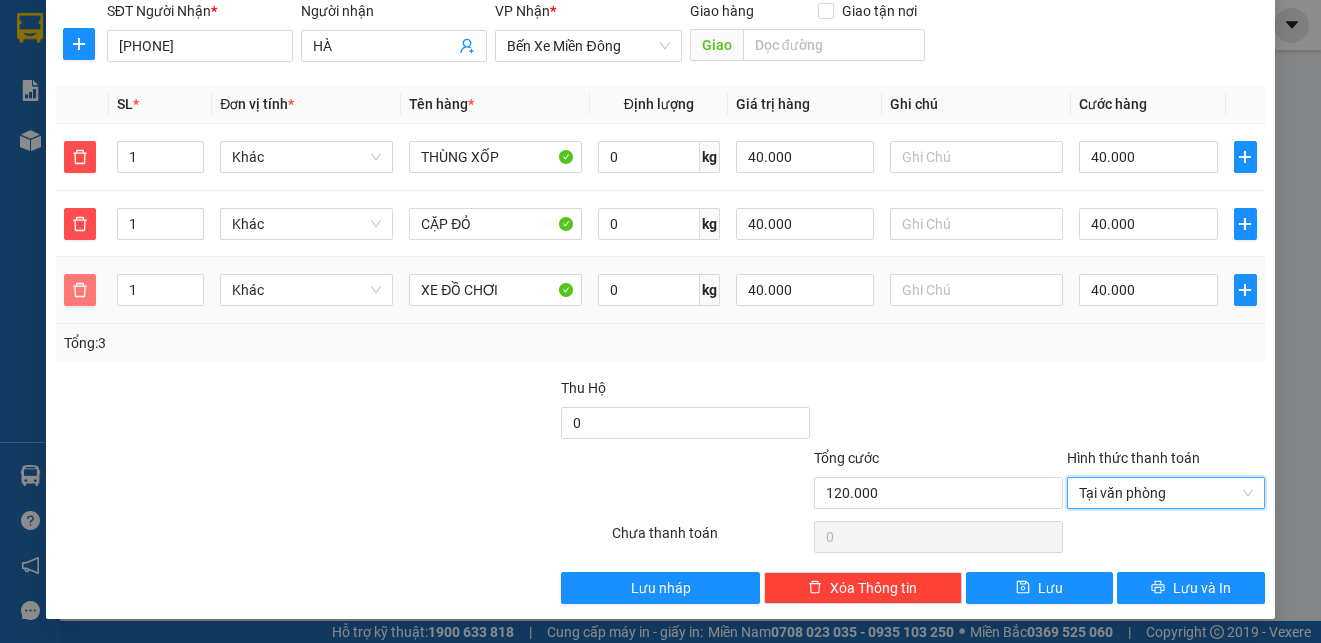 click 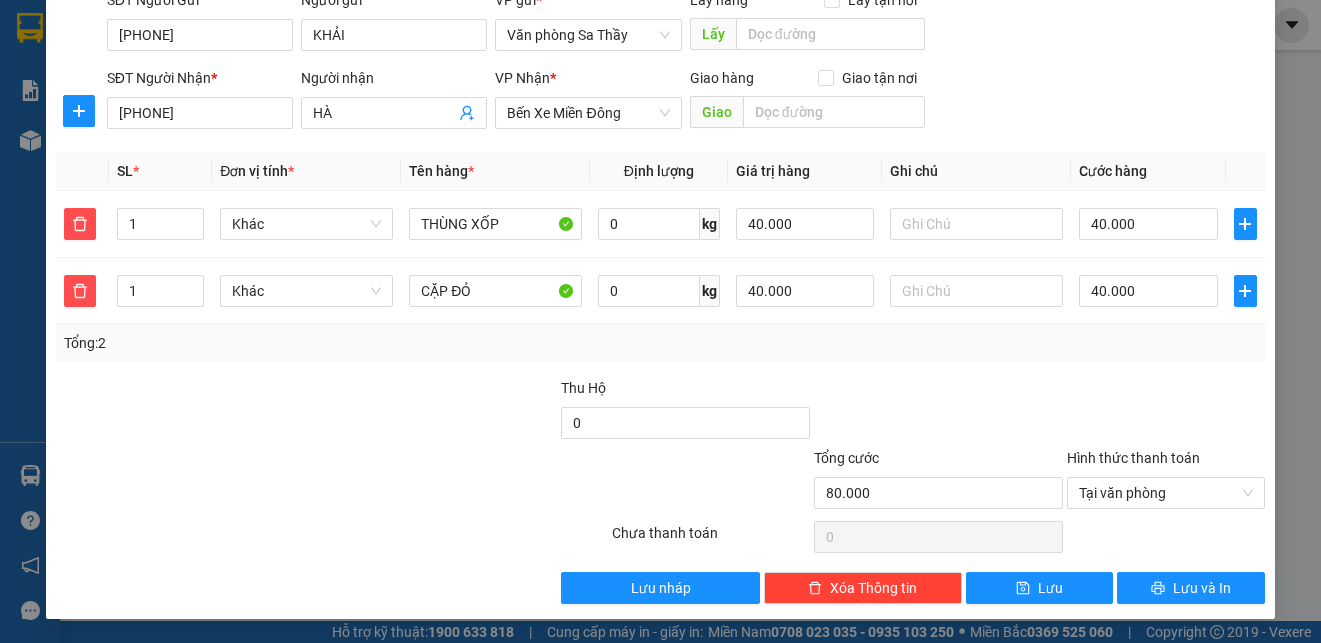 scroll, scrollTop: 163, scrollLeft: 0, axis: vertical 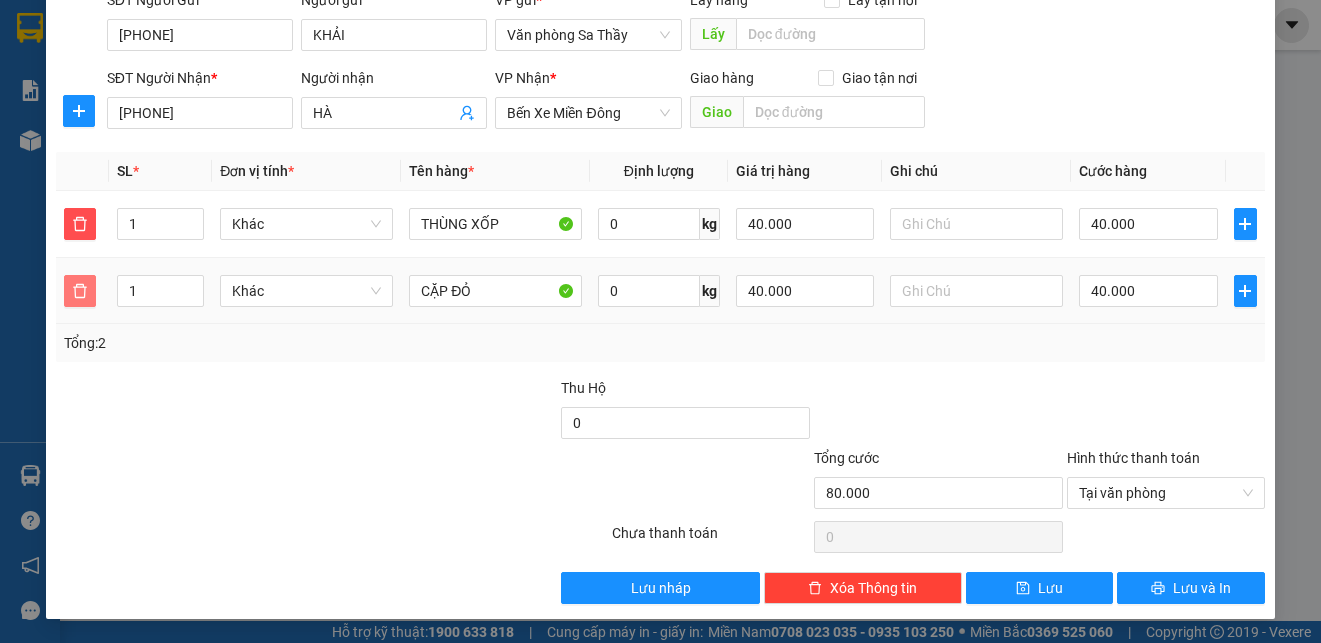 click 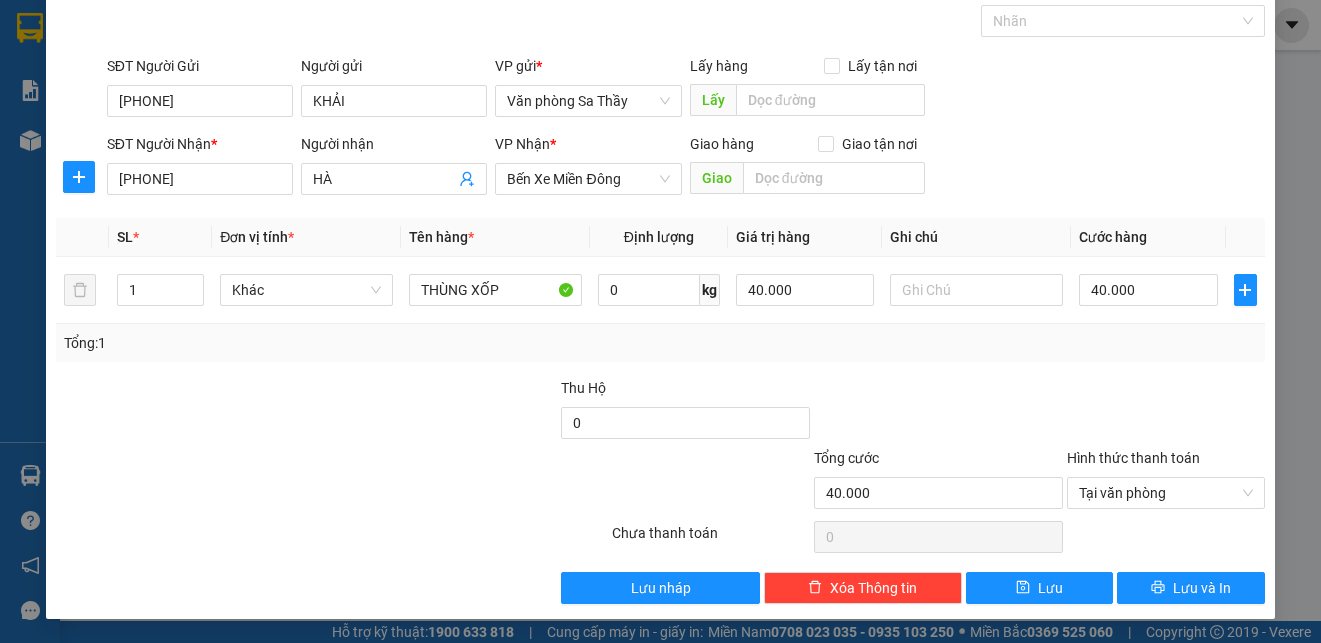 scroll, scrollTop: 97, scrollLeft: 0, axis: vertical 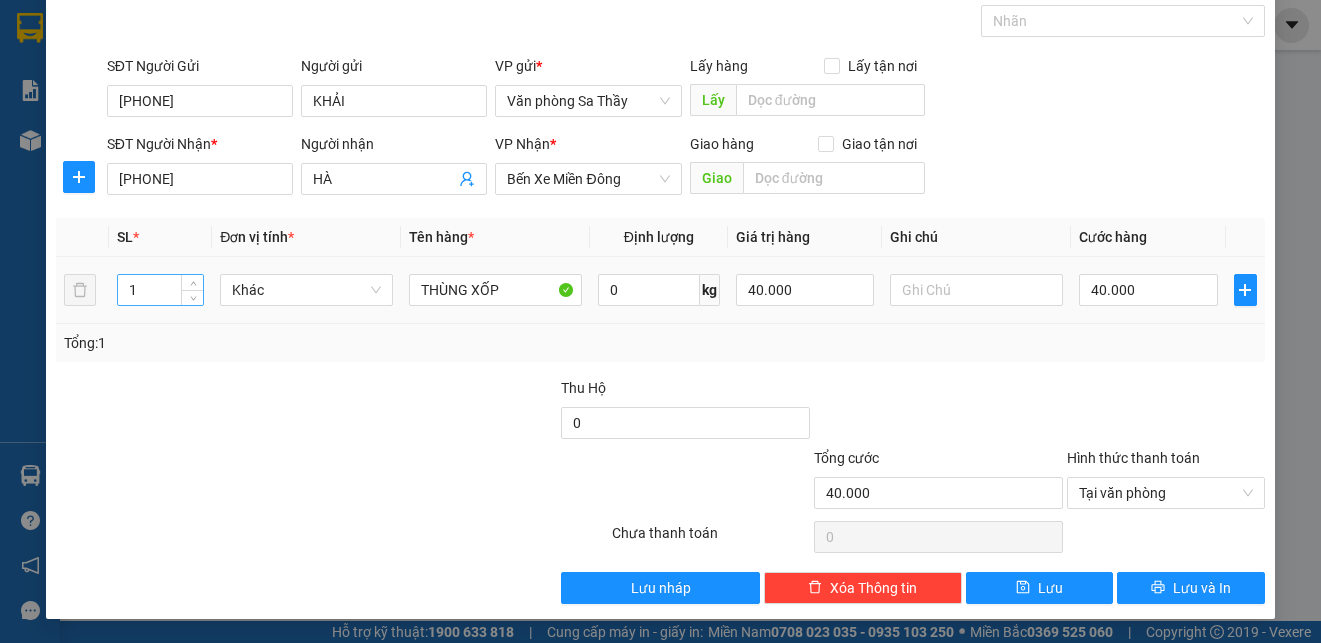click on "1" at bounding box center [160, 290] 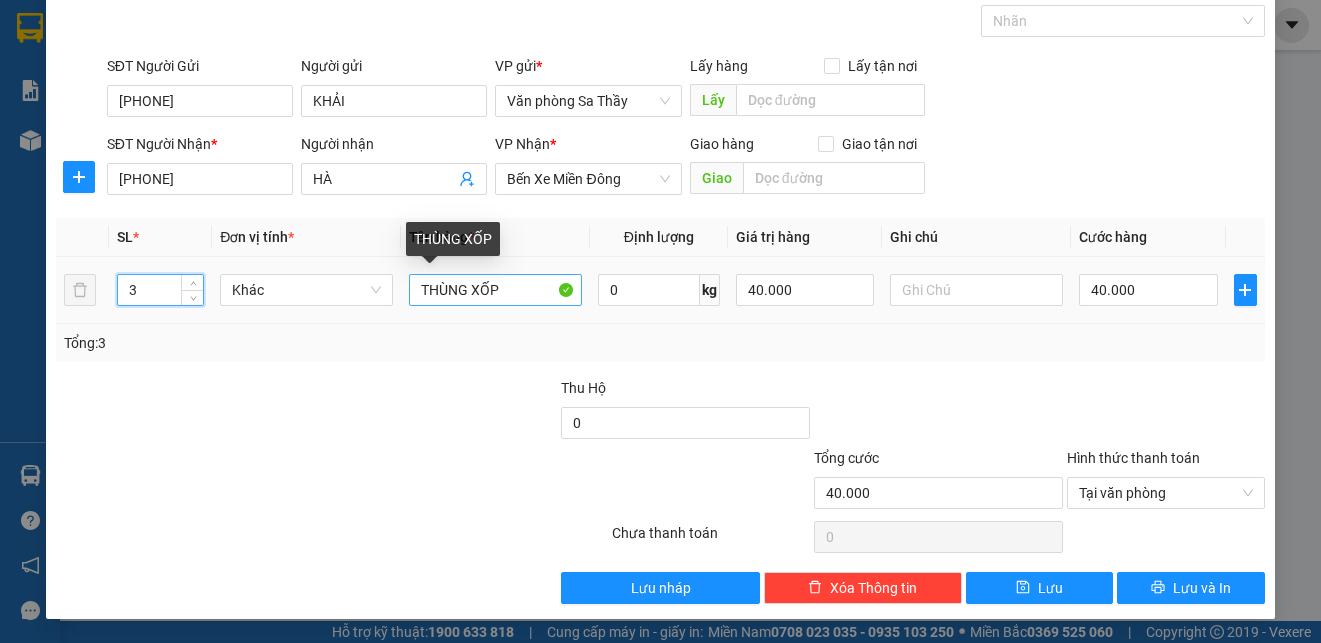 type on "3" 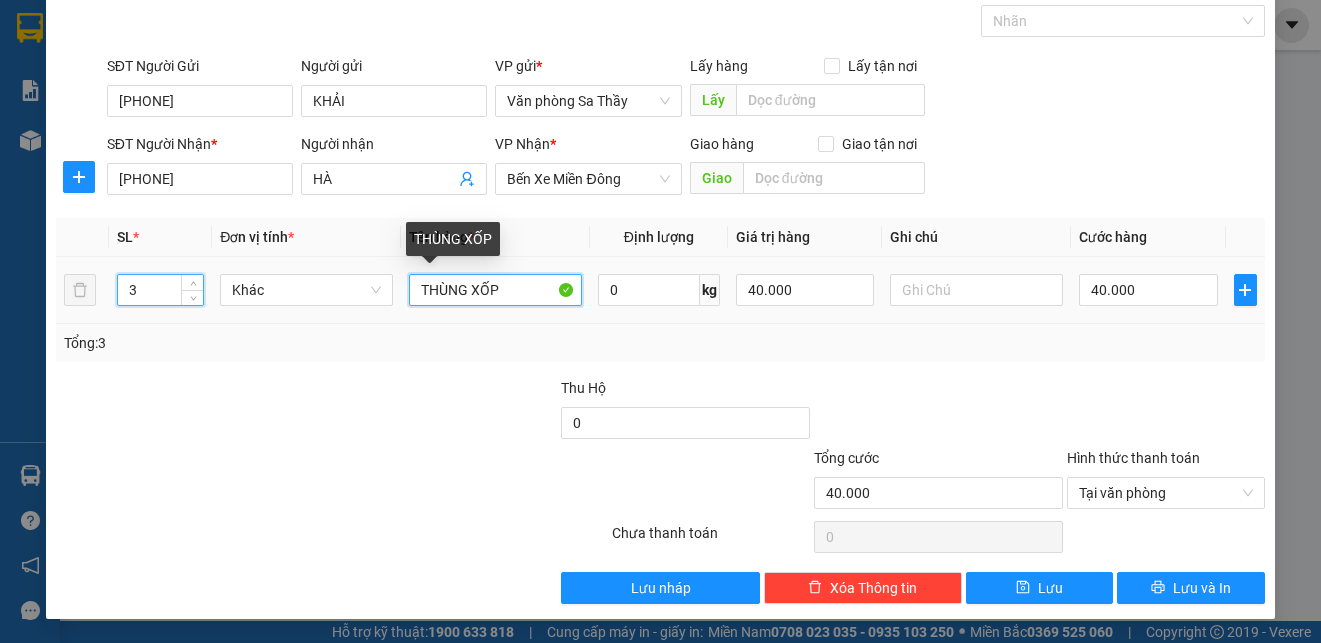 click on "THÙNG XỐP" at bounding box center [495, 290] 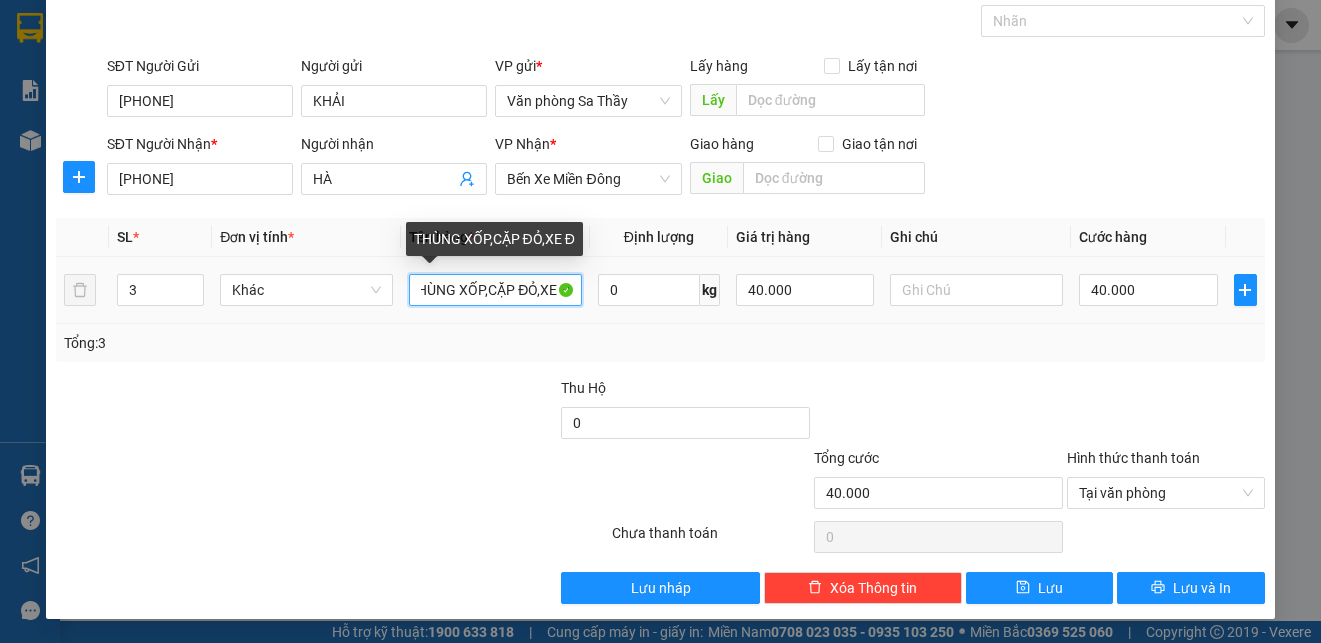 scroll, scrollTop: 0, scrollLeft: 16, axis: horizontal 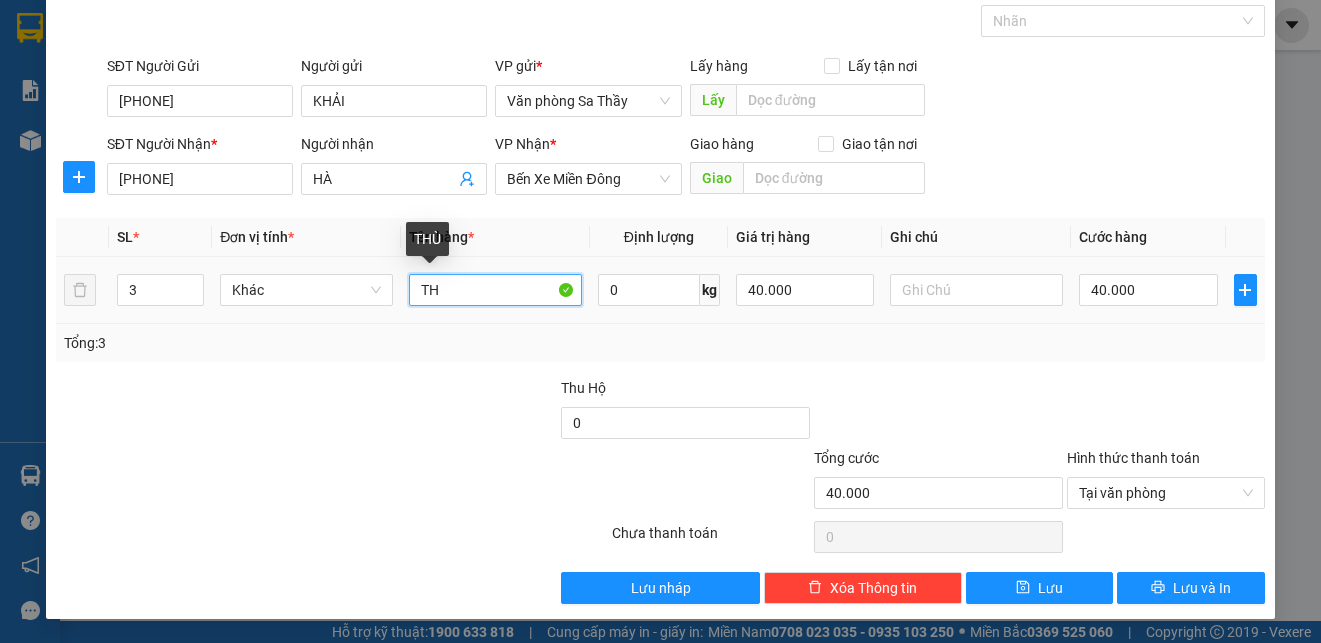 type on "T" 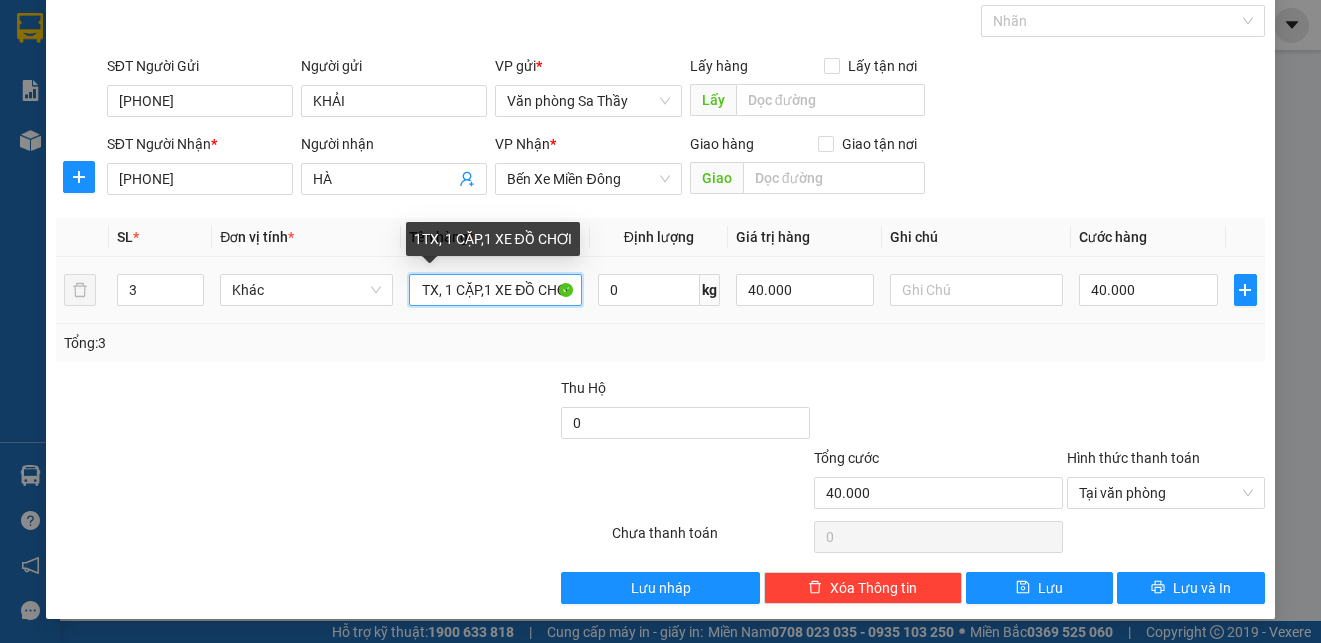 scroll, scrollTop: 0, scrollLeft: 11, axis: horizontal 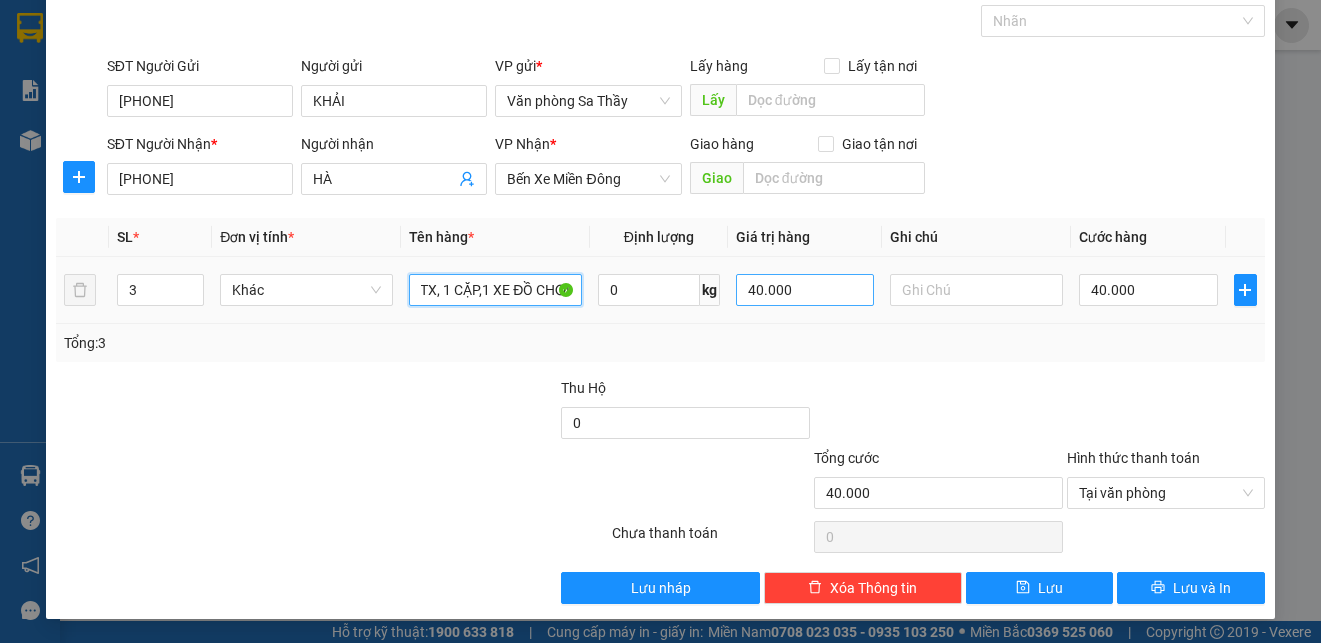 type on "1TX, 1 CẶP,1 XE ĐỒ CHƠI" 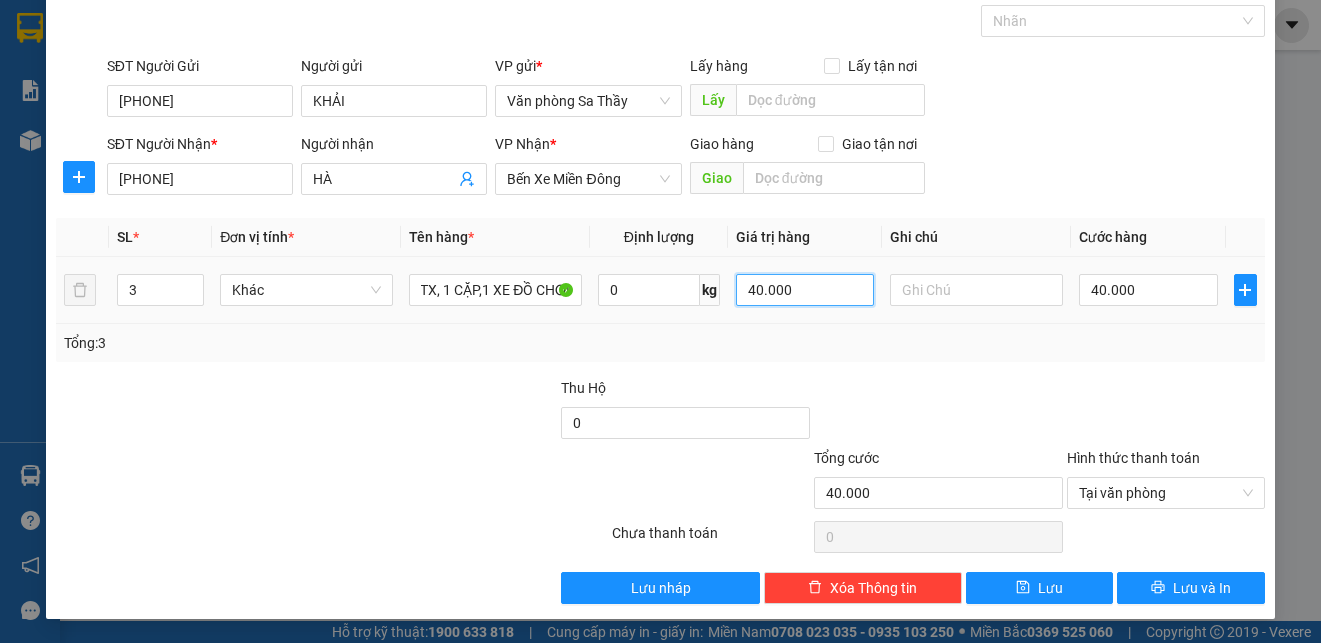 scroll, scrollTop: 0, scrollLeft: 0, axis: both 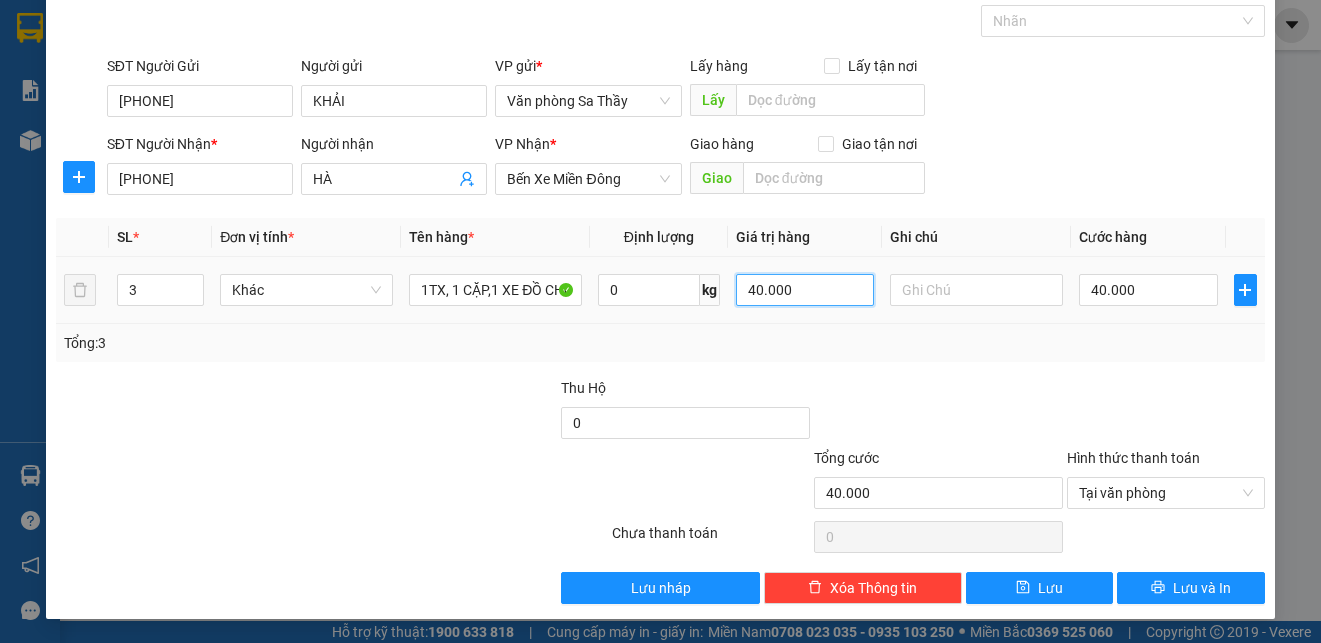 click on "40.000" at bounding box center [805, 290] 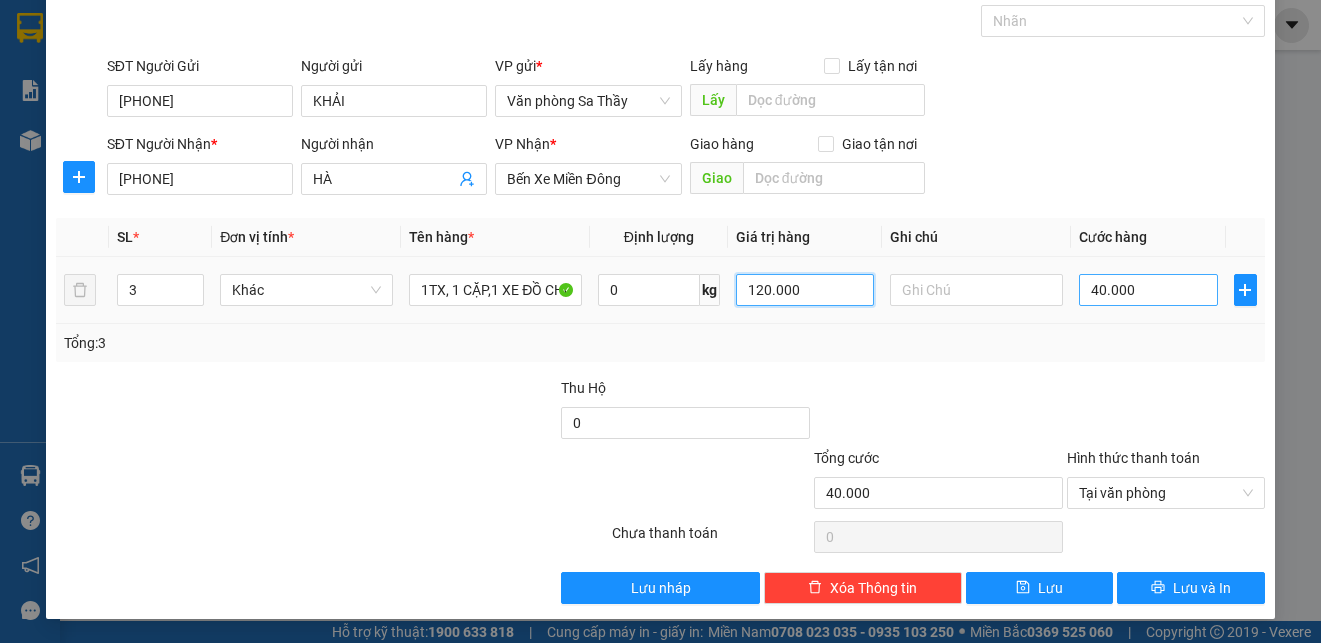 type on "120.000" 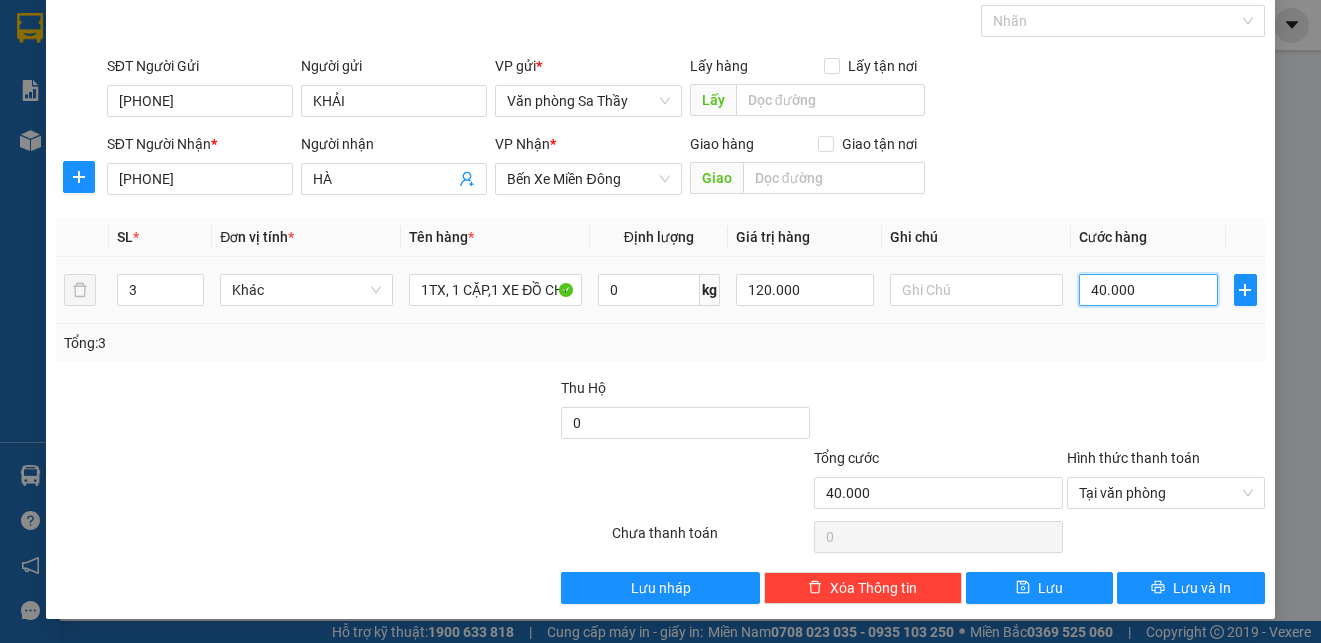 drag, startPoint x: 1084, startPoint y: 299, endPoint x: 1074, endPoint y: 298, distance: 10.049875 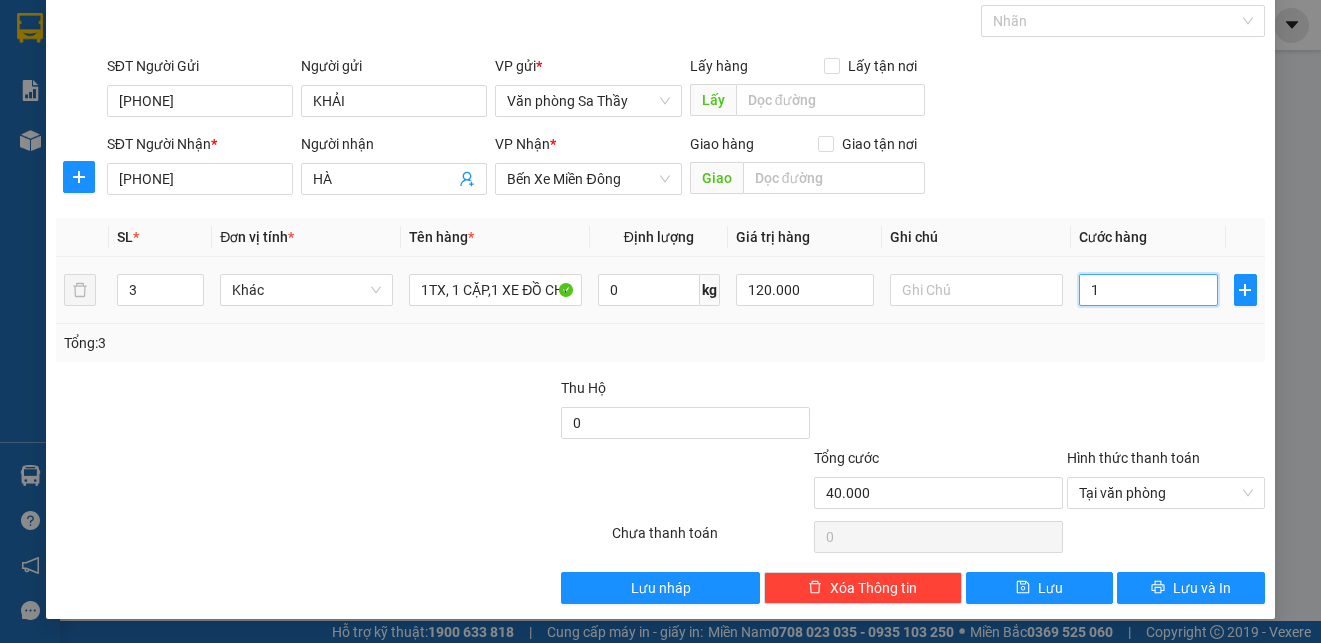 type on "1" 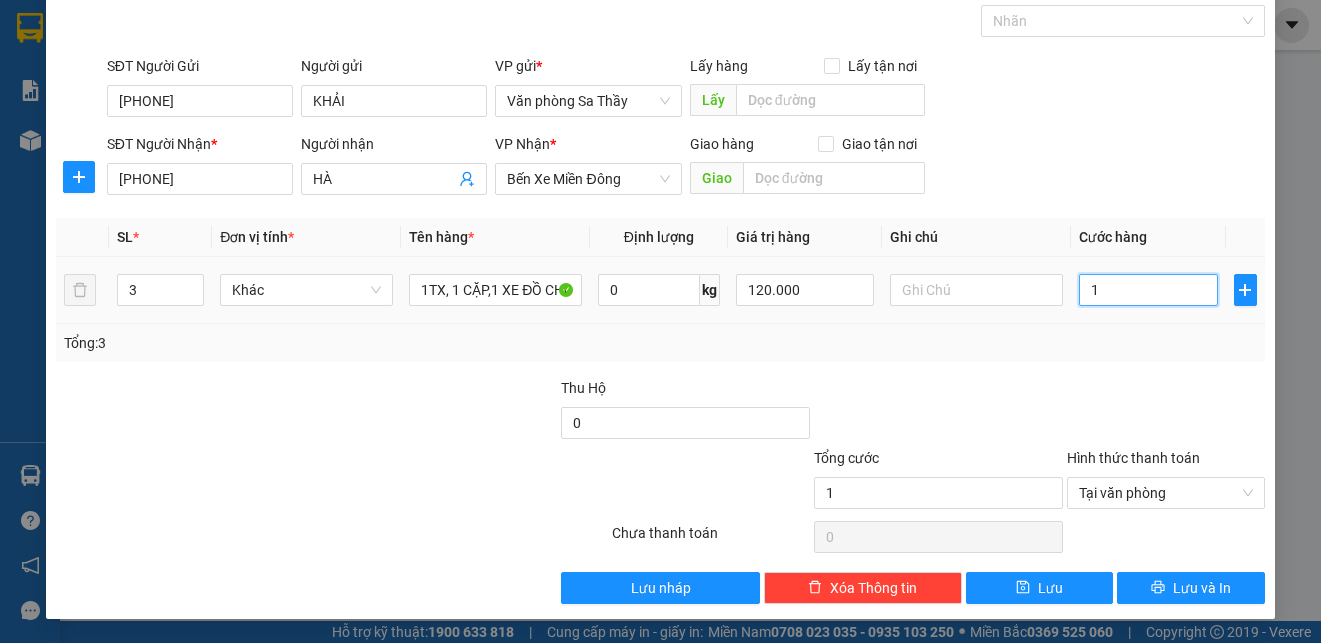 type on "12" 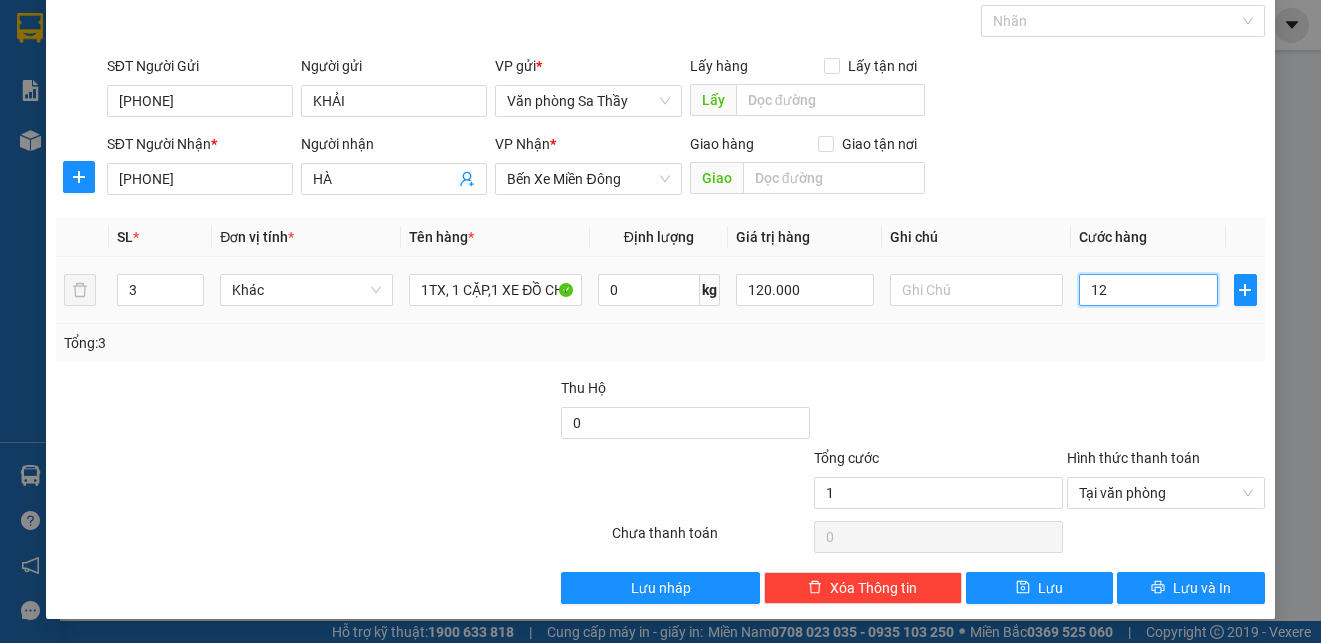 type on "12" 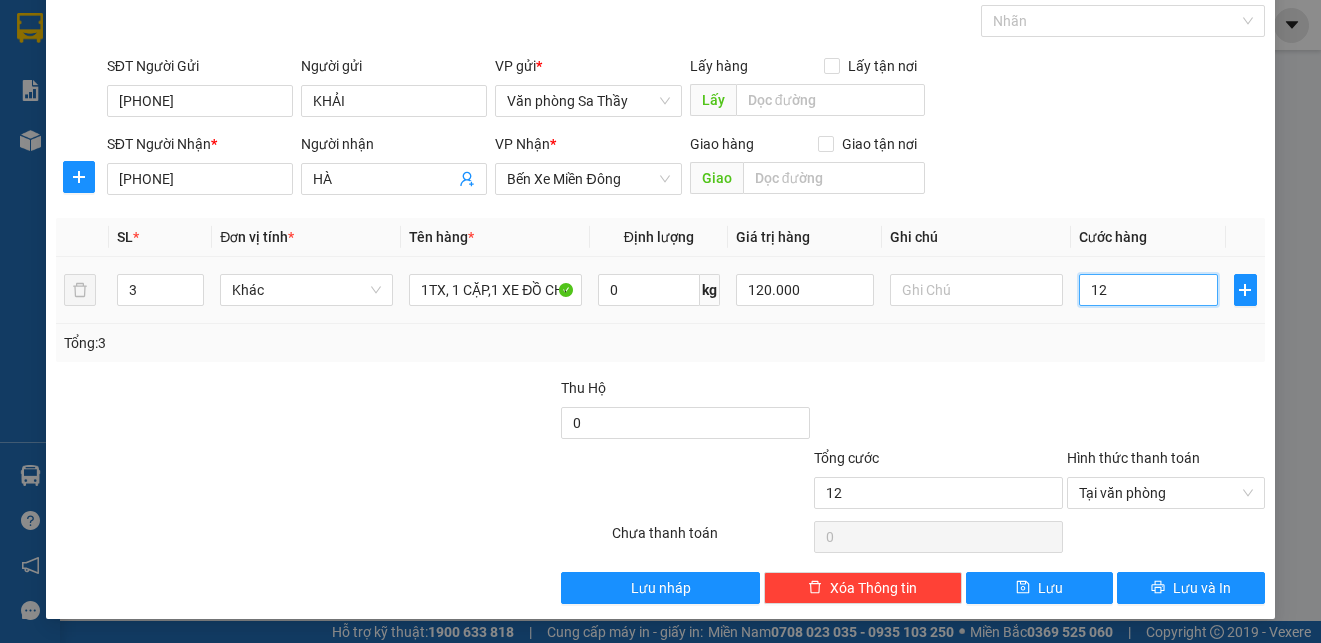 type on "120" 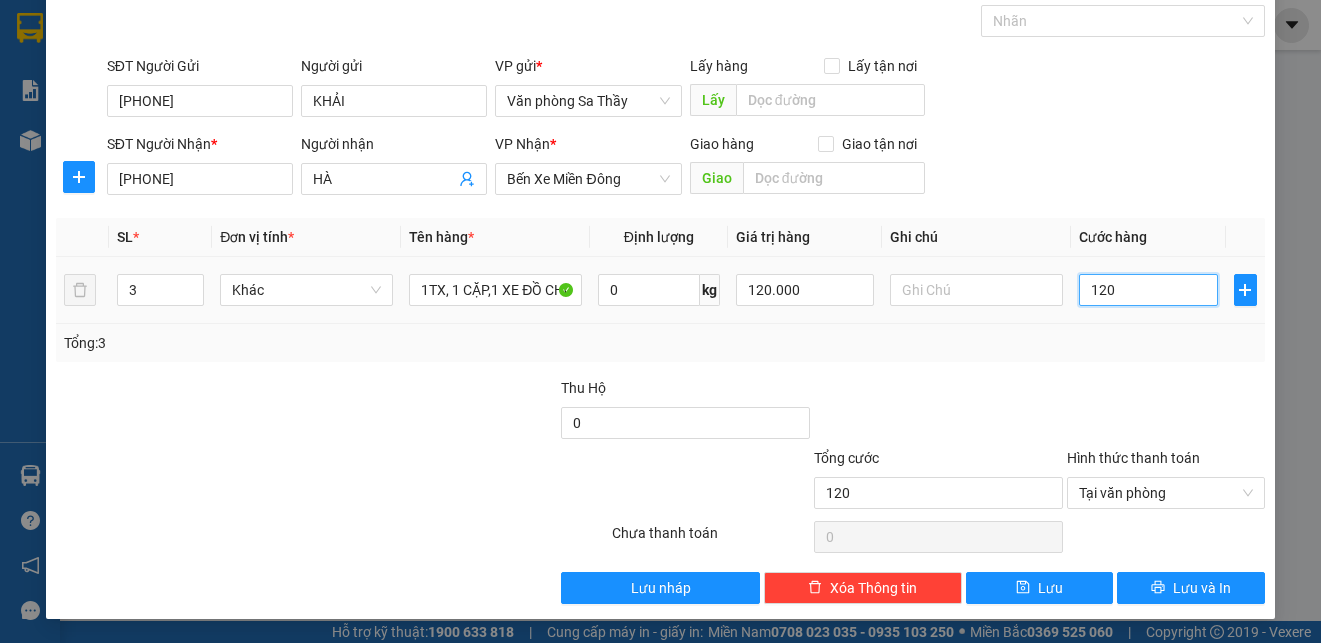 type on "1.200" 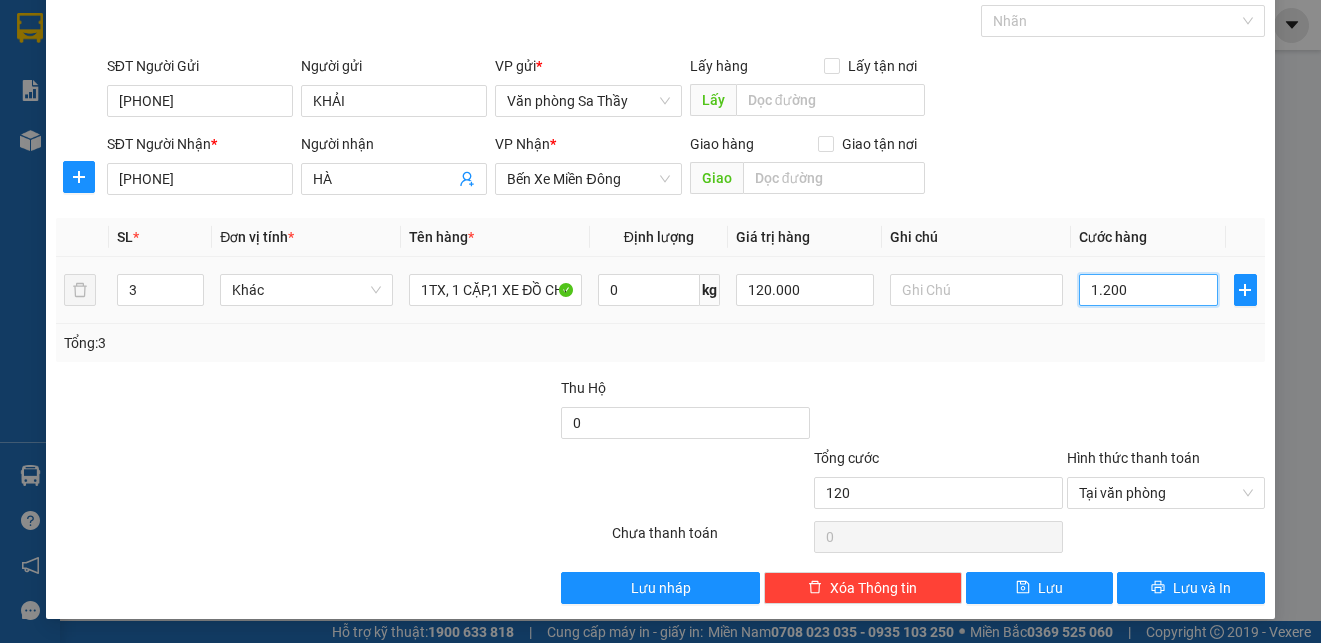 type on "1.200" 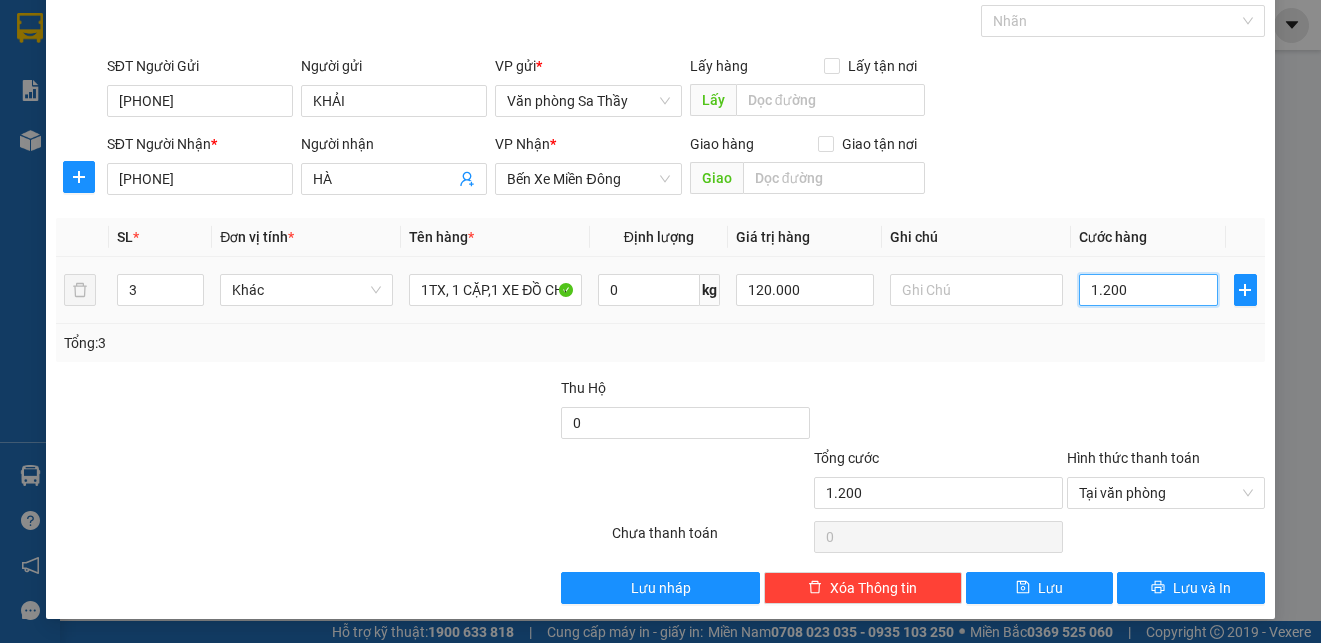 type on "12.000" 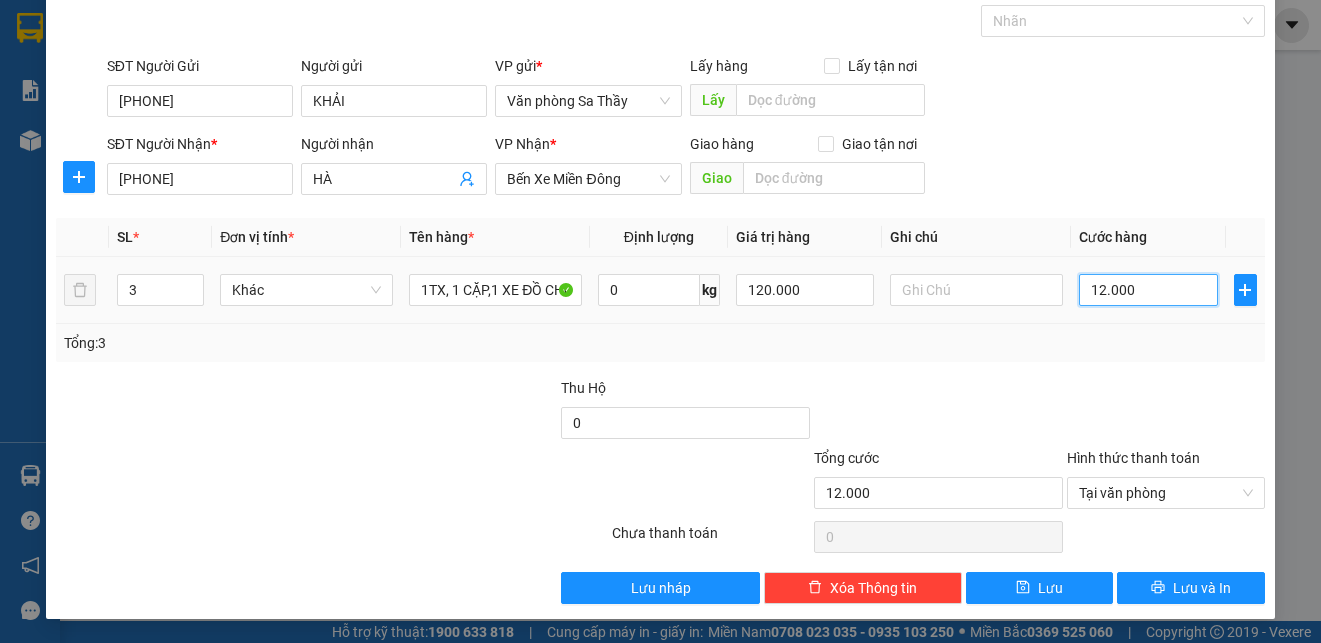 type on "120.000" 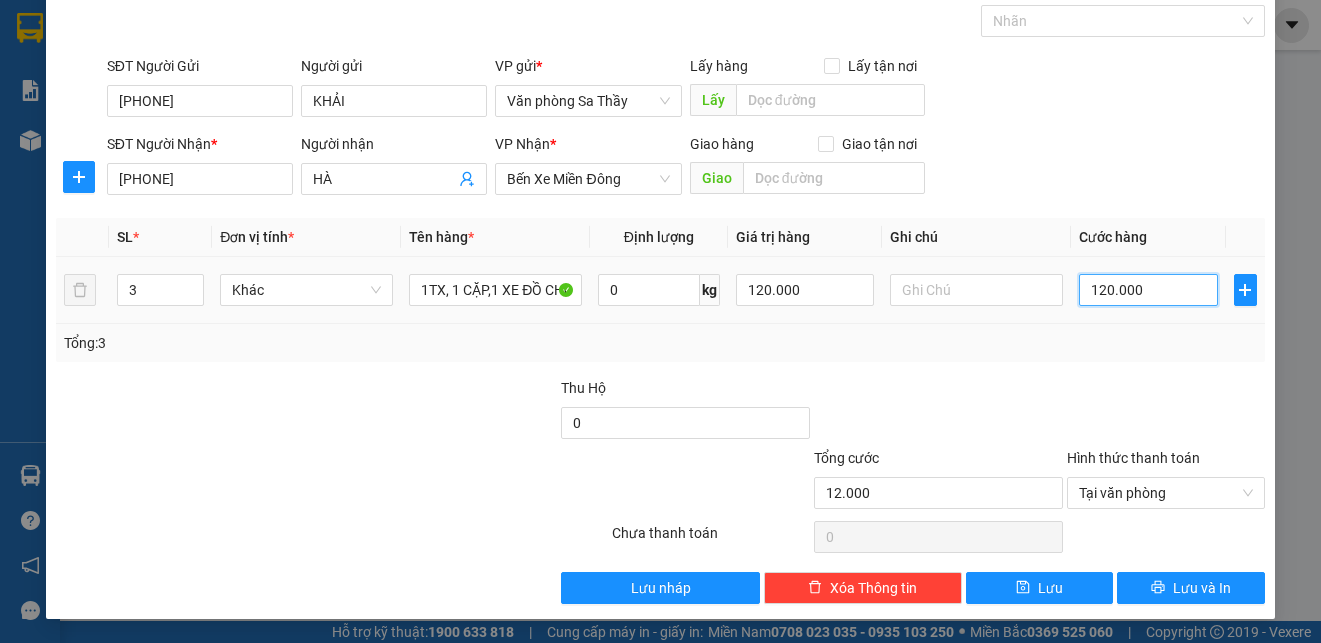 type on "120.000" 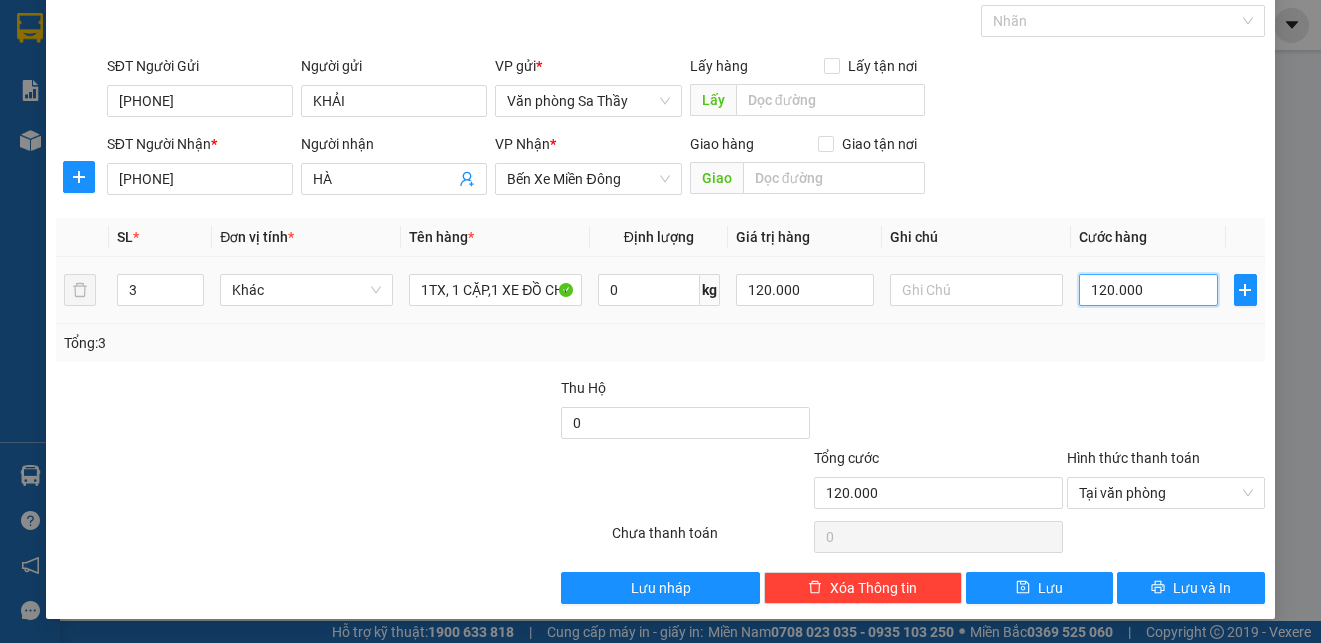 type on "120.000" 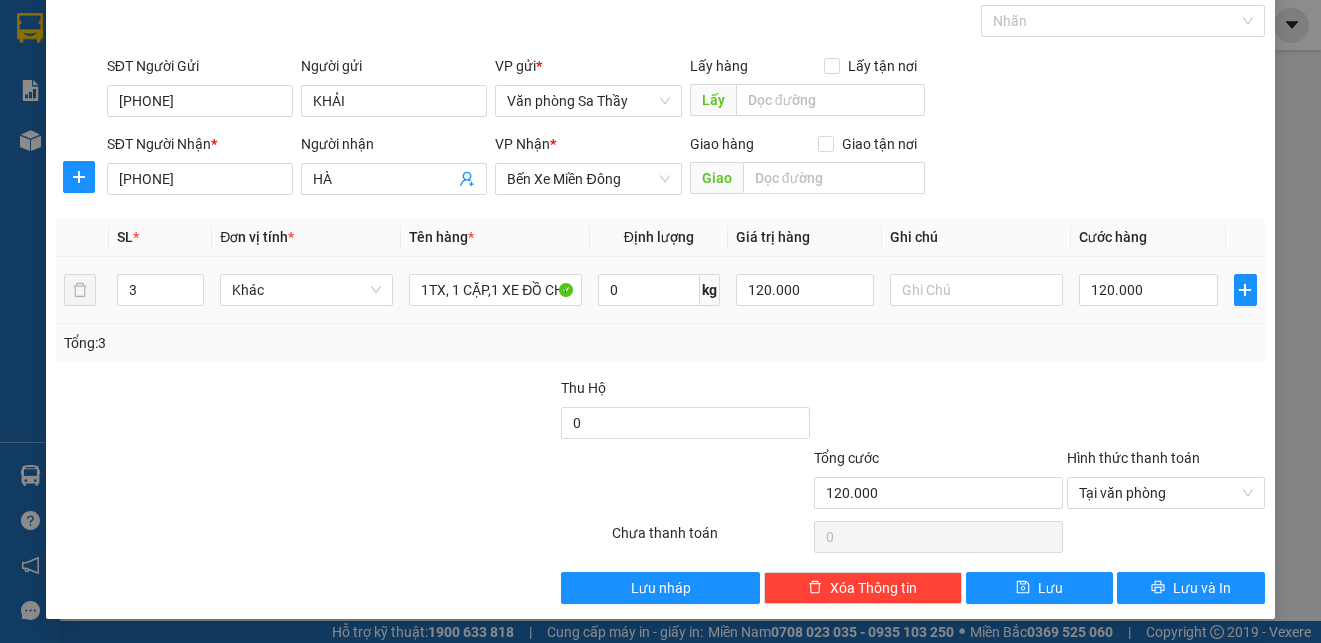 click on "Khác" at bounding box center [306, 290] 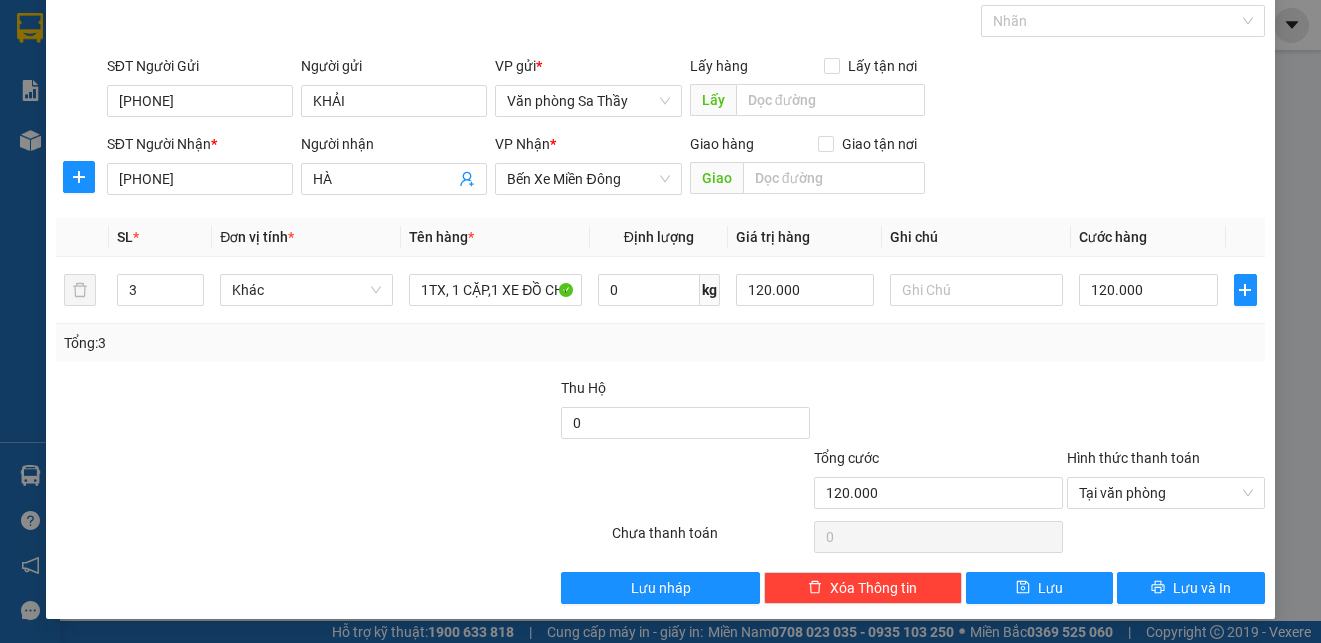 drag, startPoint x: 715, startPoint y: 324, endPoint x: 816, endPoint y: 339, distance: 102.10779 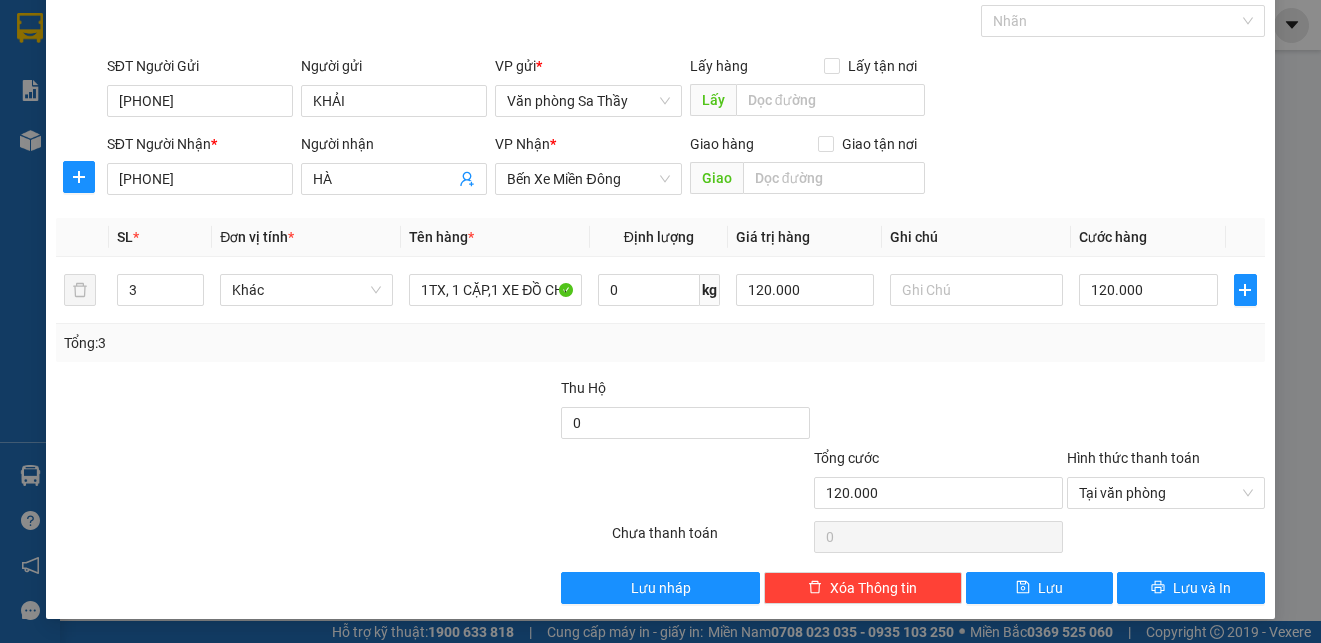 click at bounding box center [938, 412] 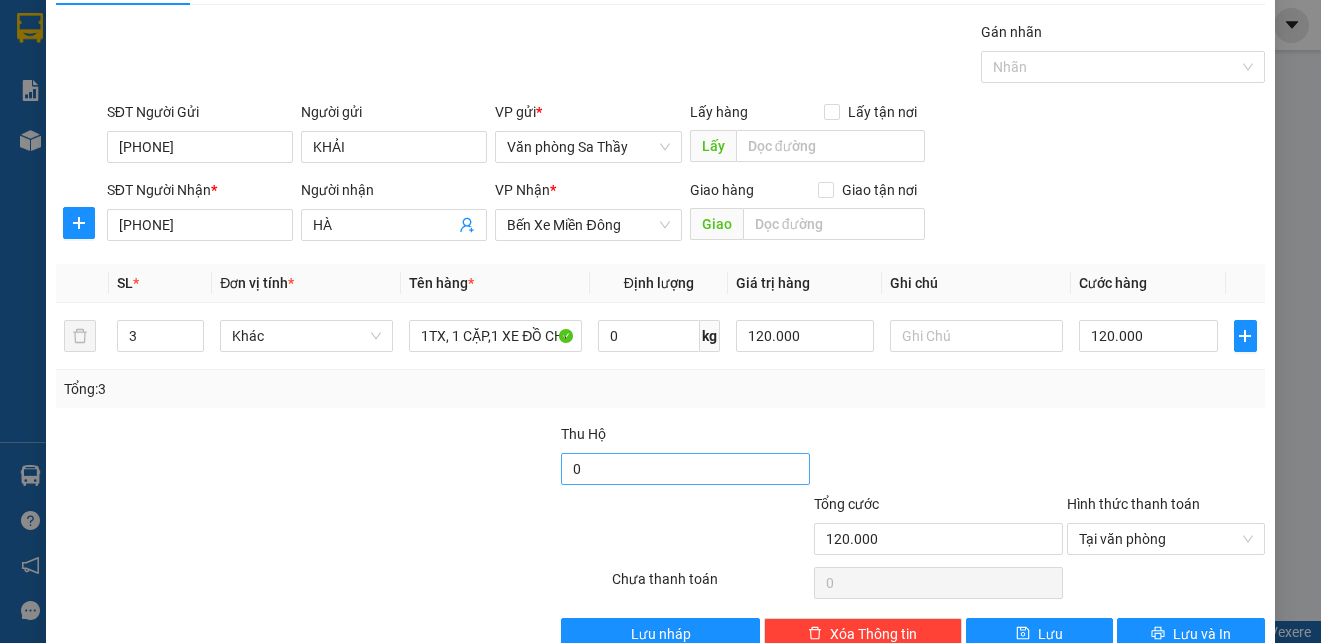 scroll, scrollTop: 0, scrollLeft: 0, axis: both 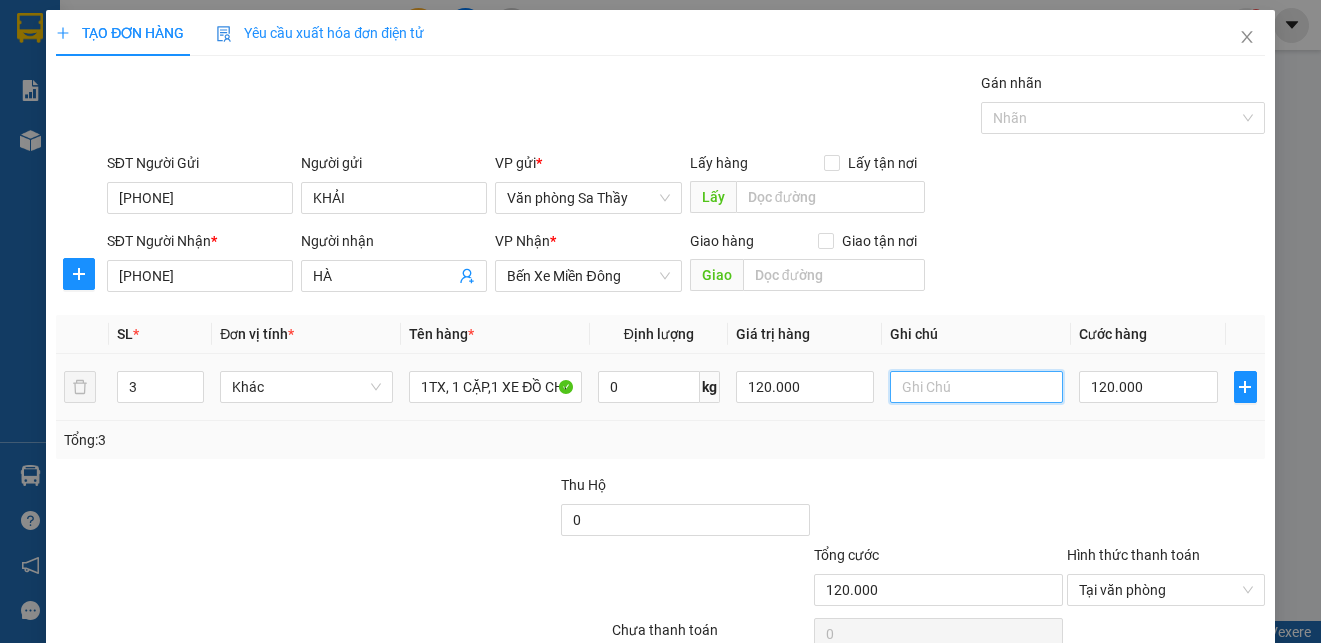click at bounding box center [976, 387] 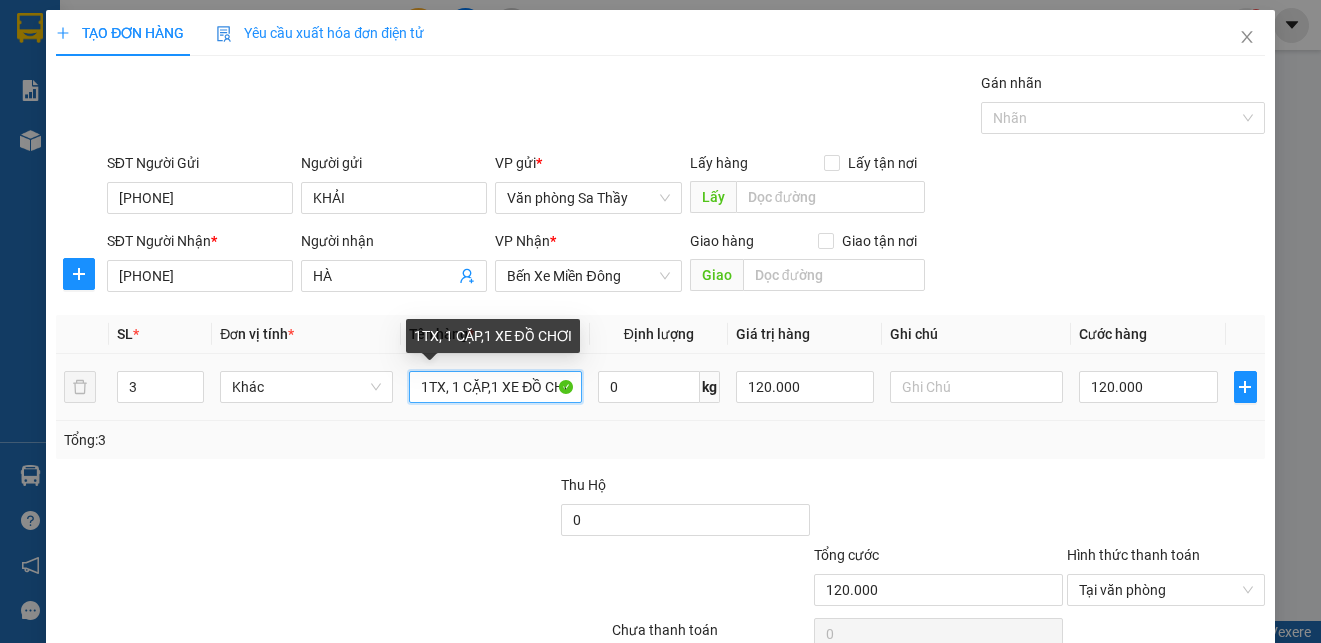 click on "1TX, 1 CẶP,1 XE ĐỒ CHƠI" at bounding box center (495, 387) 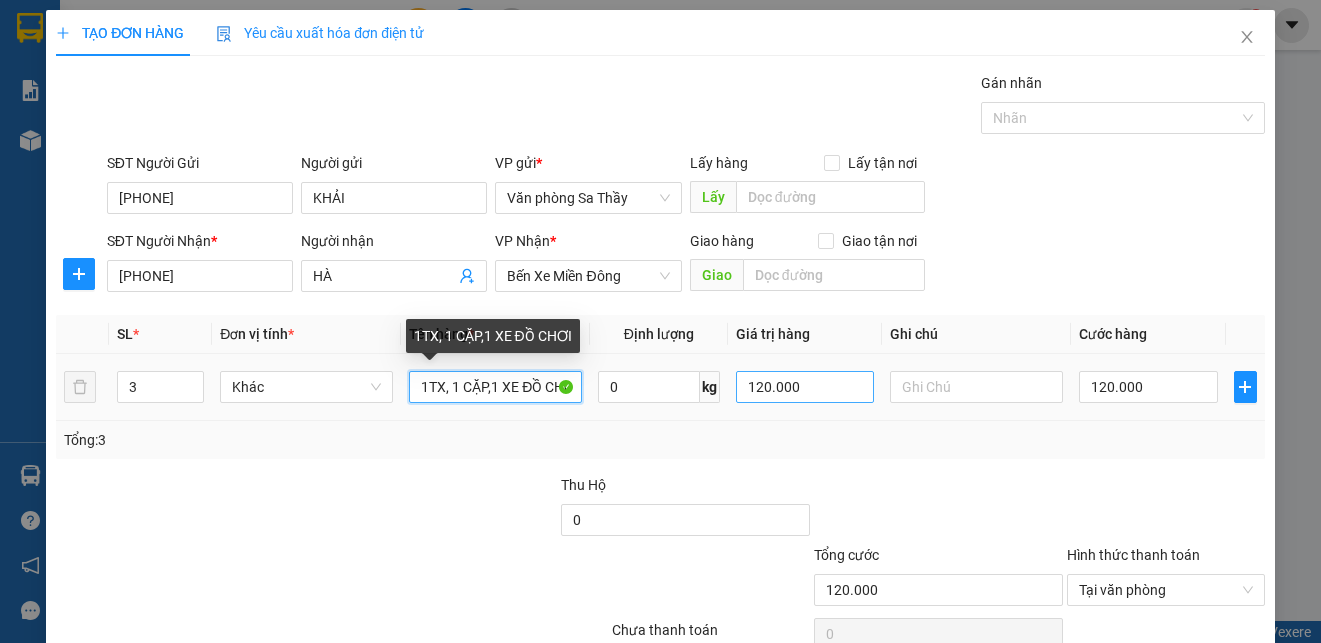 scroll, scrollTop: 0, scrollLeft: 12, axis: horizontal 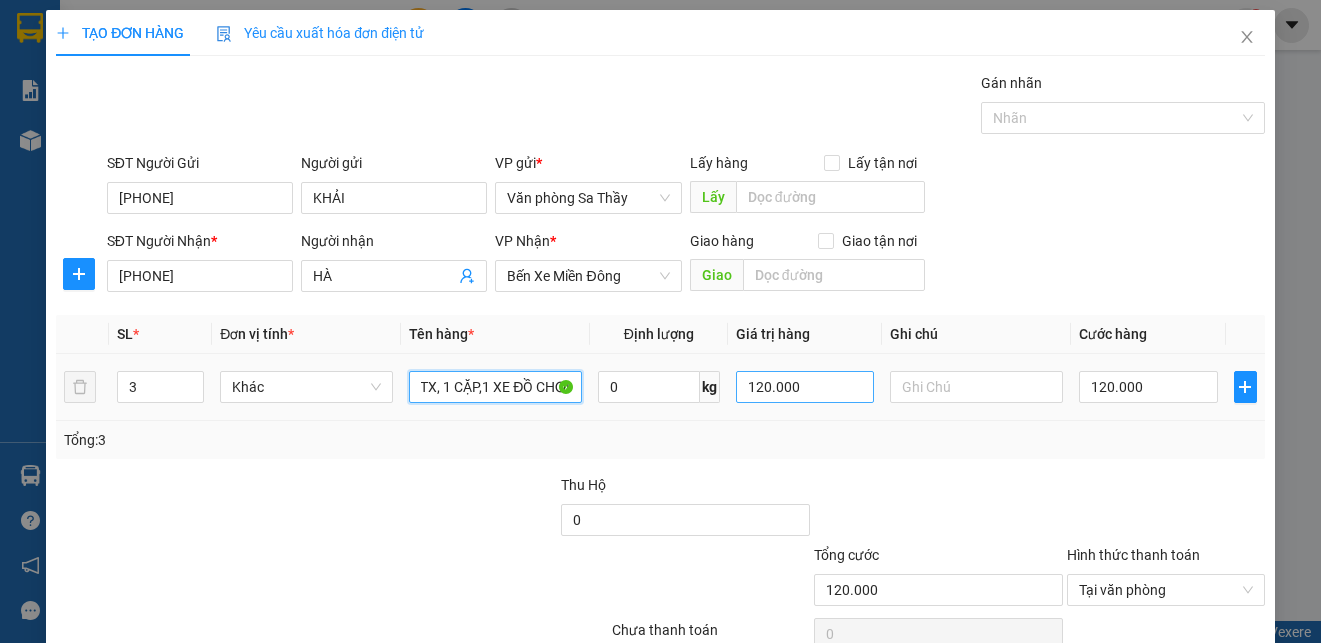 drag, startPoint x: 415, startPoint y: 390, endPoint x: 828, endPoint y: 393, distance: 413.0109 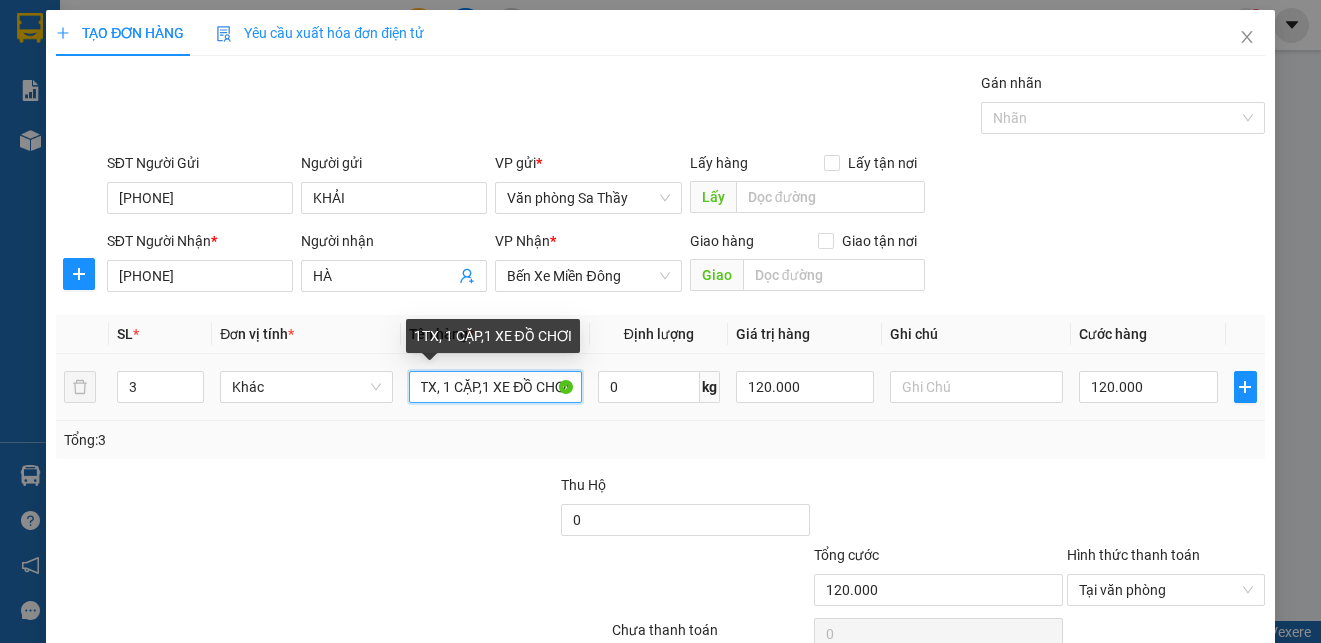 type 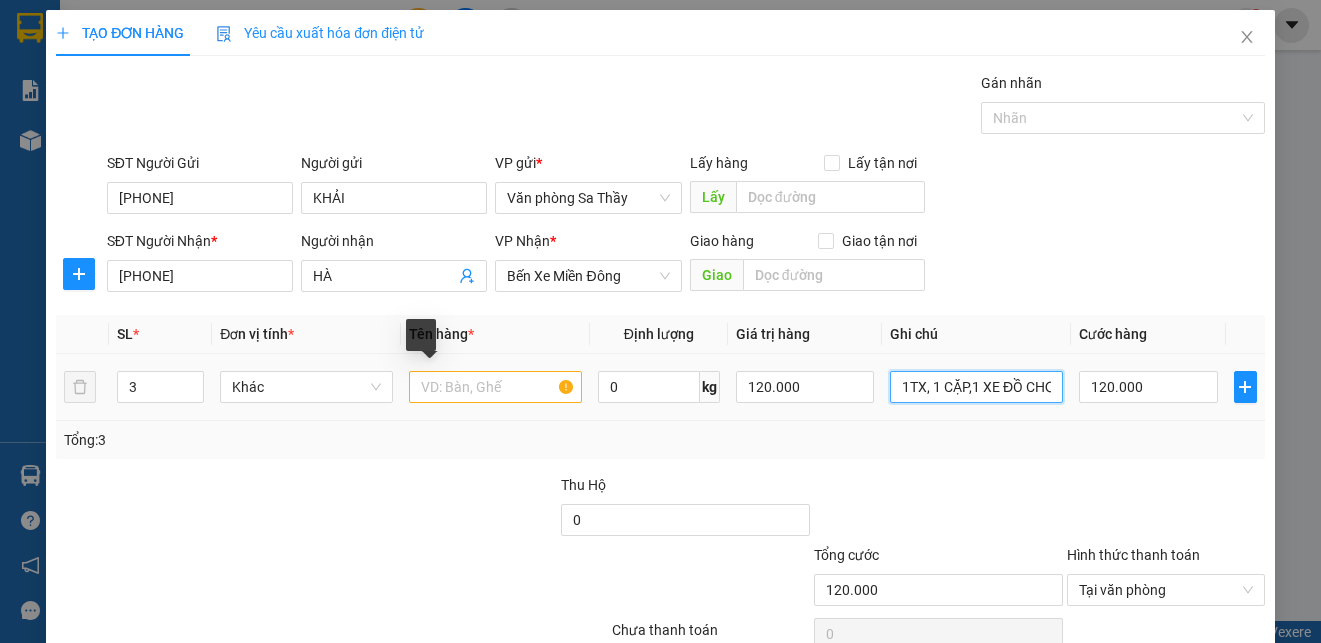 scroll, scrollTop: 0, scrollLeft: 0, axis: both 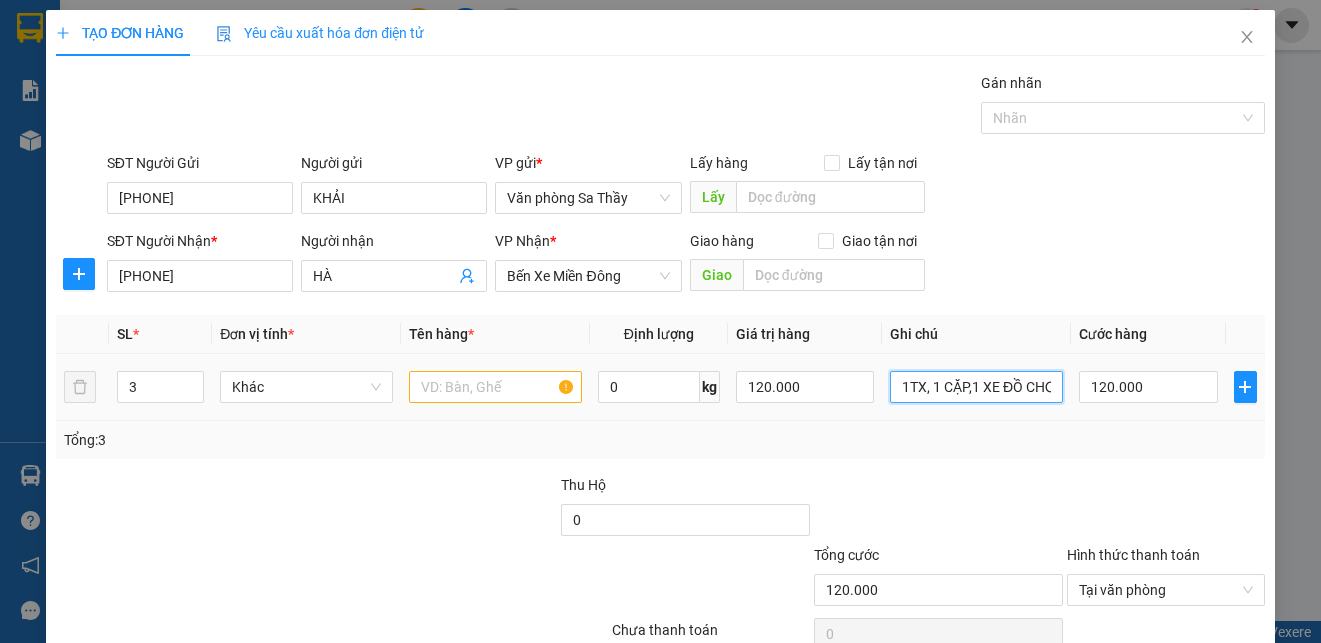 type on "1TX, 1 CẶP,1 XE ĐỒ CHƠI" 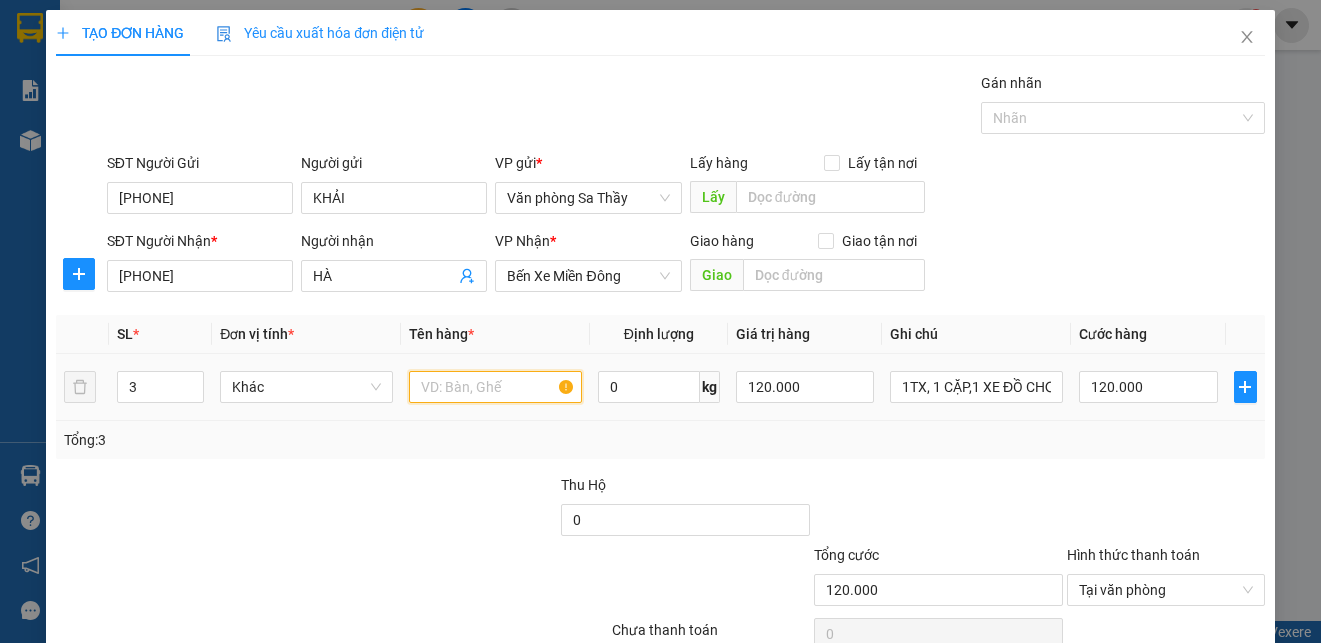 click at bounding box center [495, 387] 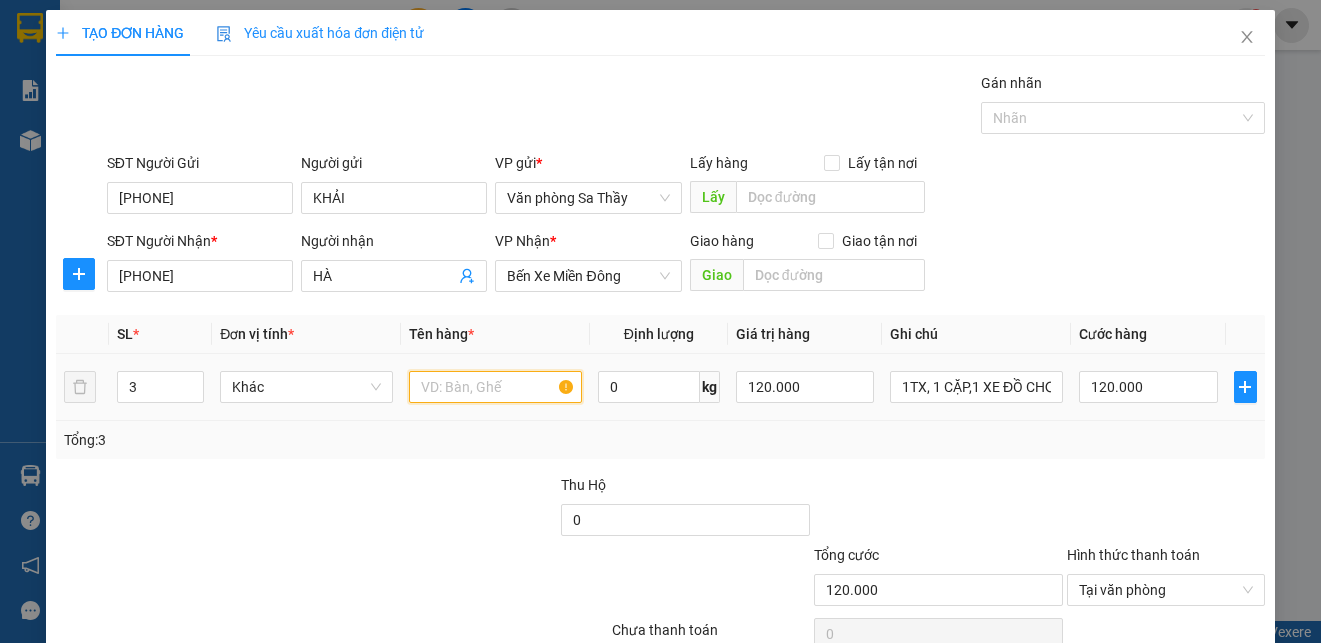 type on "D" 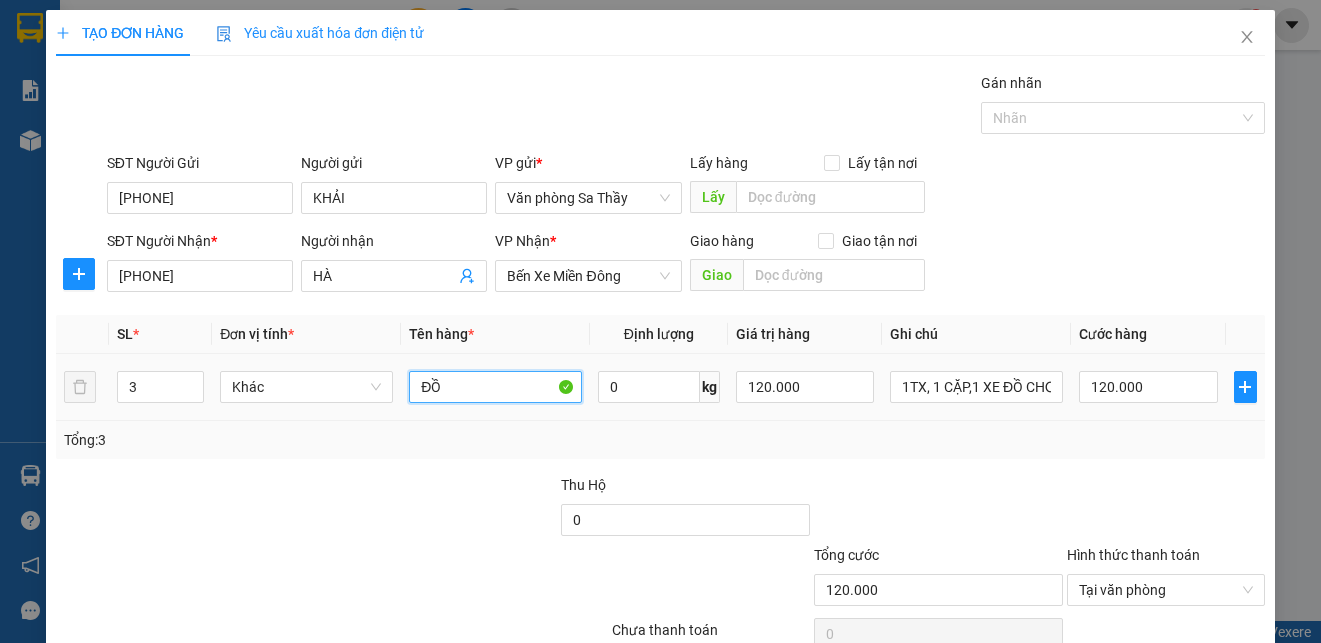 type on "Đ" 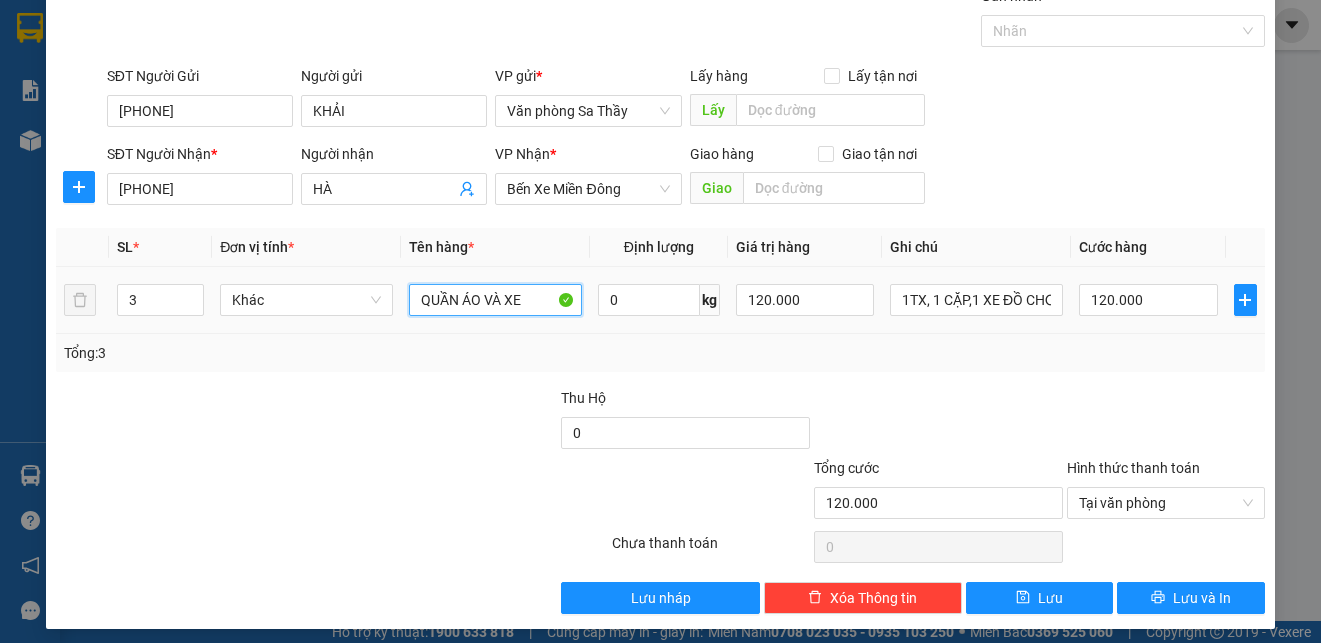 scroll, scrollTop: 97, scrollLeft: 0, axis: vertical 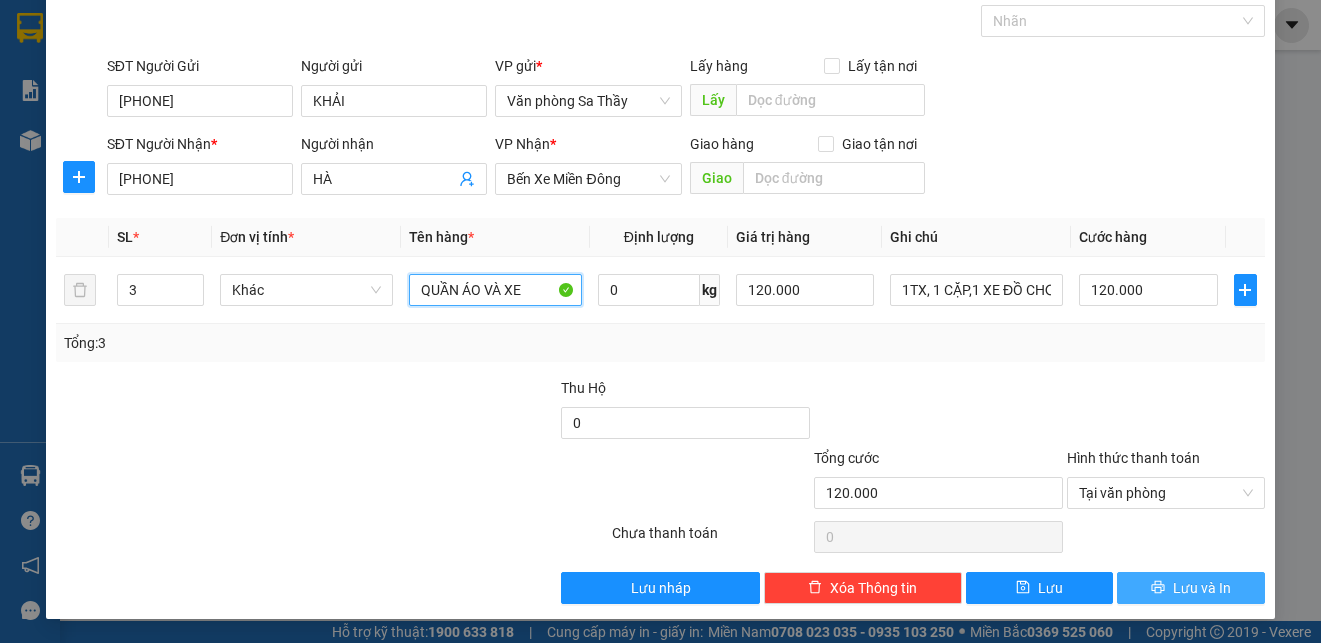 type on "QUẦN ÁO VÀ XE" 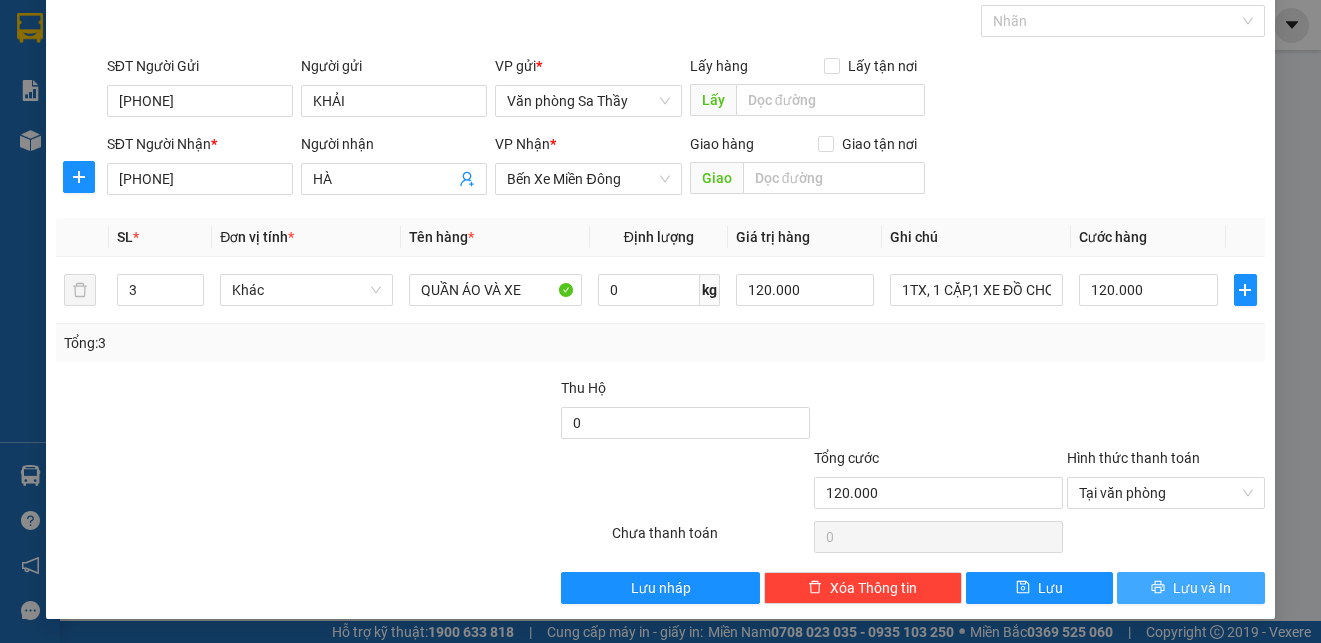 click on "Lưu và In" at bounding box center [1191, 588] 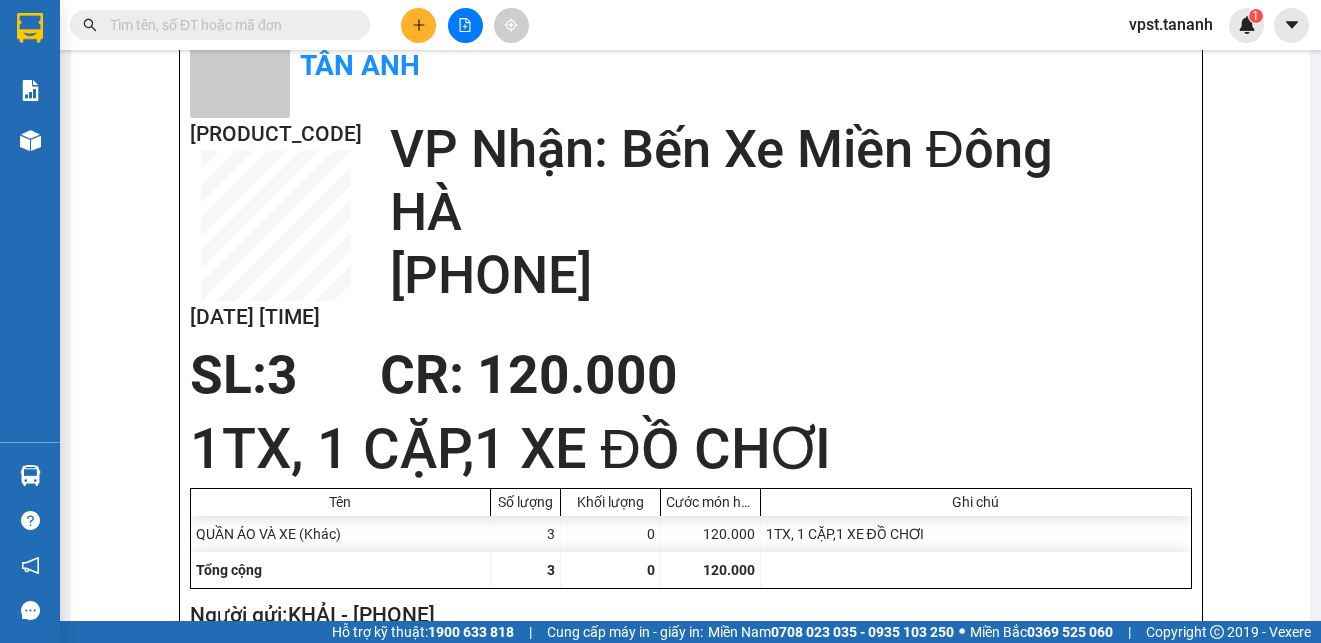 scroll, scrollTop: 0, scrollLeft: 0, axis: both 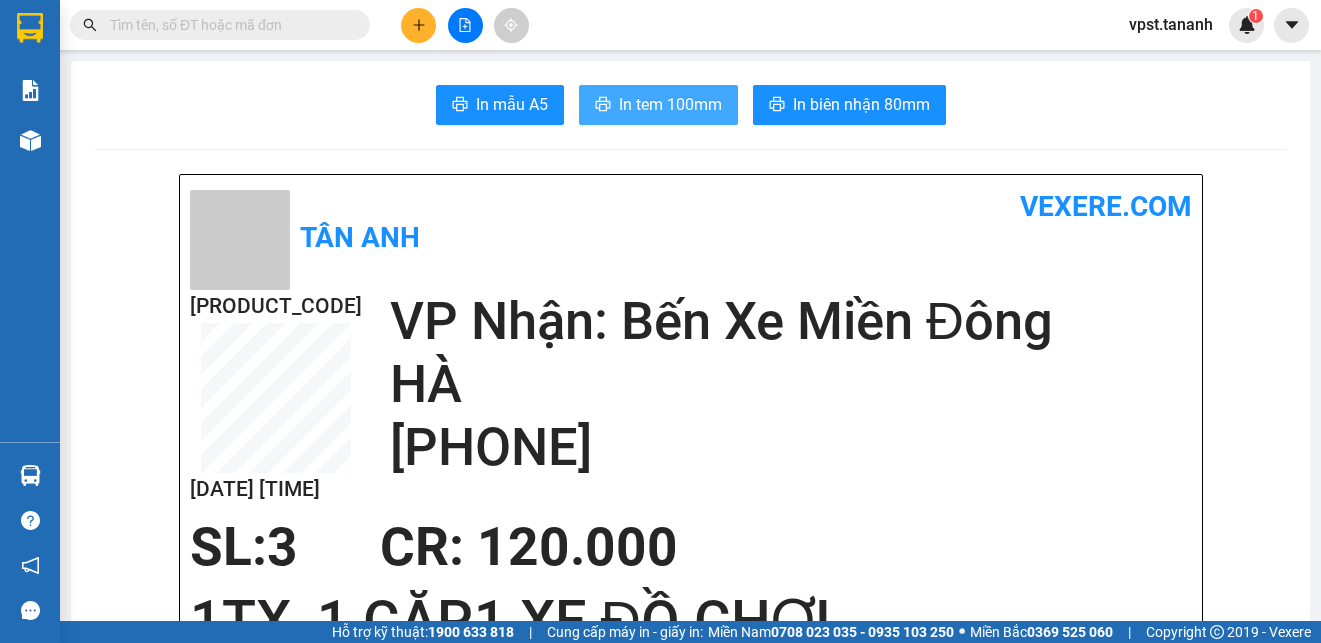 click on "In tem 100mm" at bounding box center [670, 104] 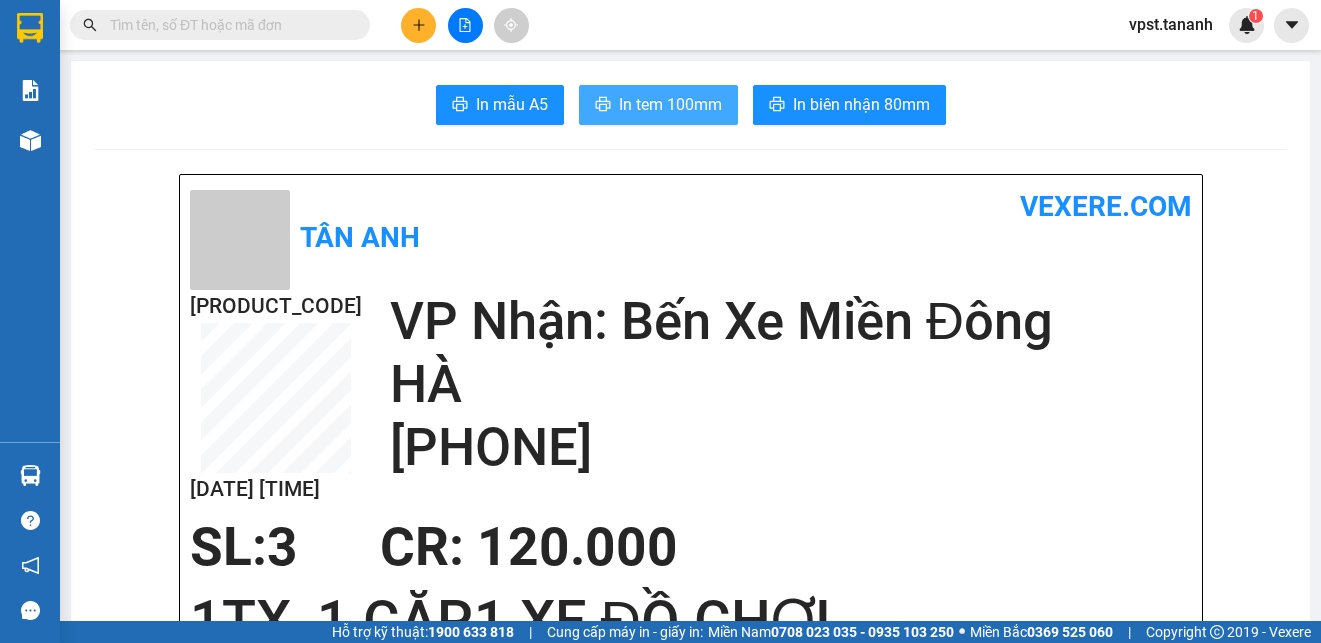 scroll, scrollTop: 0, scrollLeft: 0, axis: both 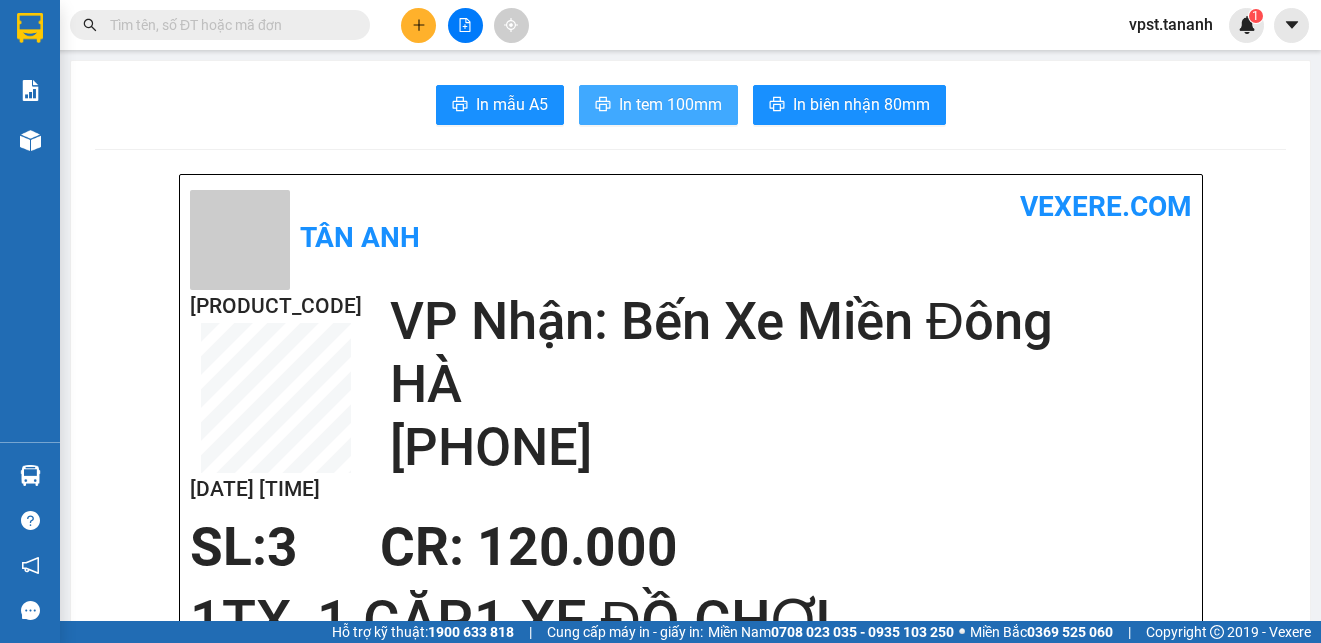 click on "In tem 100mm" at bounding box center (670, 104) 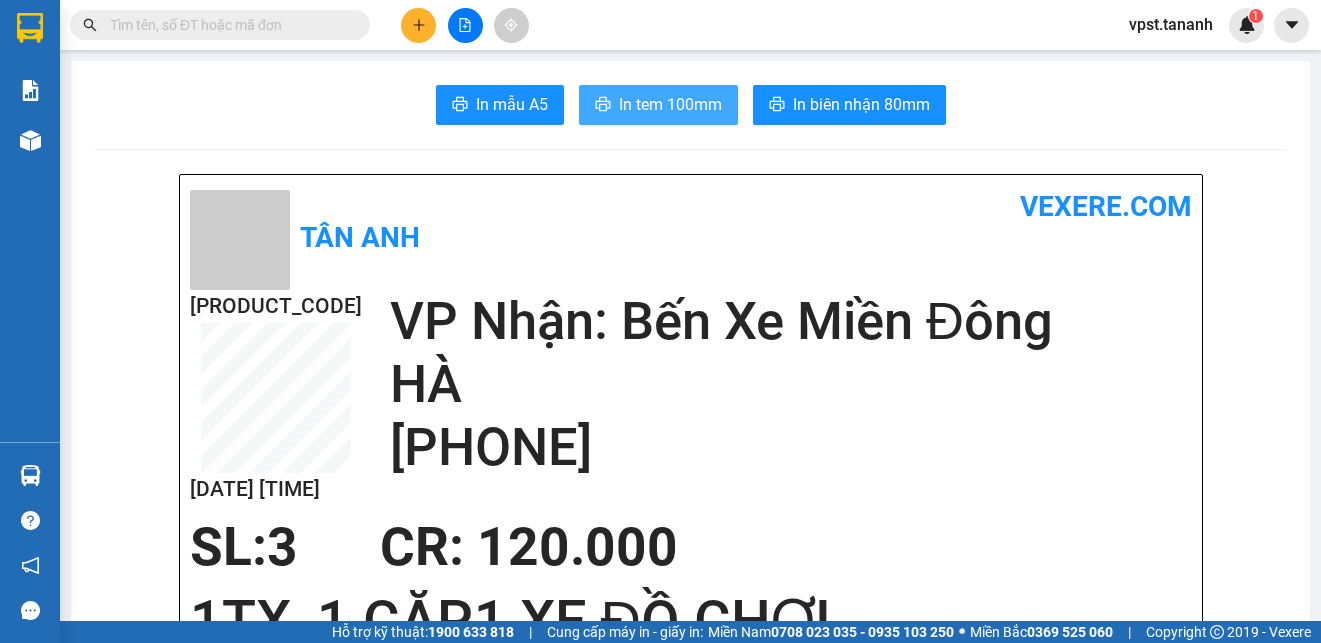 scroll, scrollTop: 0, scrollLeft: 0, axis: both 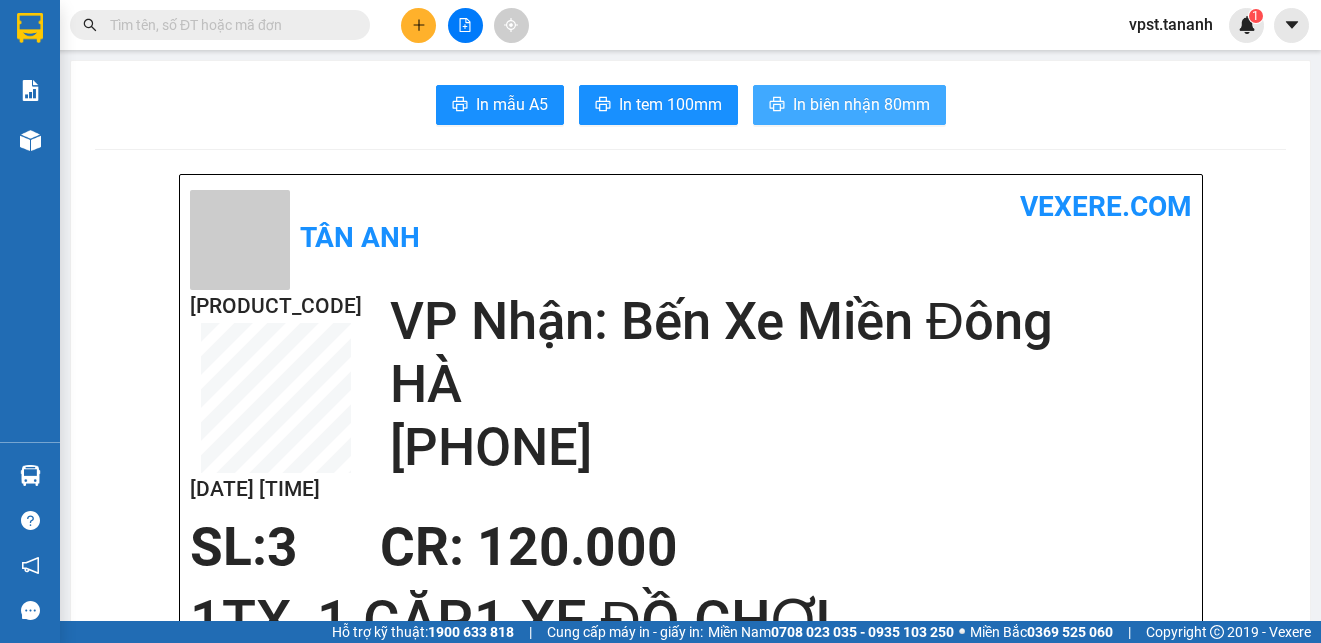 click on "In biên nhận 80mm" at bounding box center [861, 104] 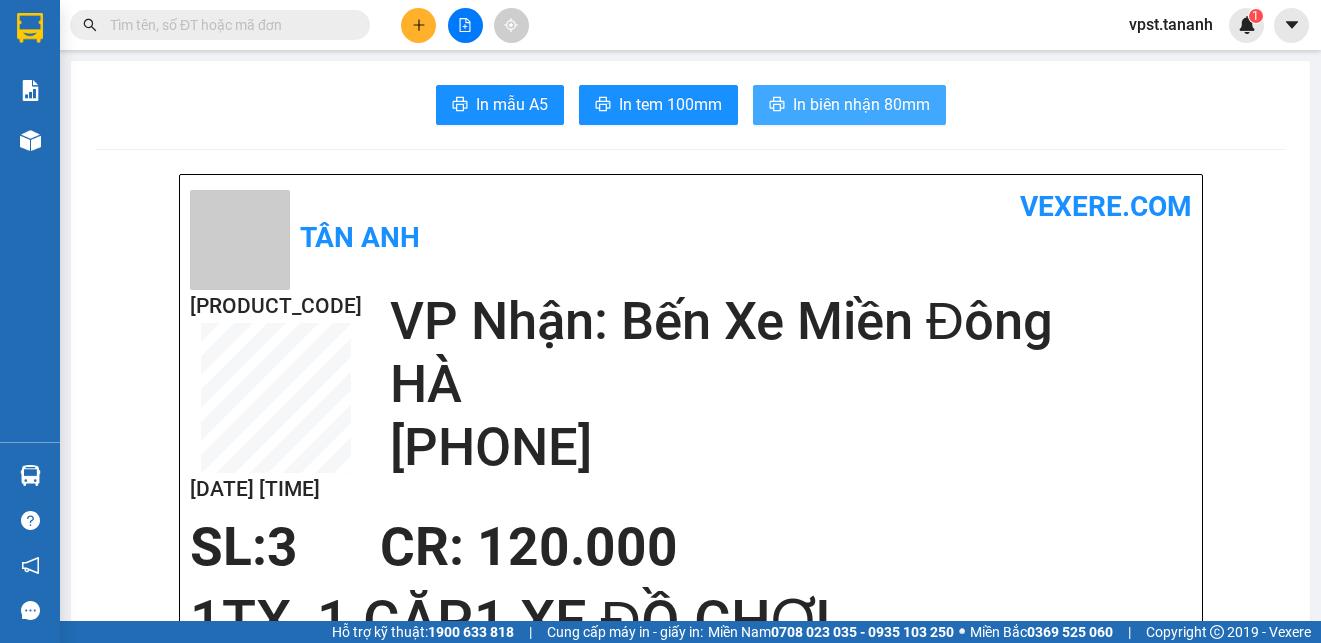 scroll, scrollTop: 0, scrollLeft: 0, axis: both 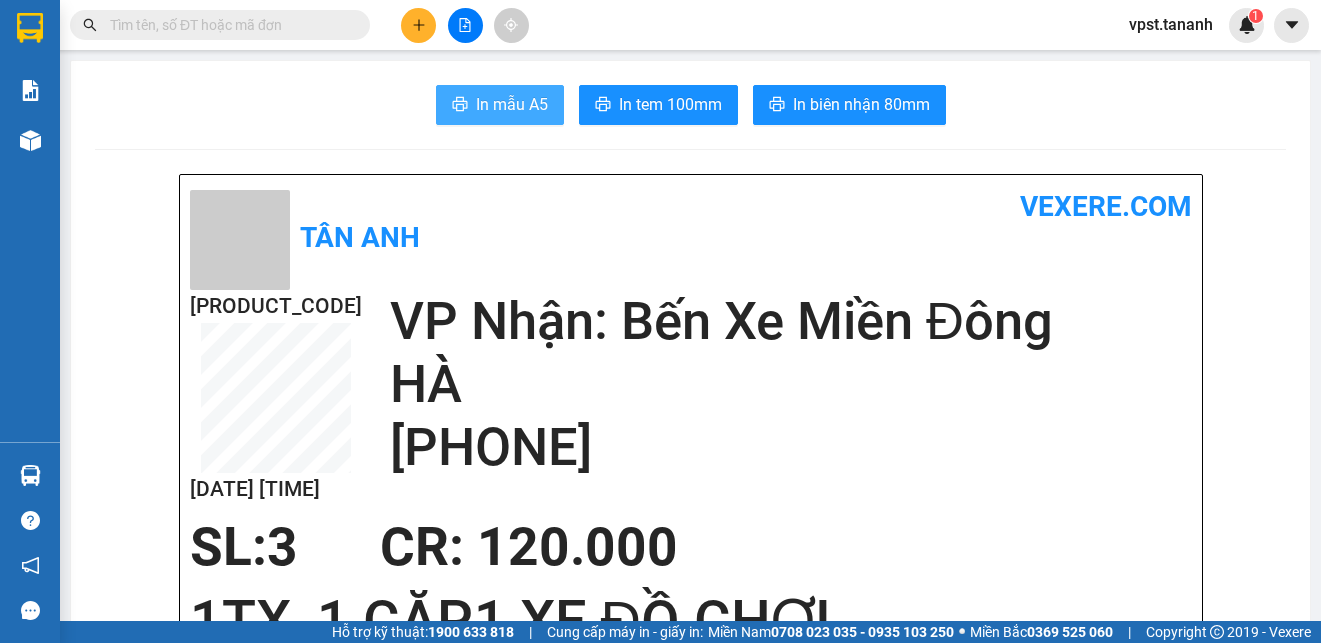 click on "In mẫu A5" at bounding box center [512, 104] 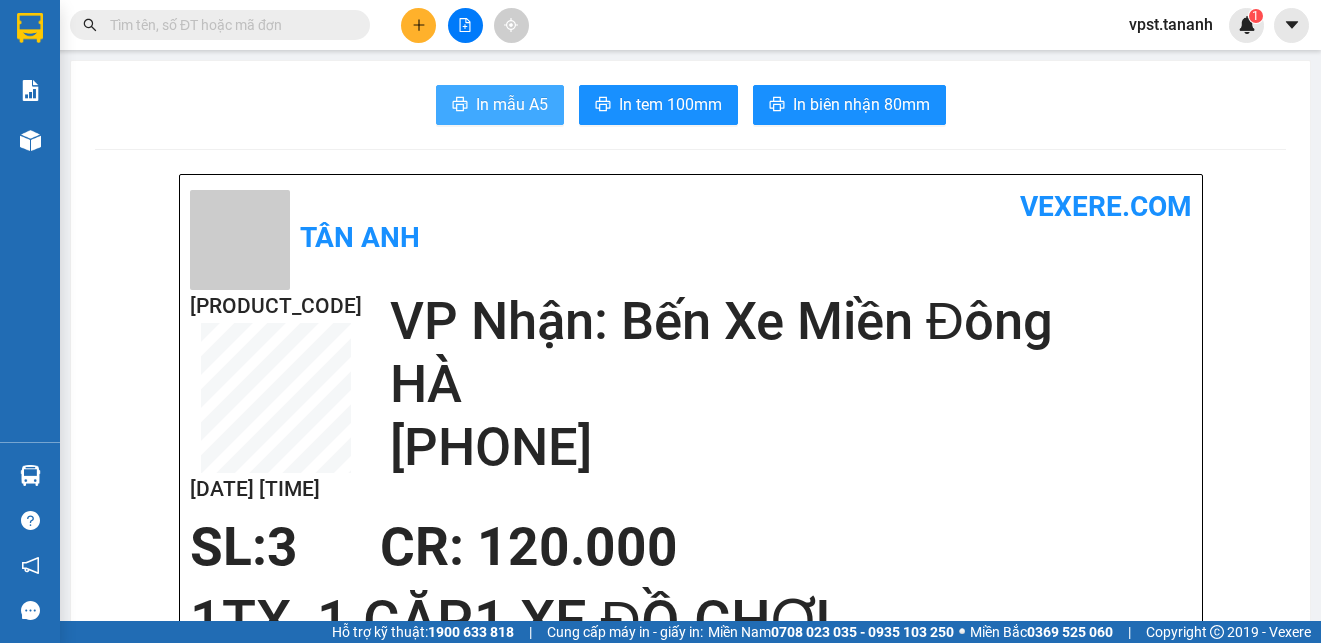 scroll, scrollTop: 0, scrollLeft: 0, axis: both 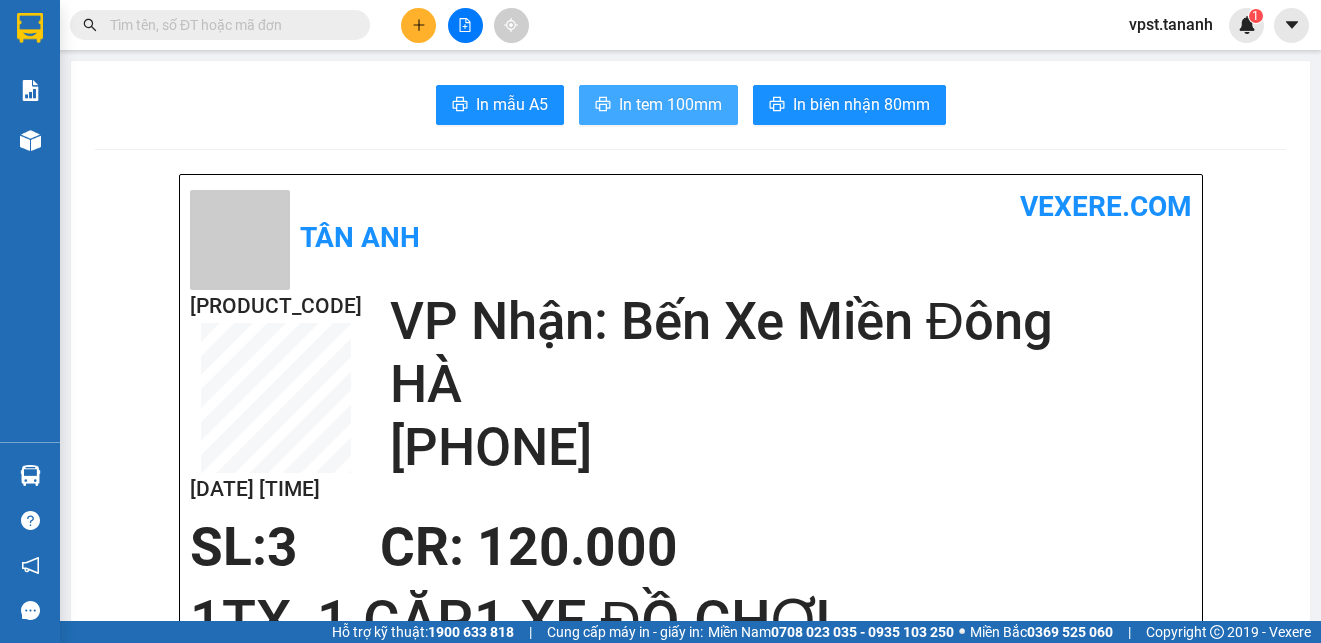 click on "In tem 100mm" at bounding box center [670, 104] 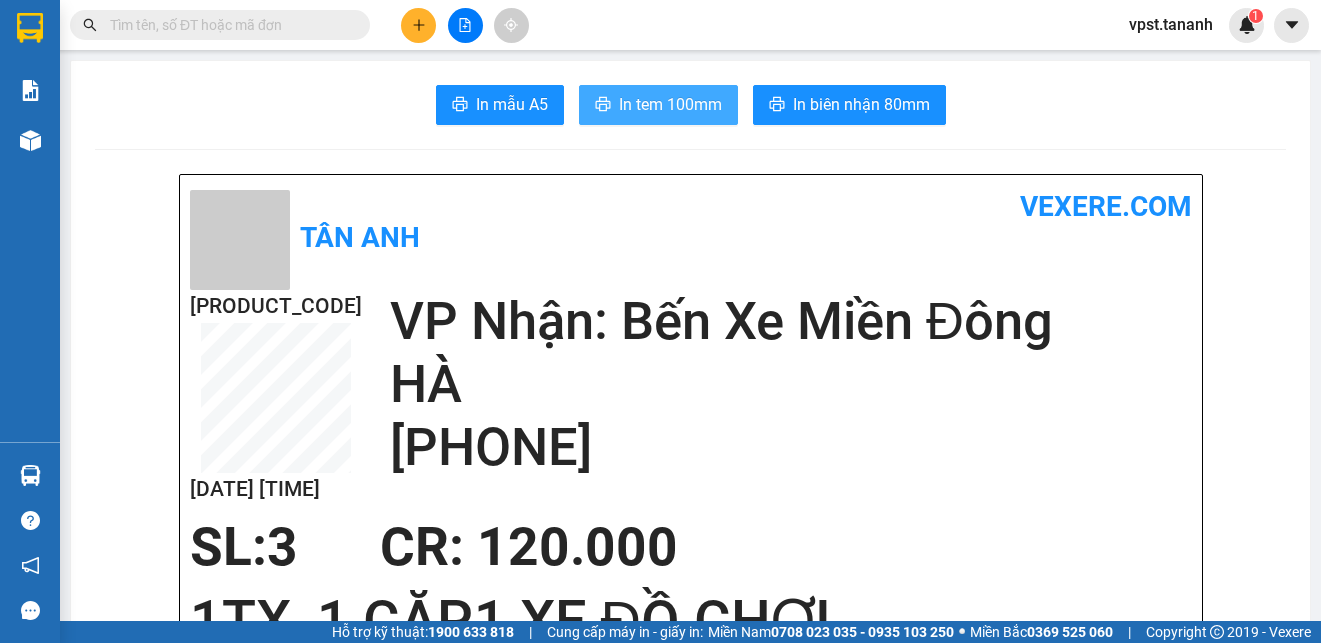 scroll, scrollTop: 0, scrollLeft: 0, axis: both 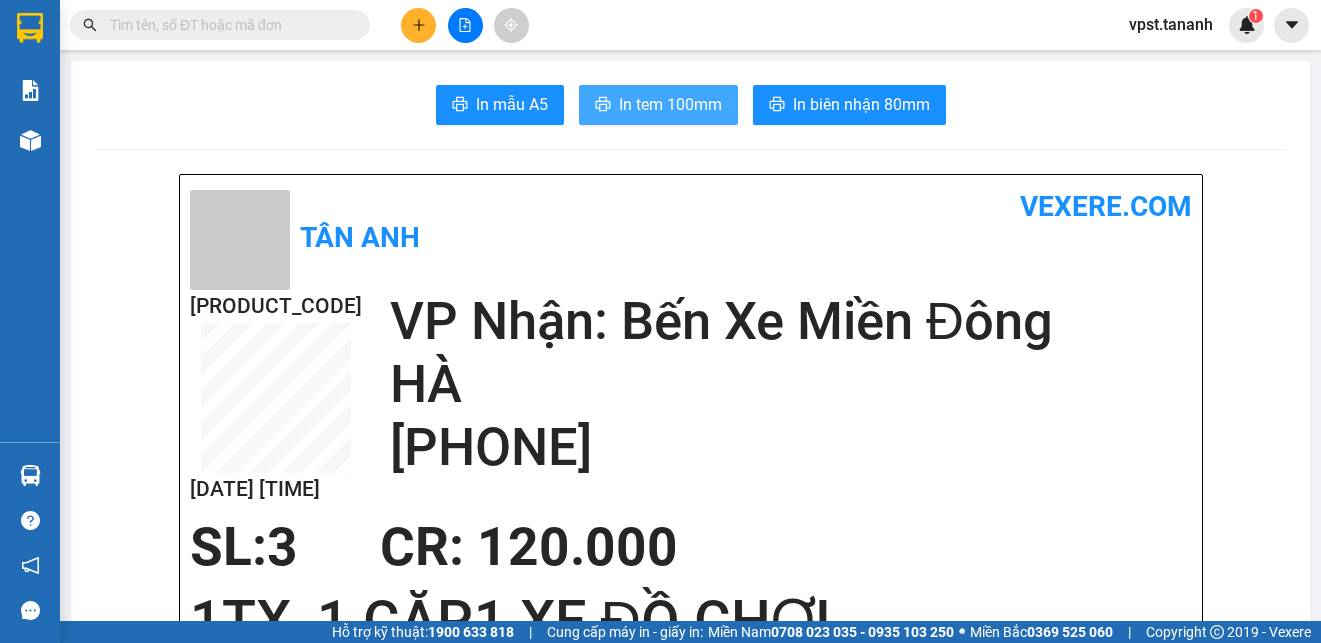click on "In tem 100mm" at bounding box center (670, 104) 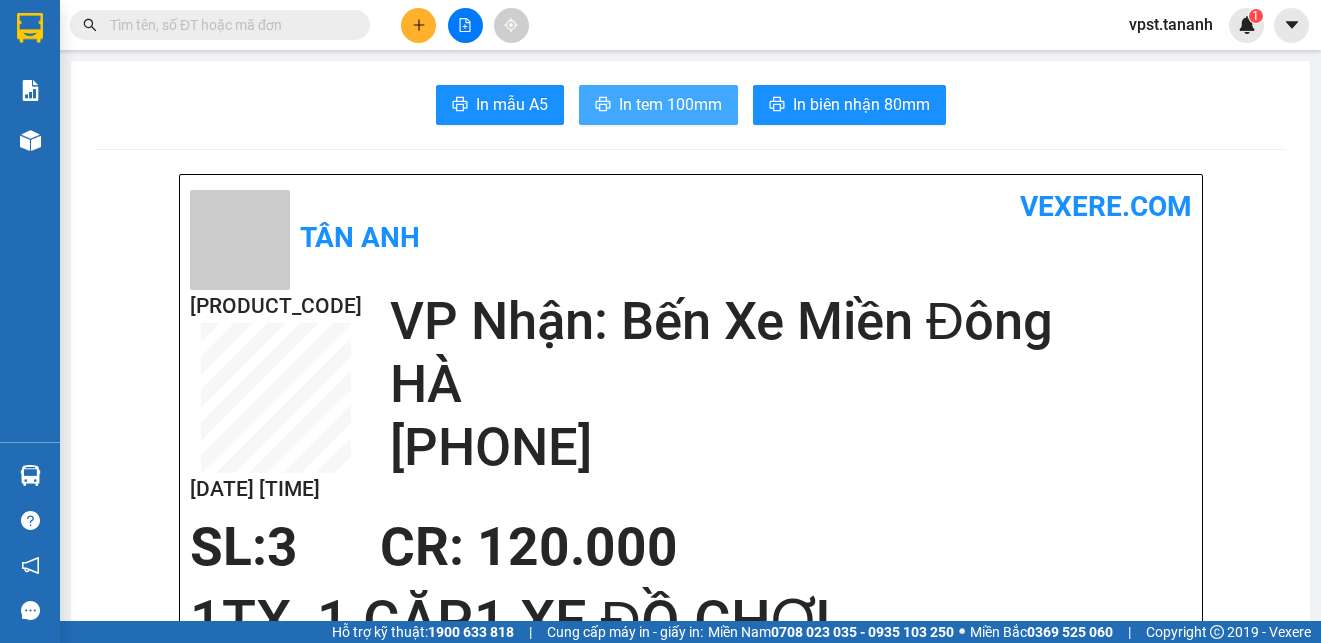 scroll, scrollTop: 0, scrollLeft: 0, axis: both 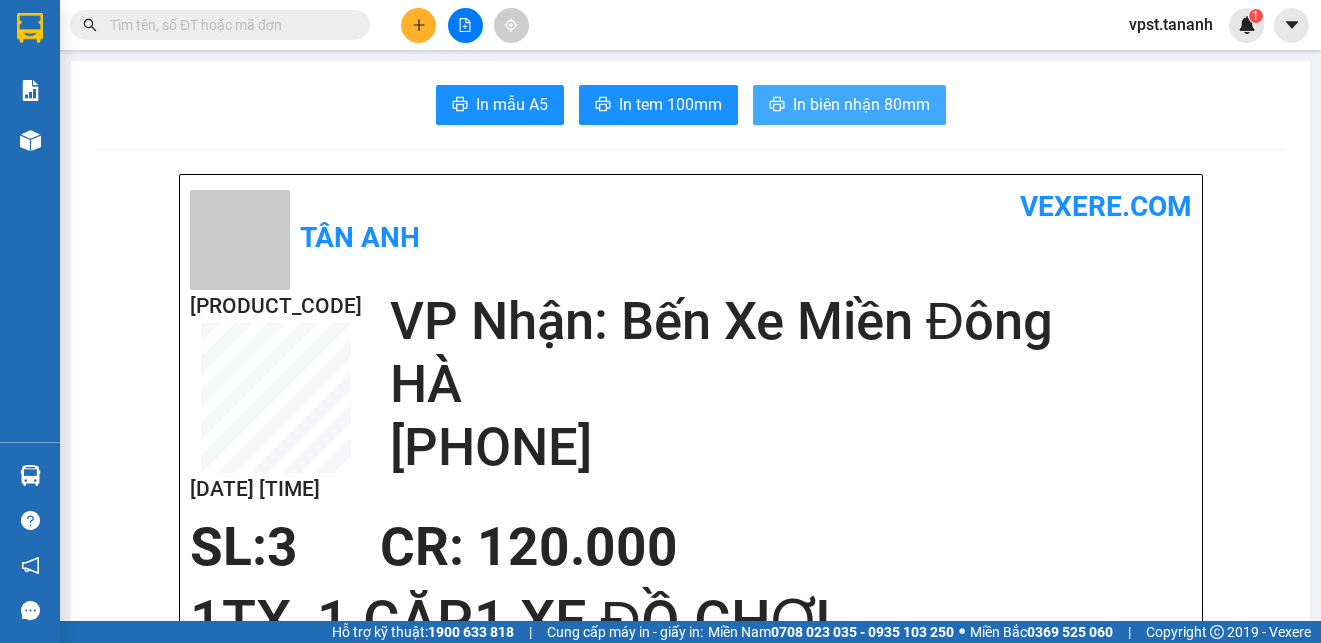 click on "In biên nhận 80mm" at bounding box center (861, 104) 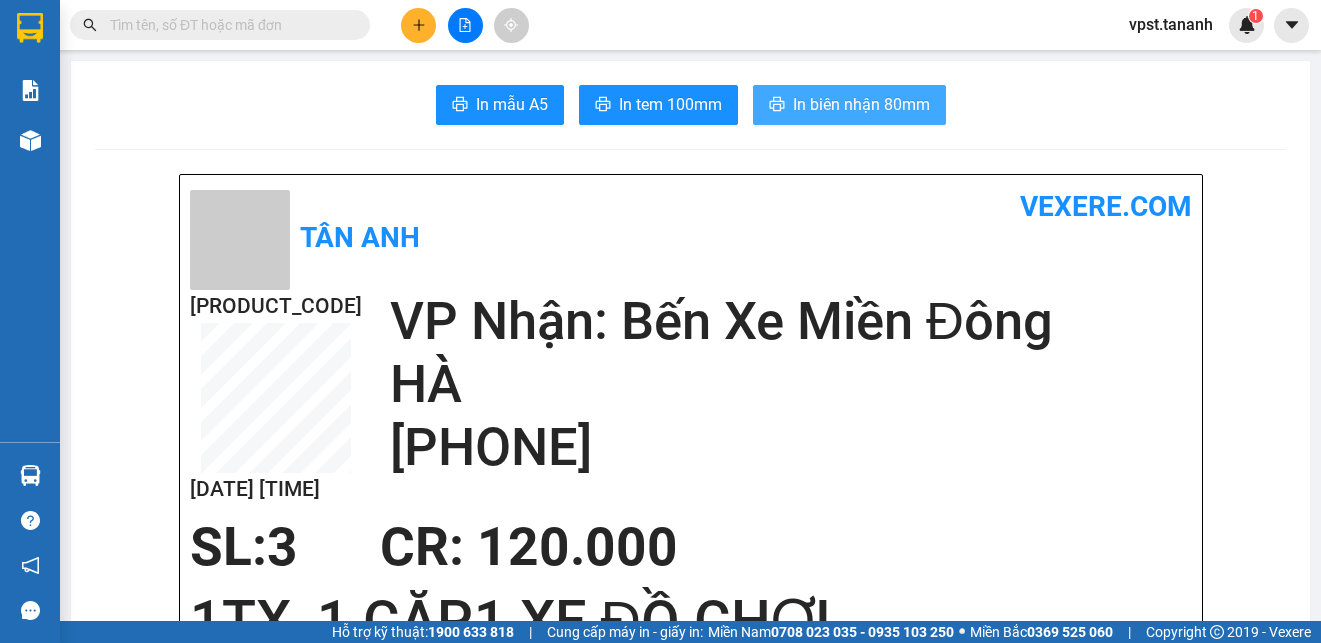 scroll, scrollTop: 0, scrollLeft: 0, axis: both 